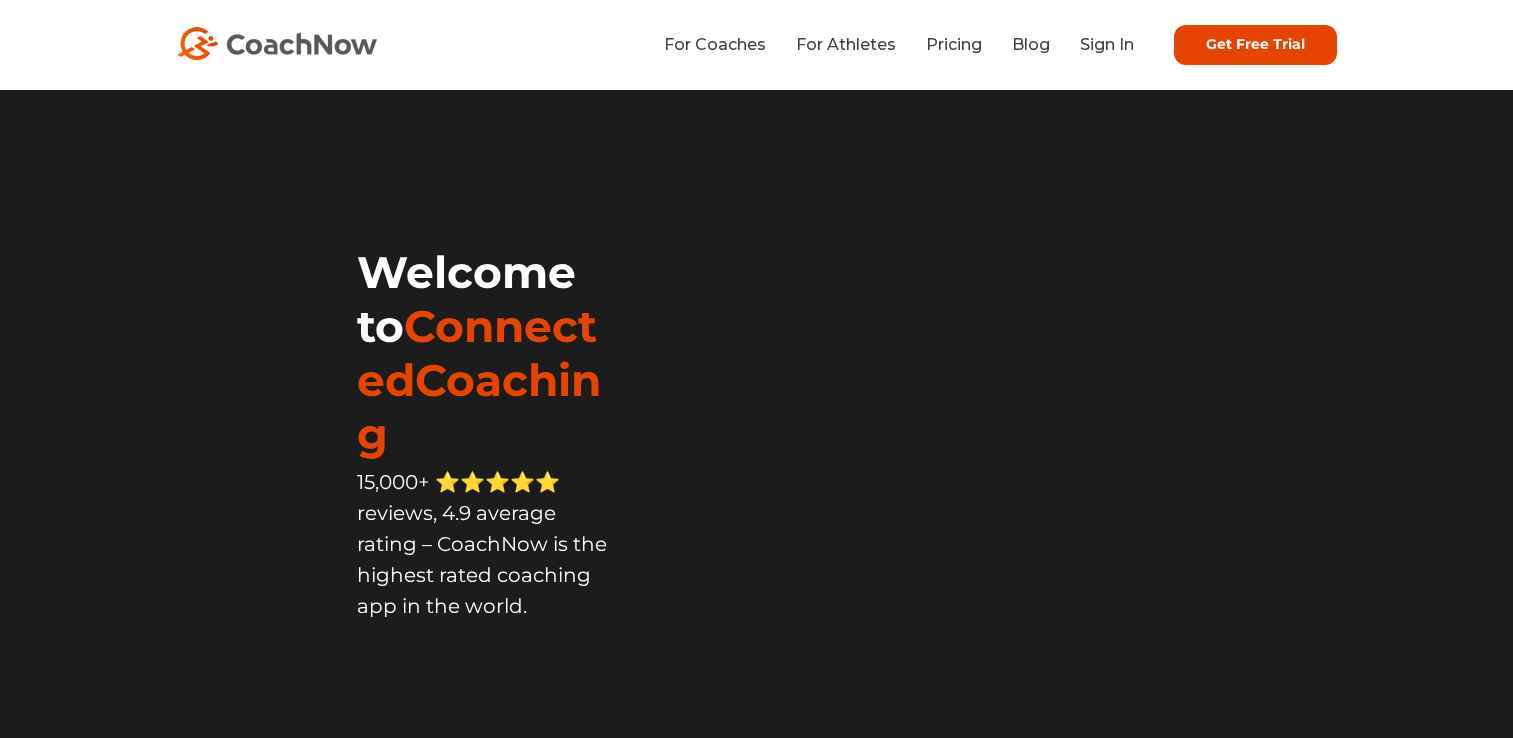 scroll, scrollTop: 0, scrollLeft: 0, axis: both 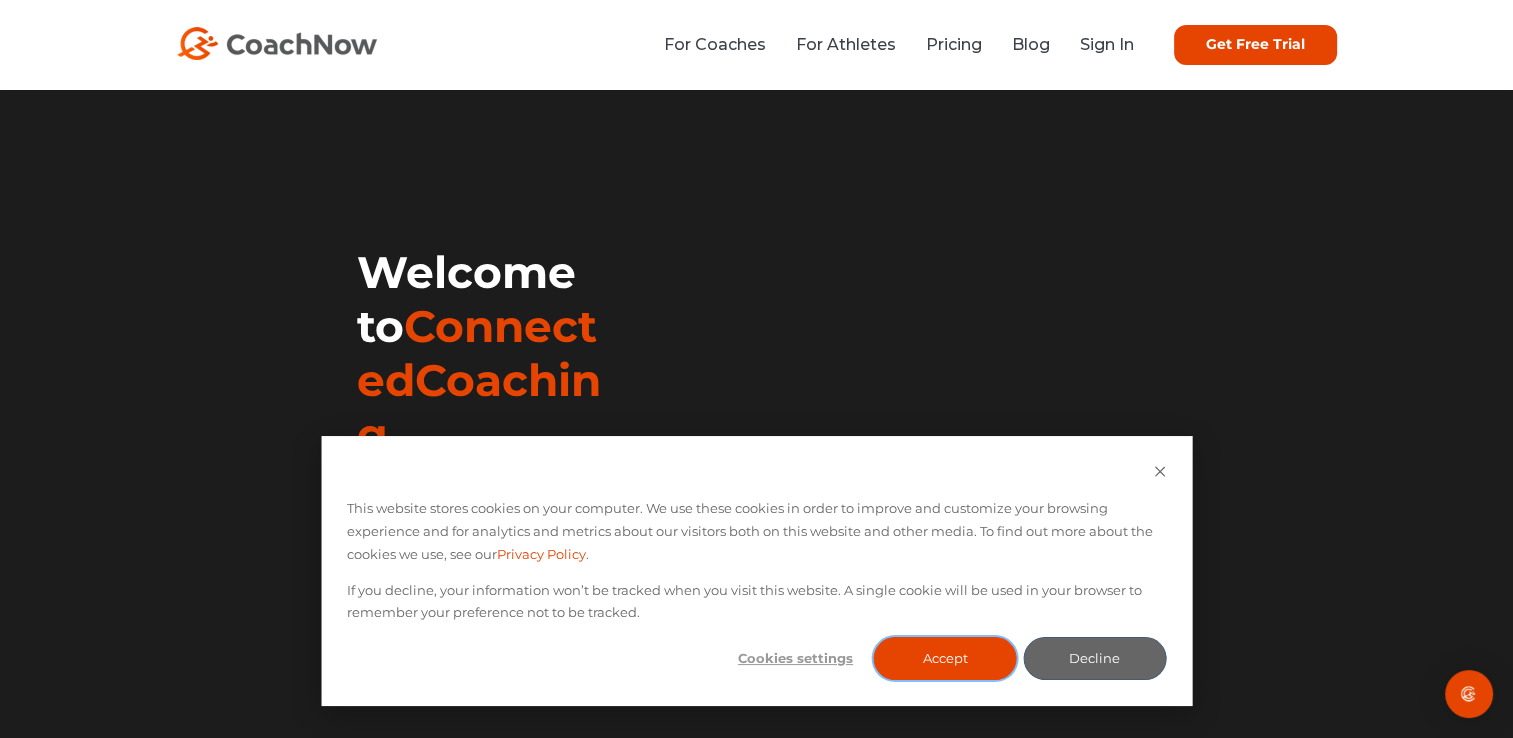 click on "Accept" at bounding box center [945, 658] 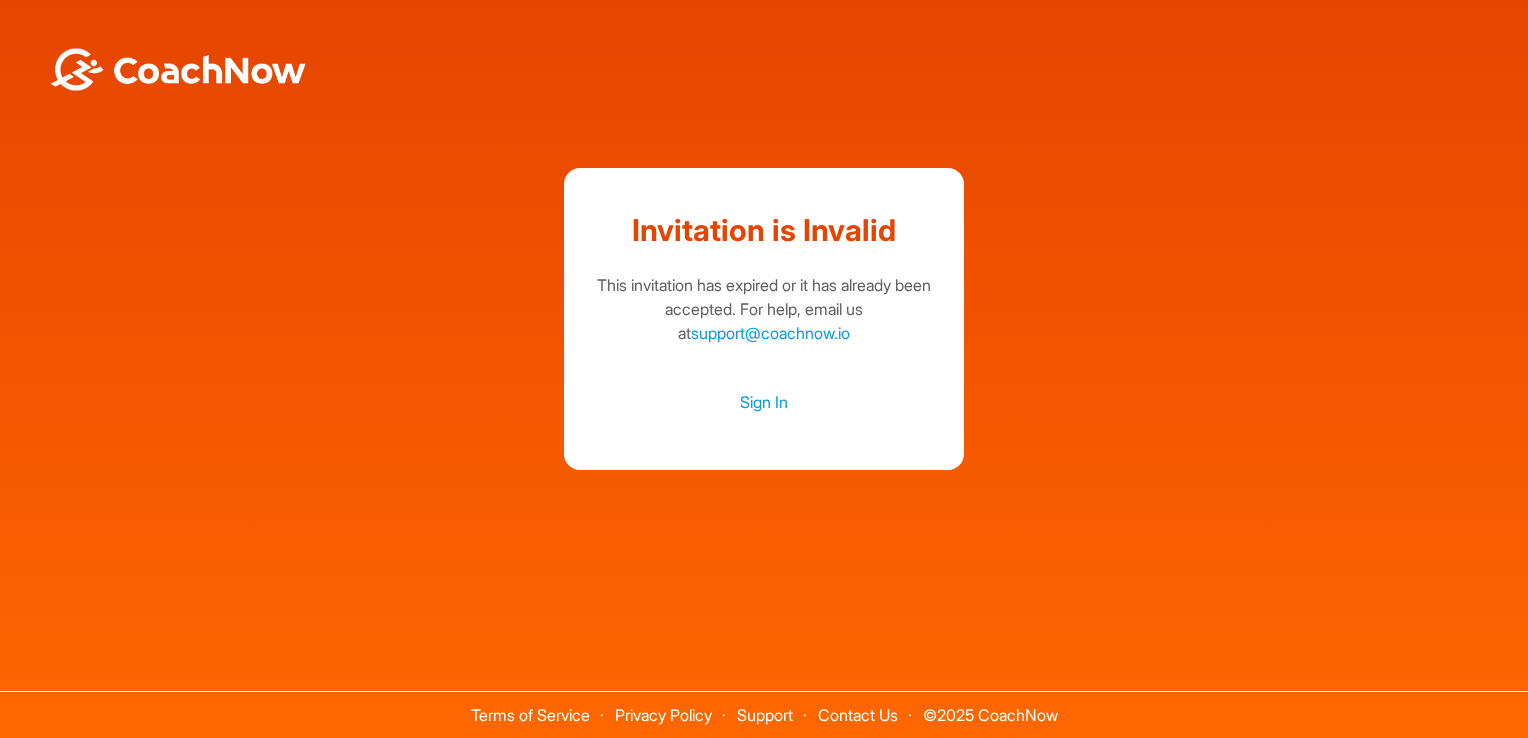 scroll, scrollTop: 0, scrollLeft: 0, axis: both 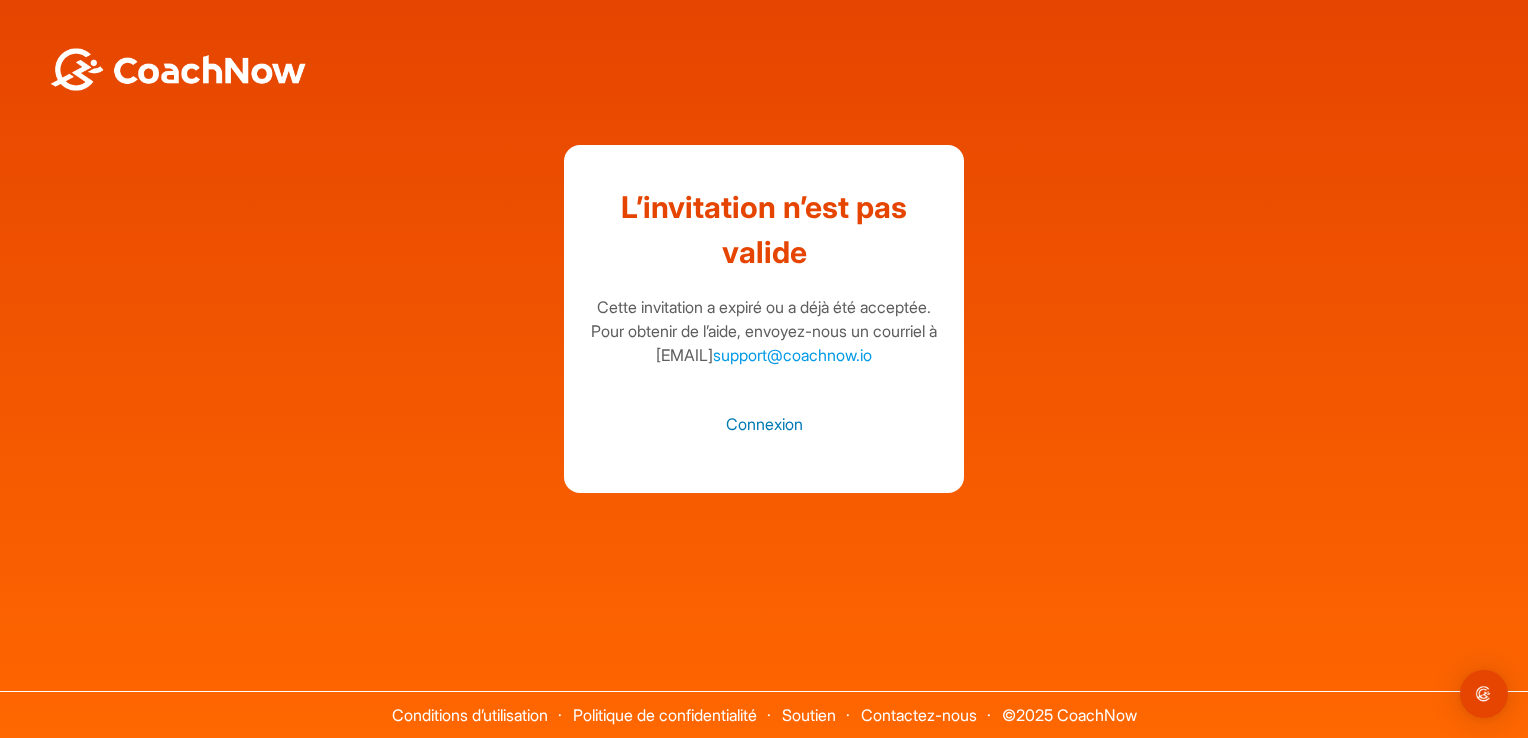 click on "Connexion" at bounding box center [764, 424] 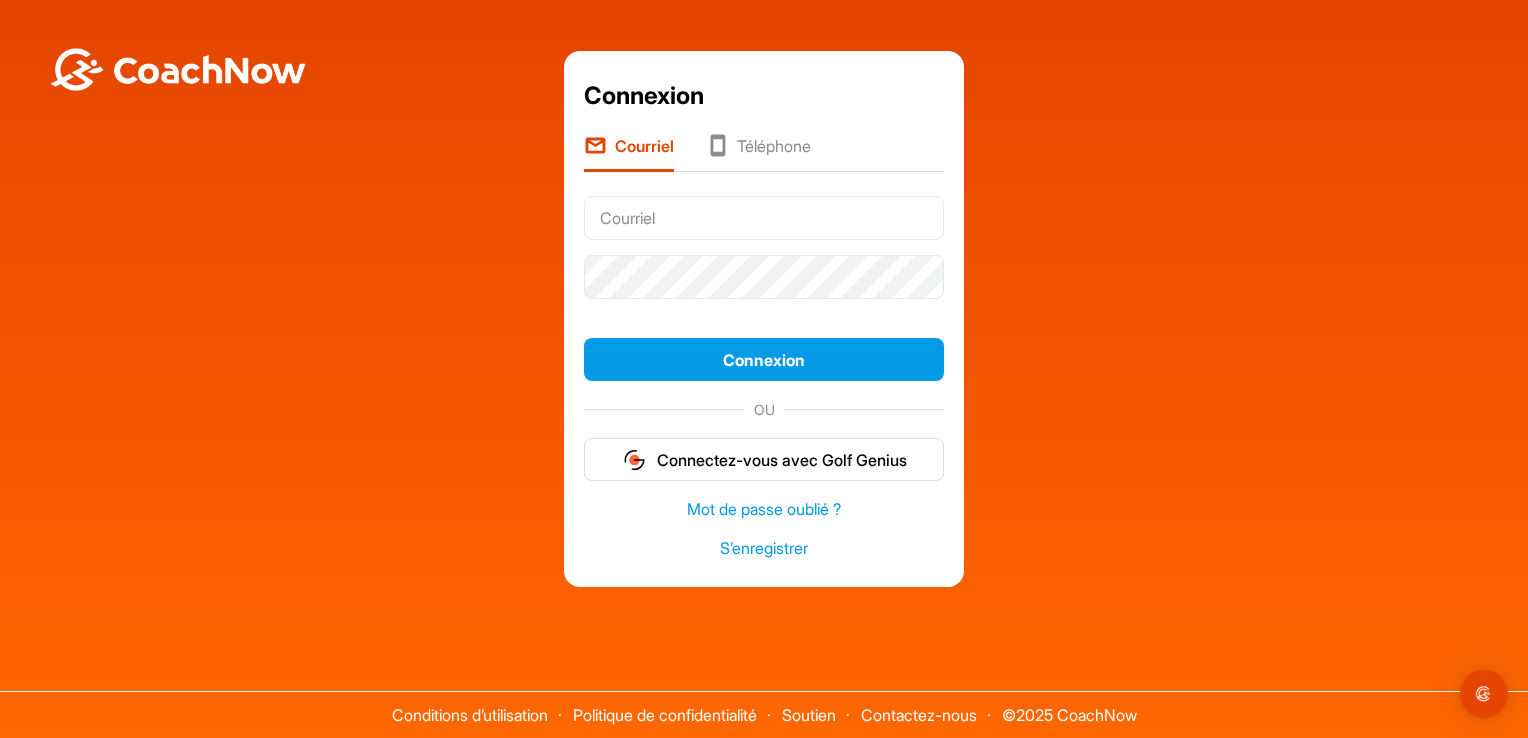click at bounding box center (764, 218) 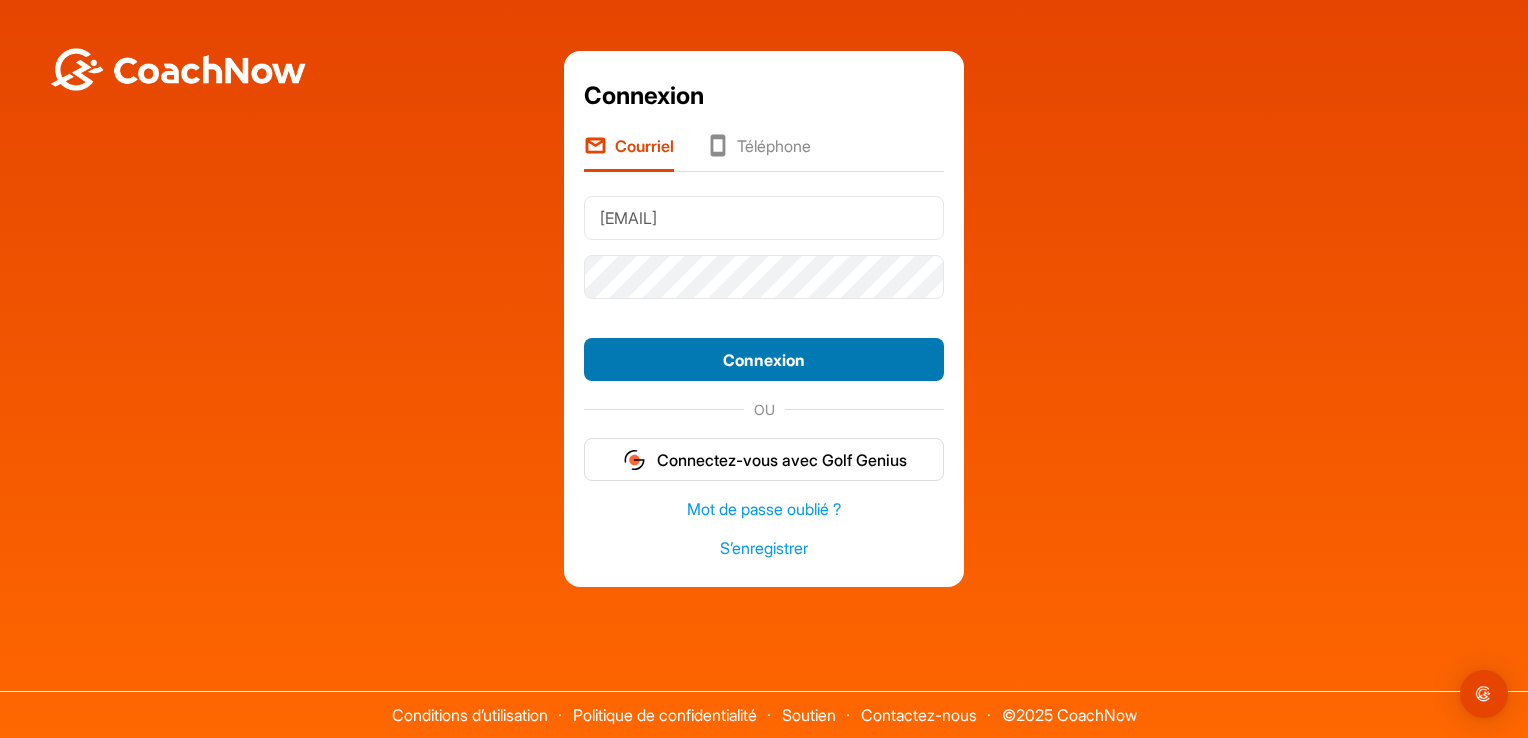 click on "Connexion" at bounding box center (764, 359) 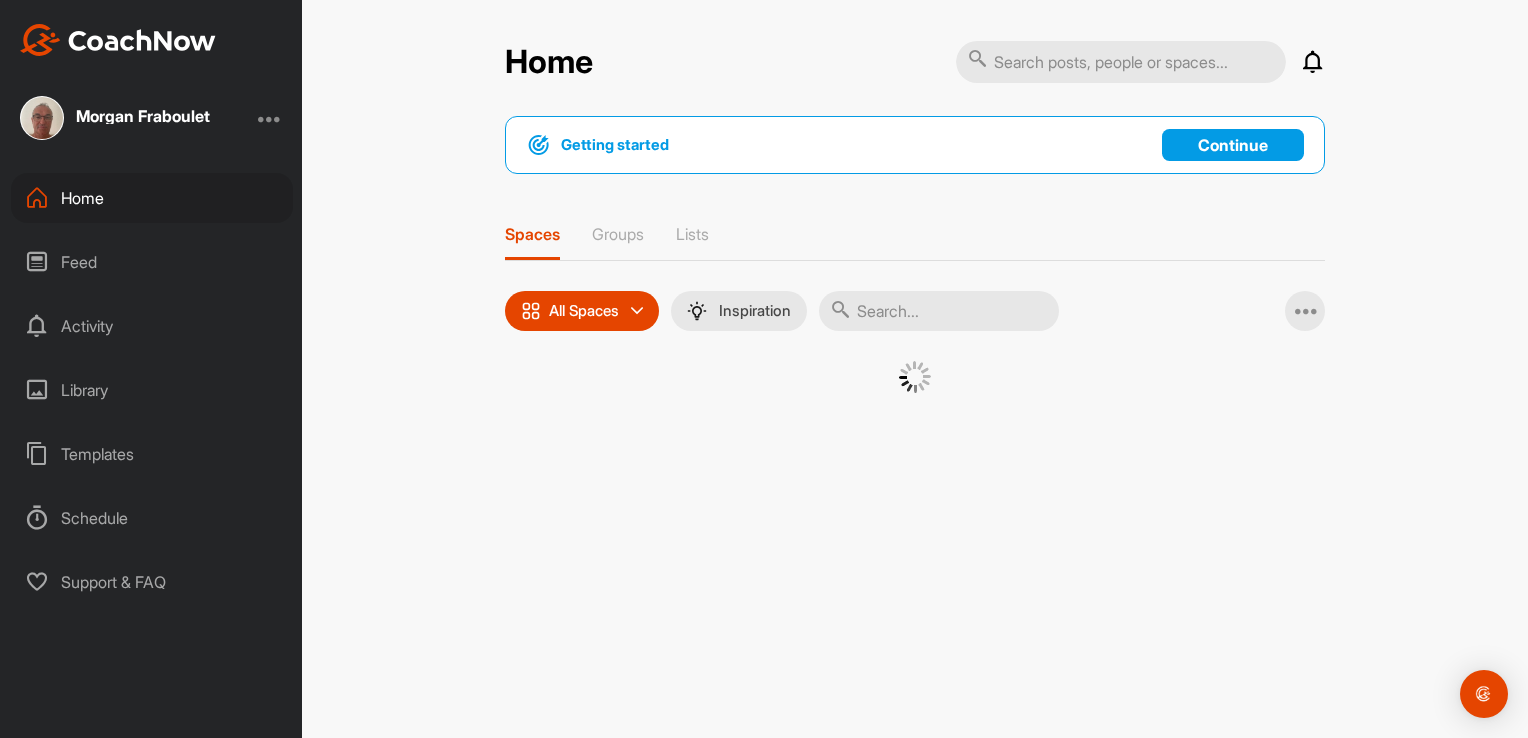 scroll, scrollTop: 0, scrollLeft: 0, axis: both 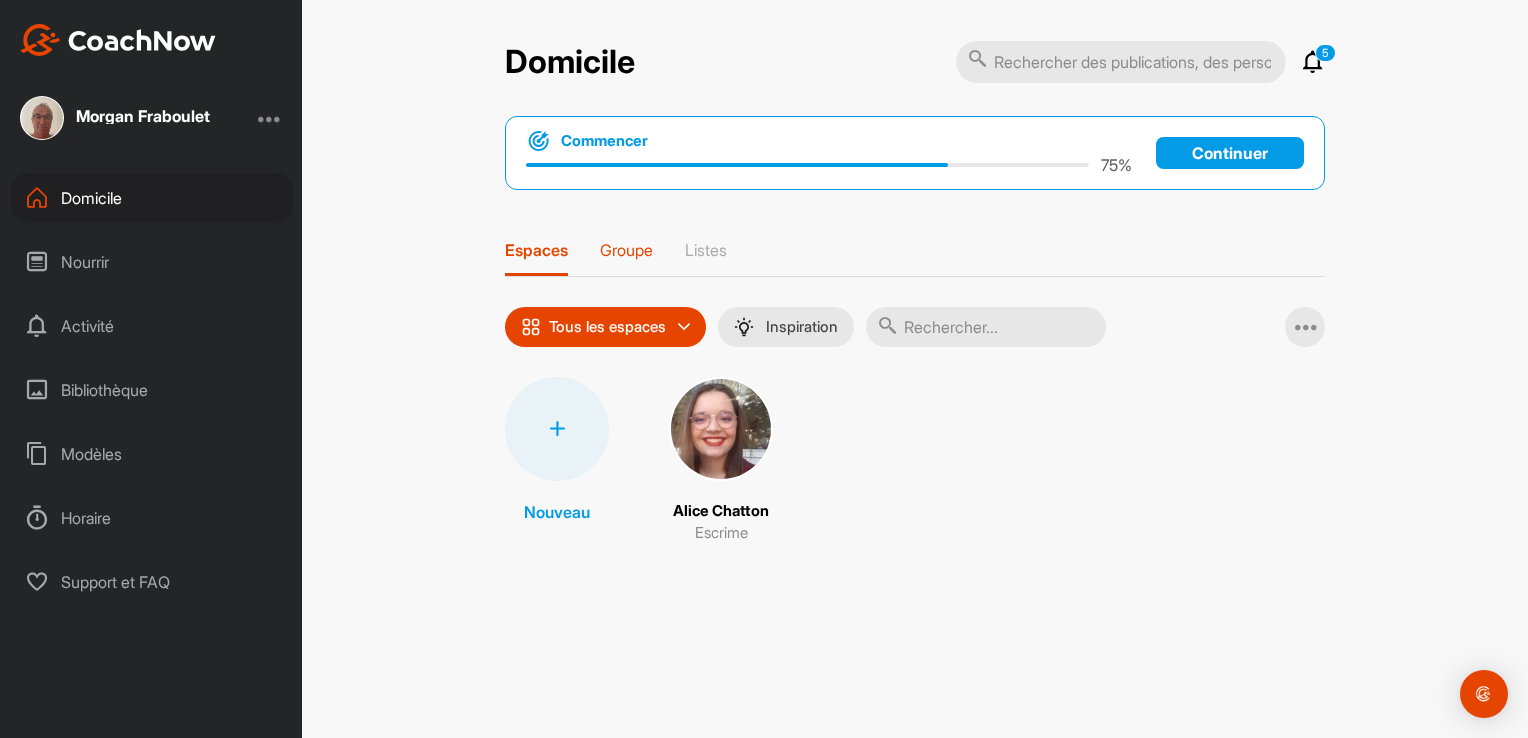 click on "Groupe" at bounding box center [626, 258] 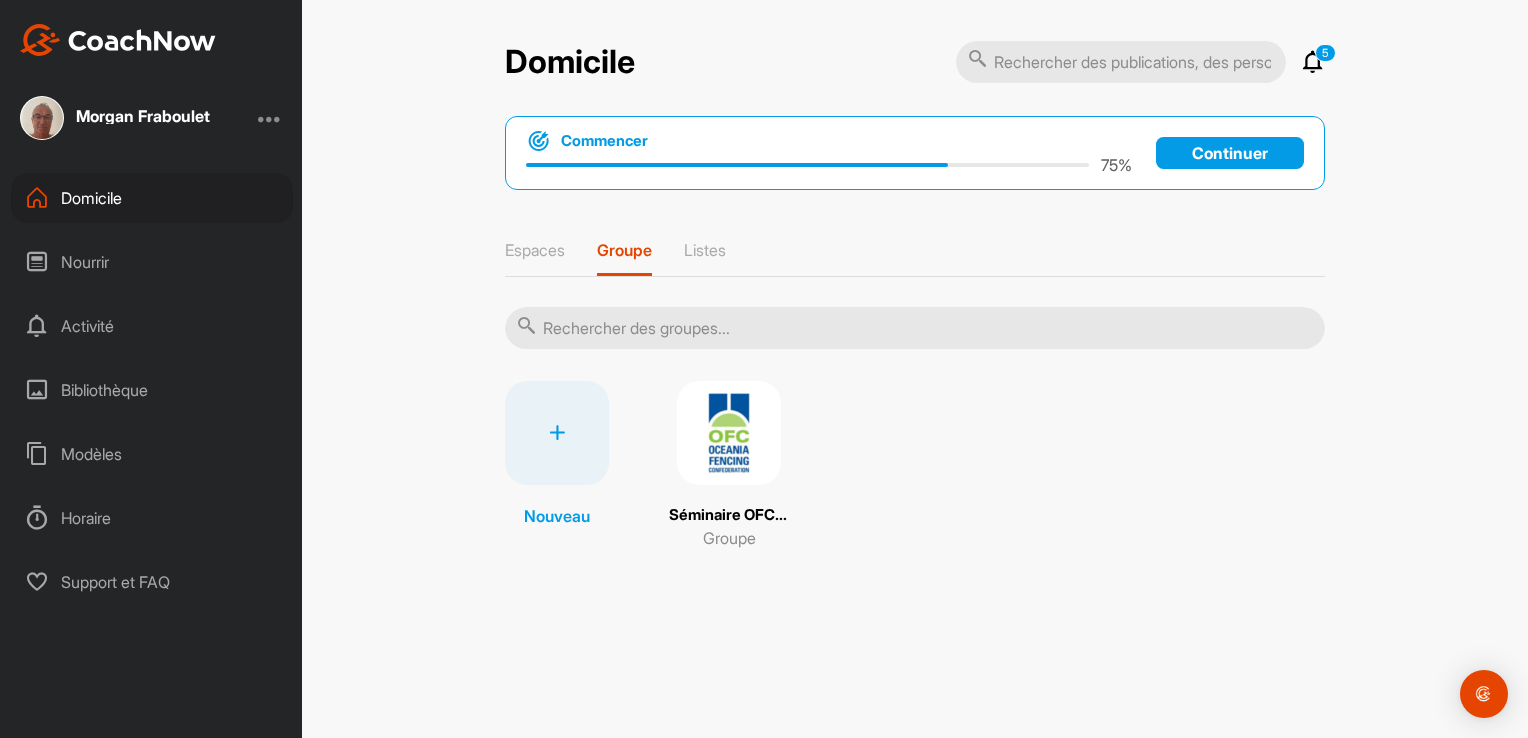 click at bounding box center [729, 433] 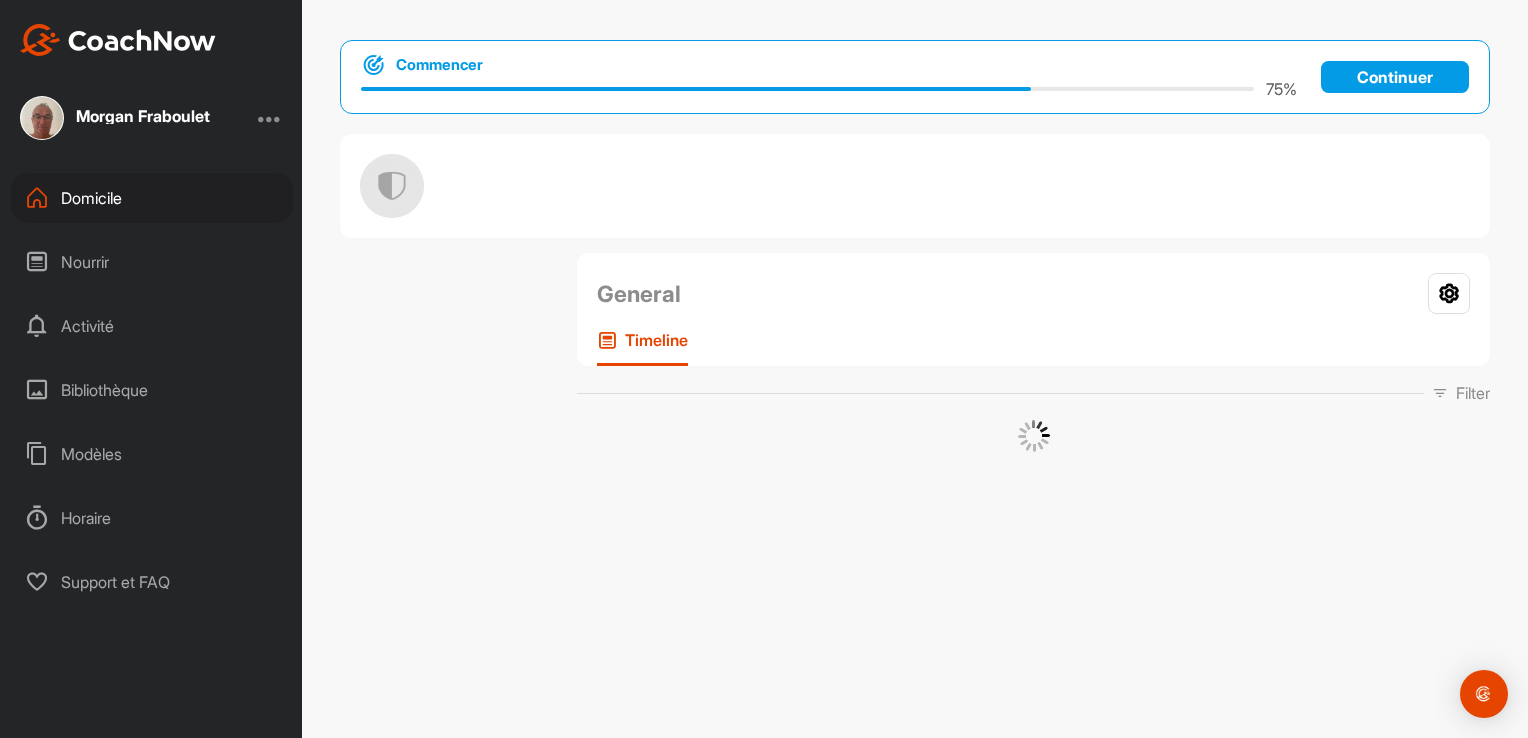 click at bounding box center (1033, 436) 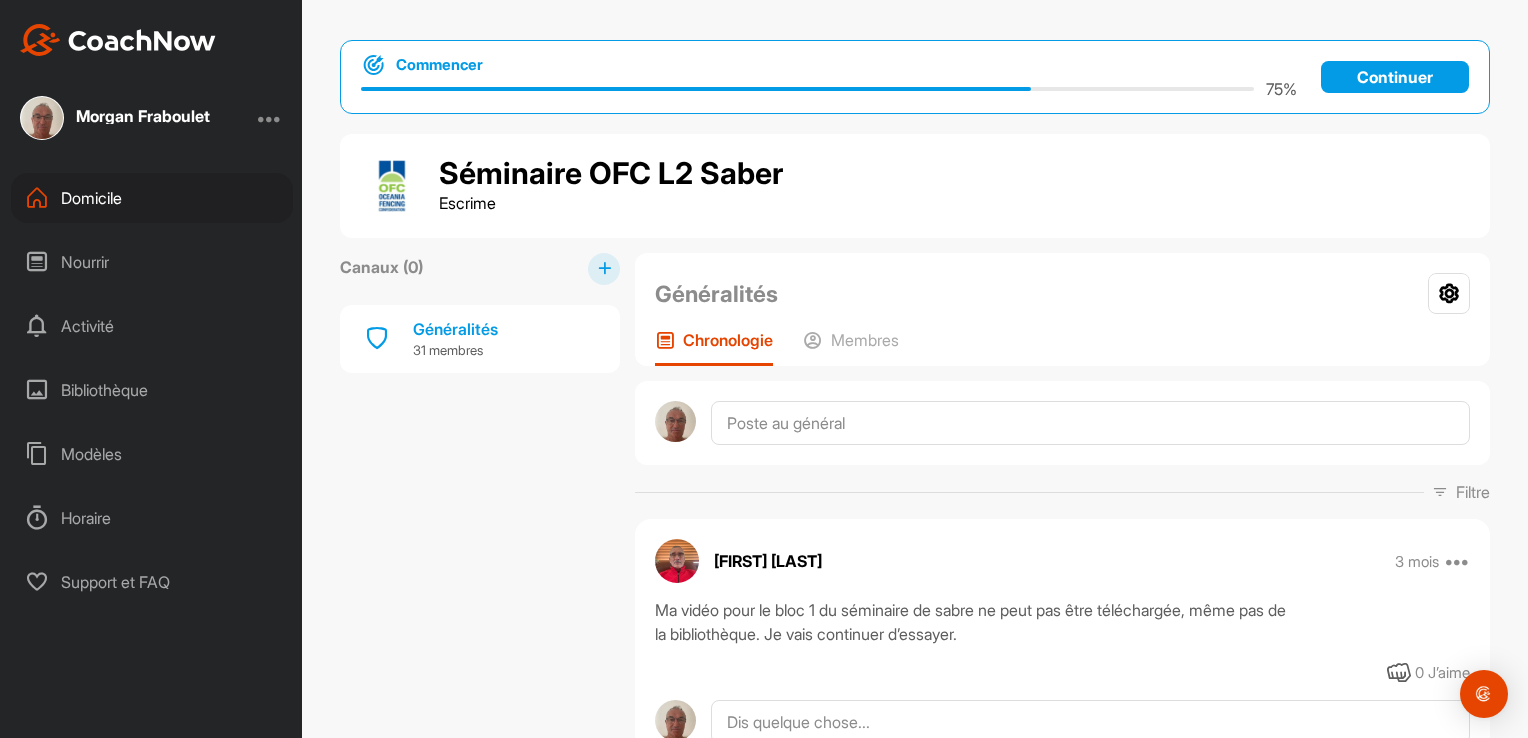 scroll, scrollTop: 645, scrollLeft: 0, axis: vertical 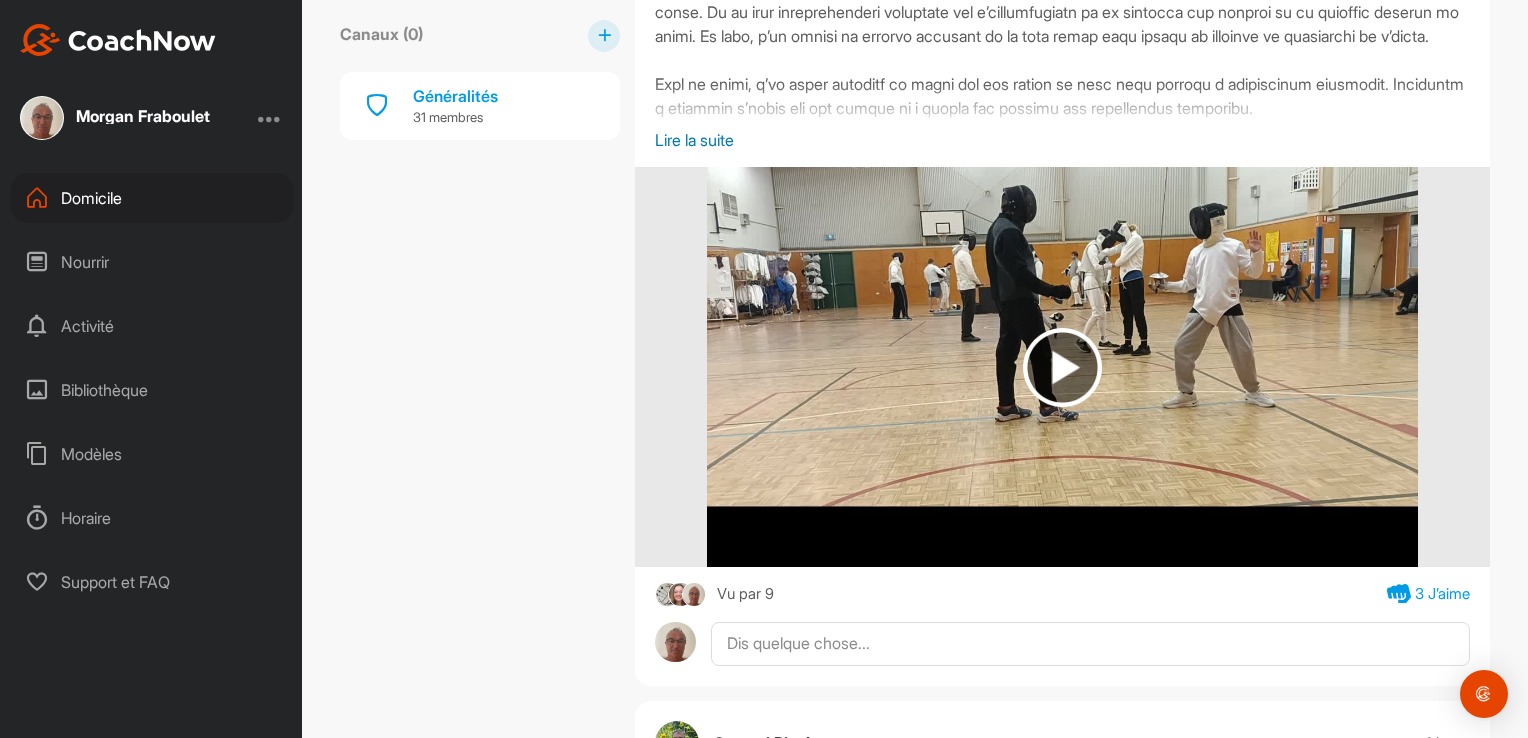 click at bounding box center (1062, 367) 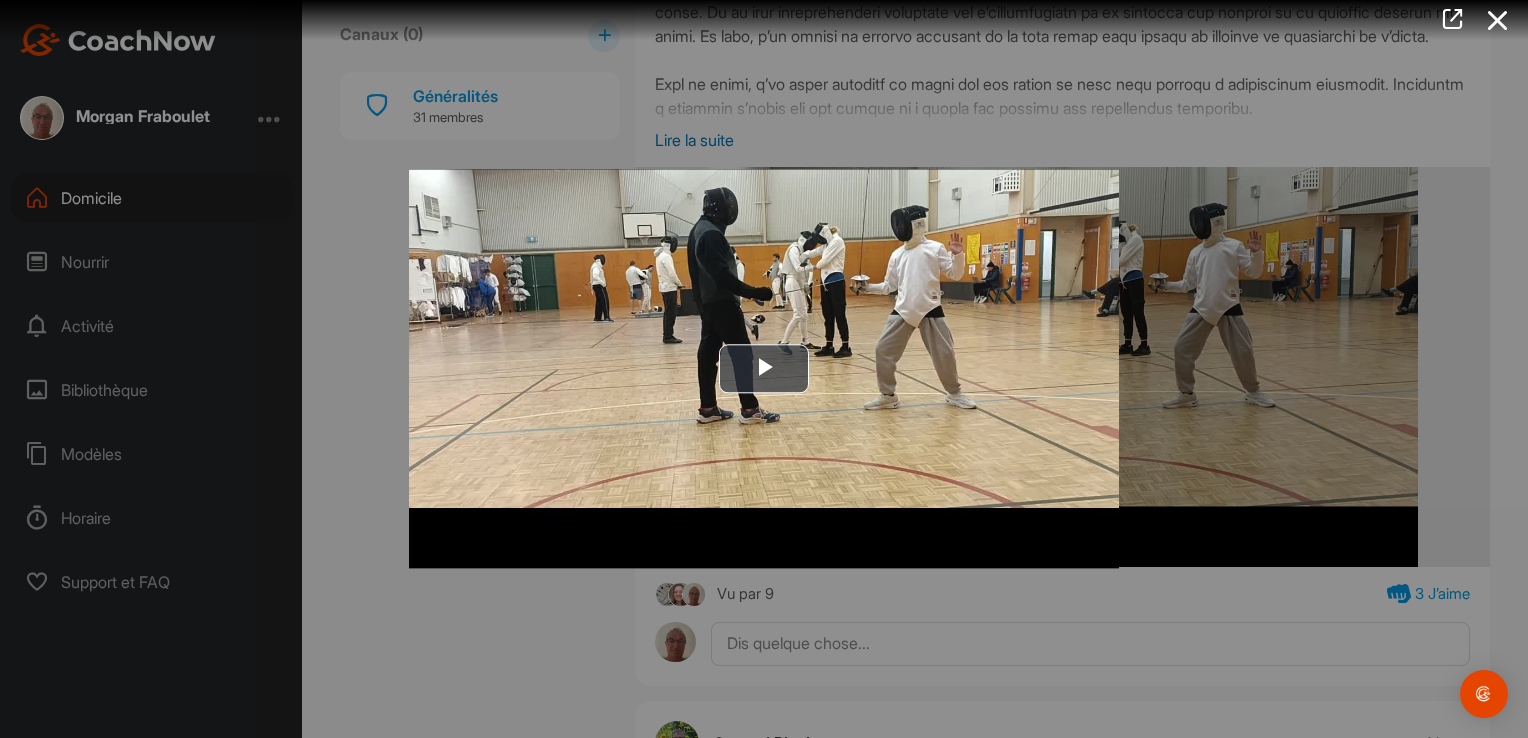 click at bounding box center (764, 369) 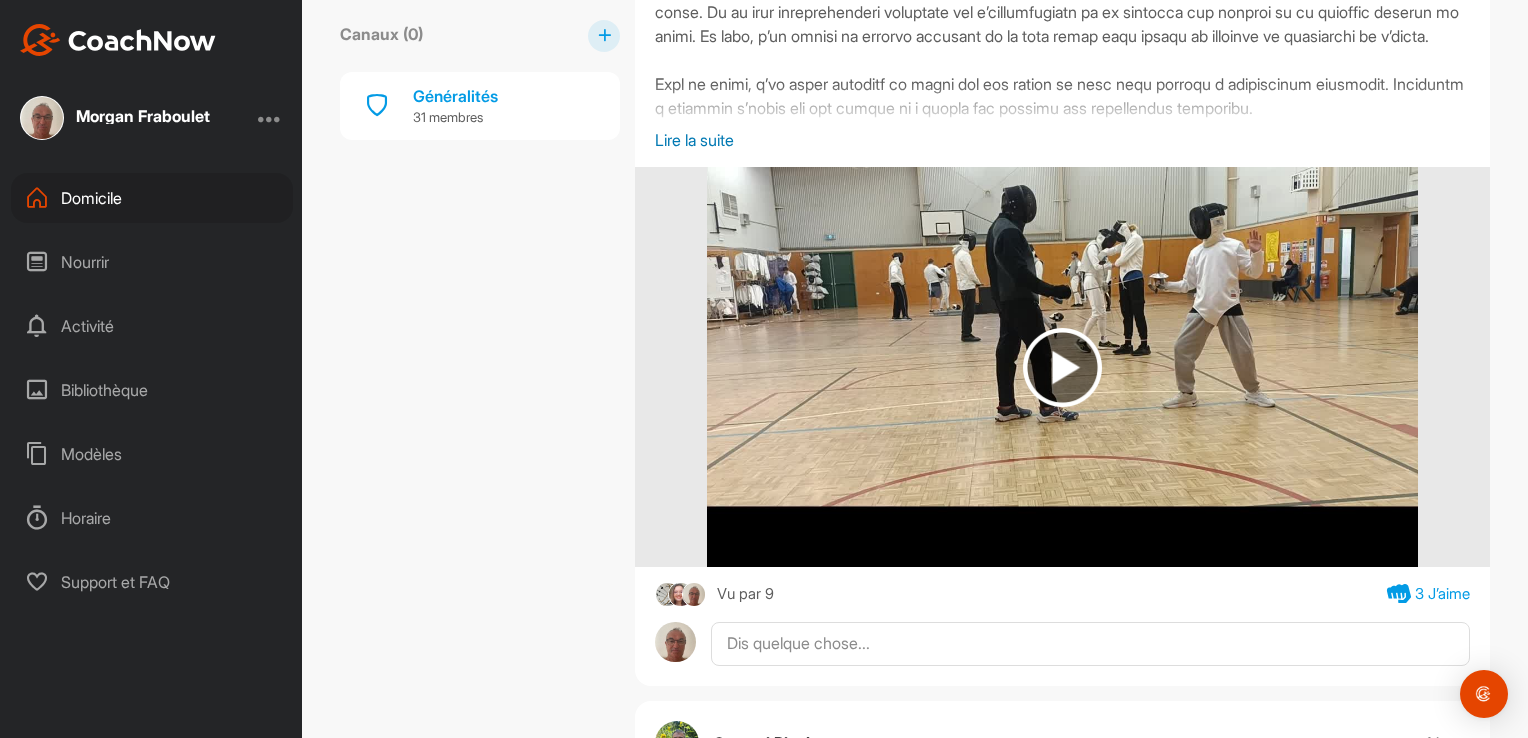 click on "Lire la suite" at bounding box center [1062, 140] 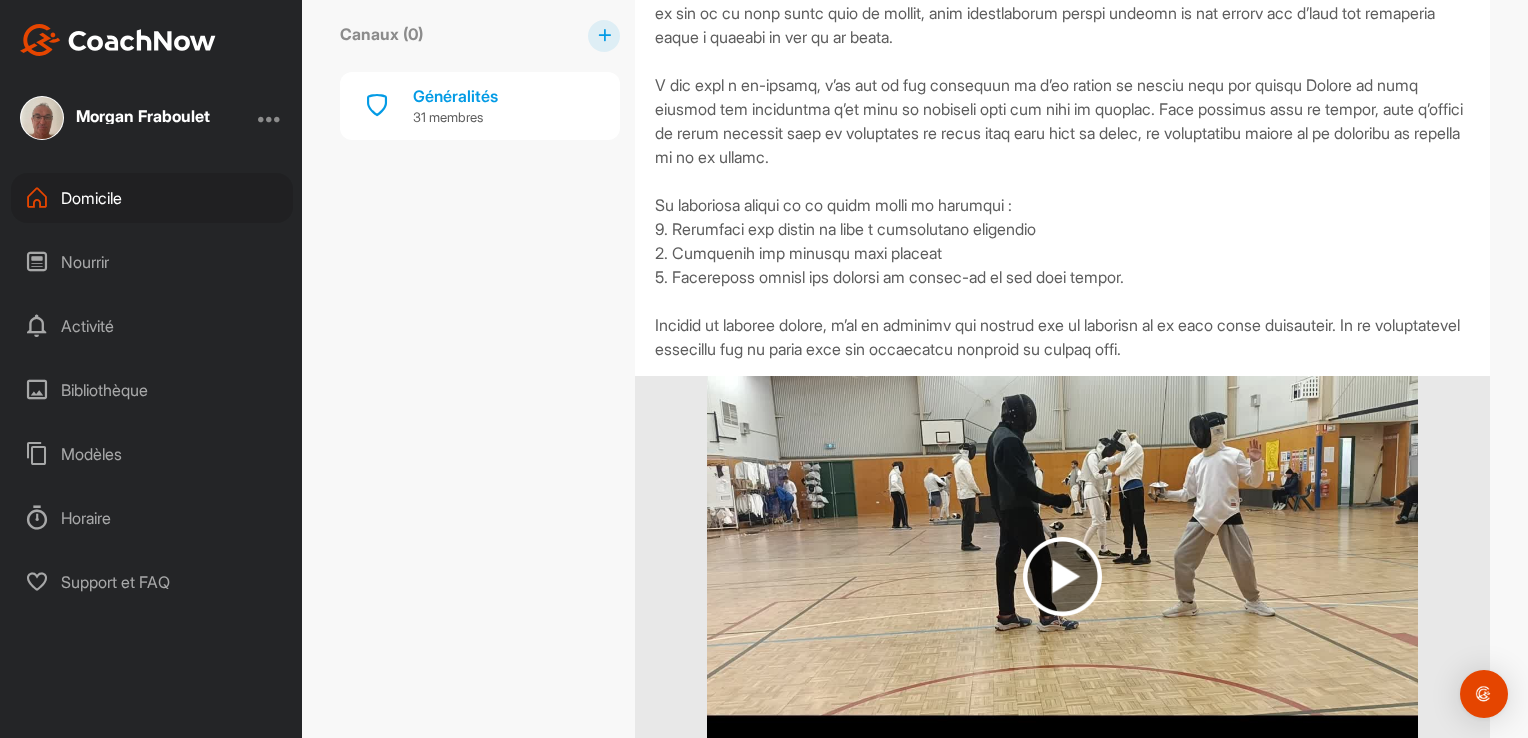 scroll, scrollTop: 4714, scrollLeft: 0, axis: vertical 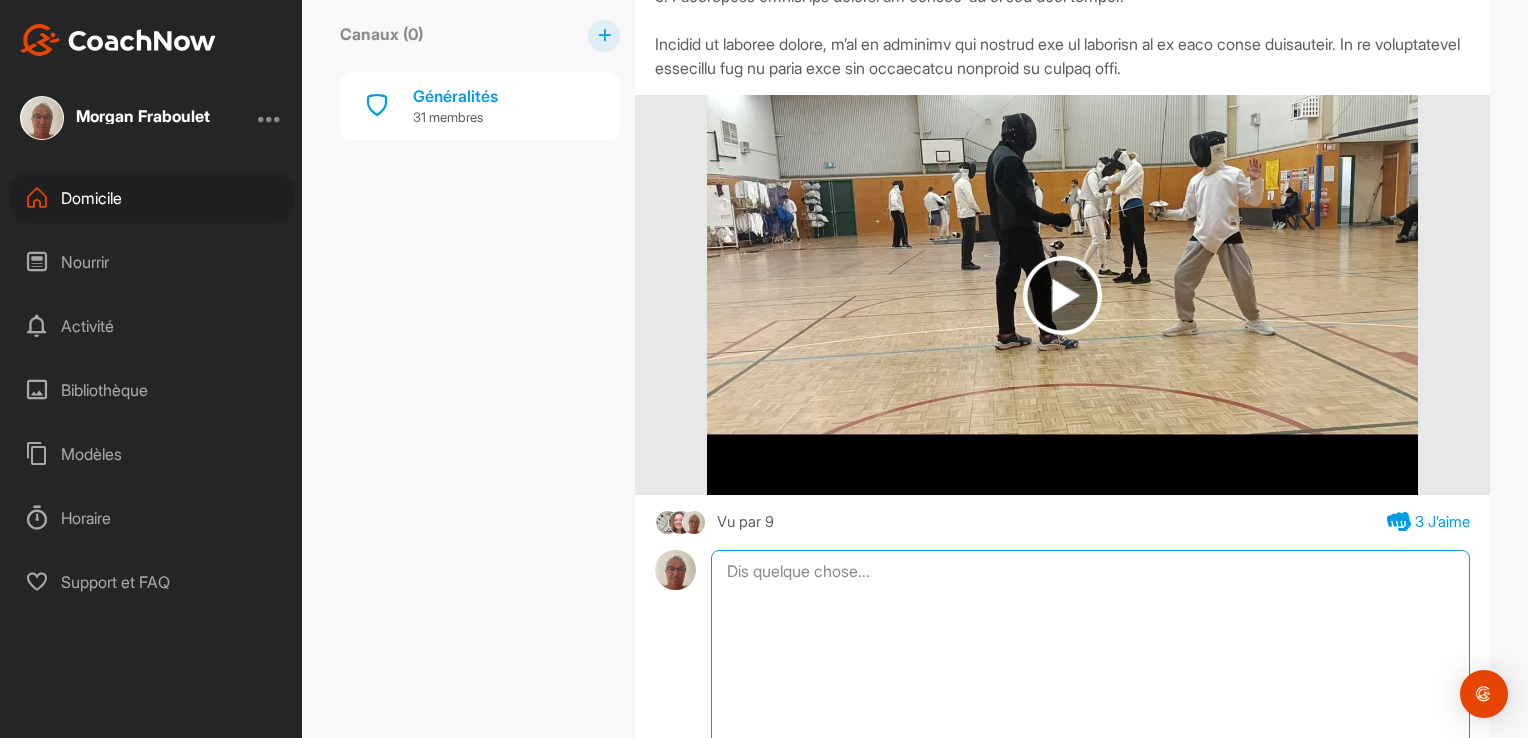 click at bounding box center [1090, 650] 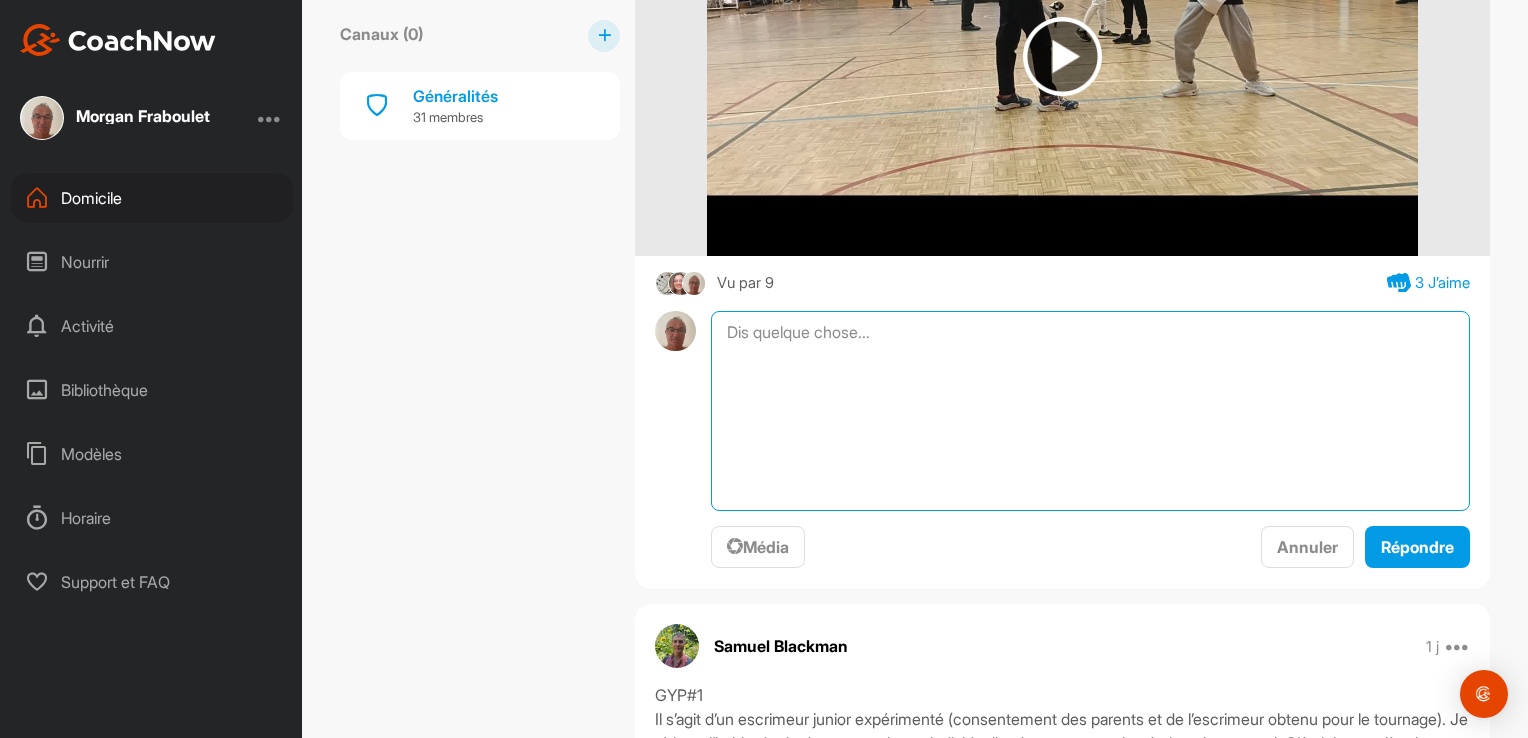 scroll, scrollTop: 5234, scrollLeft: 0, axis: vertical 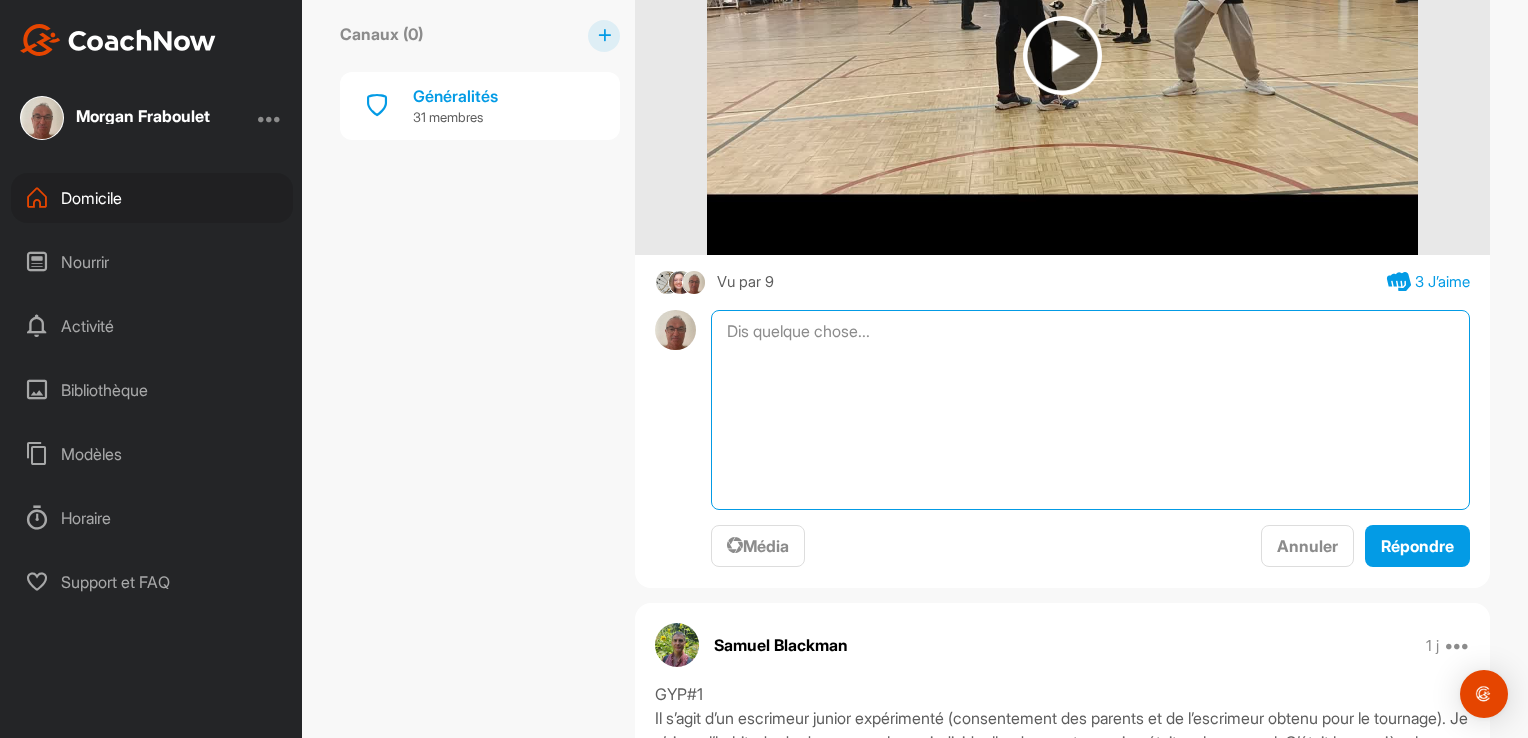 click at bounding box center (1090, 410) 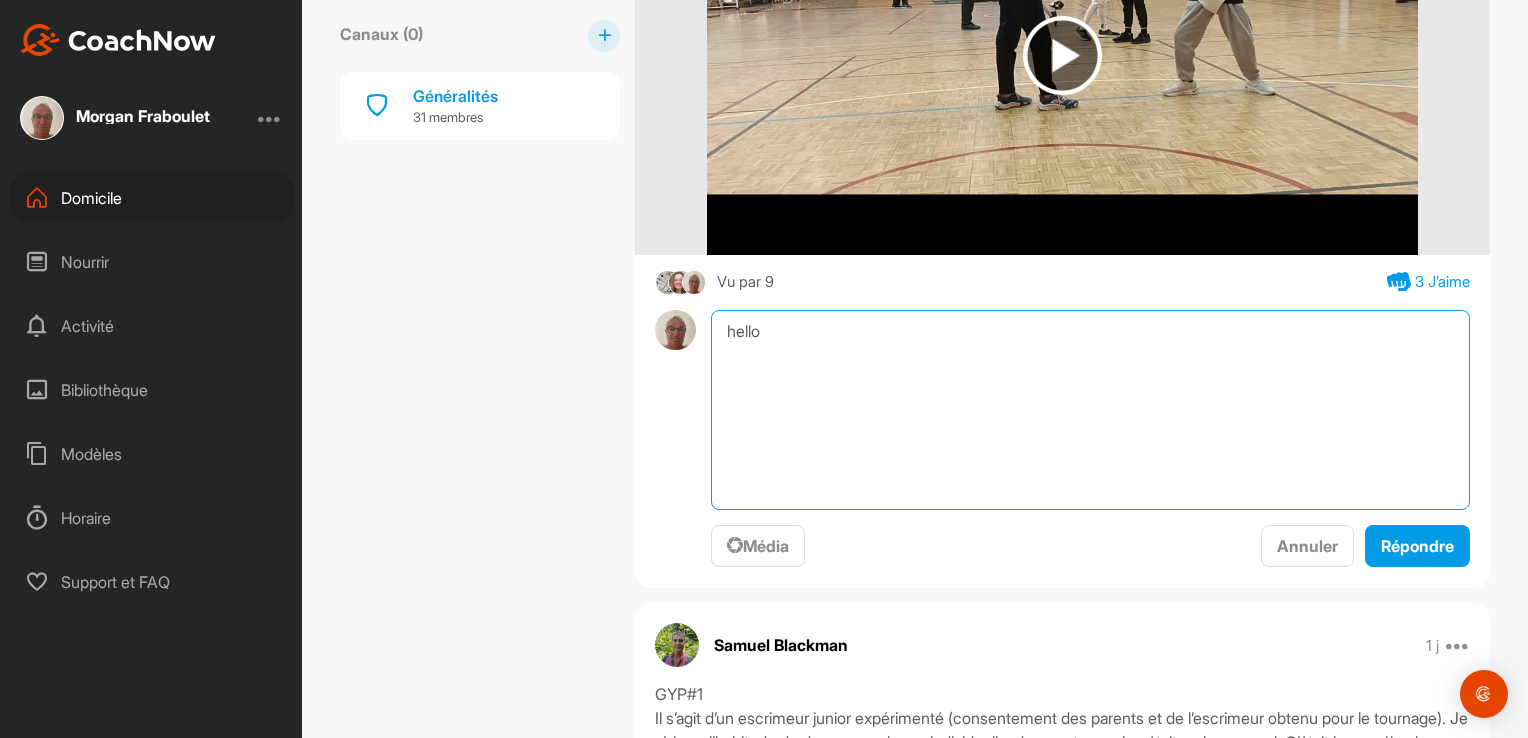click on "hello" at bounding box center [1090, 410] 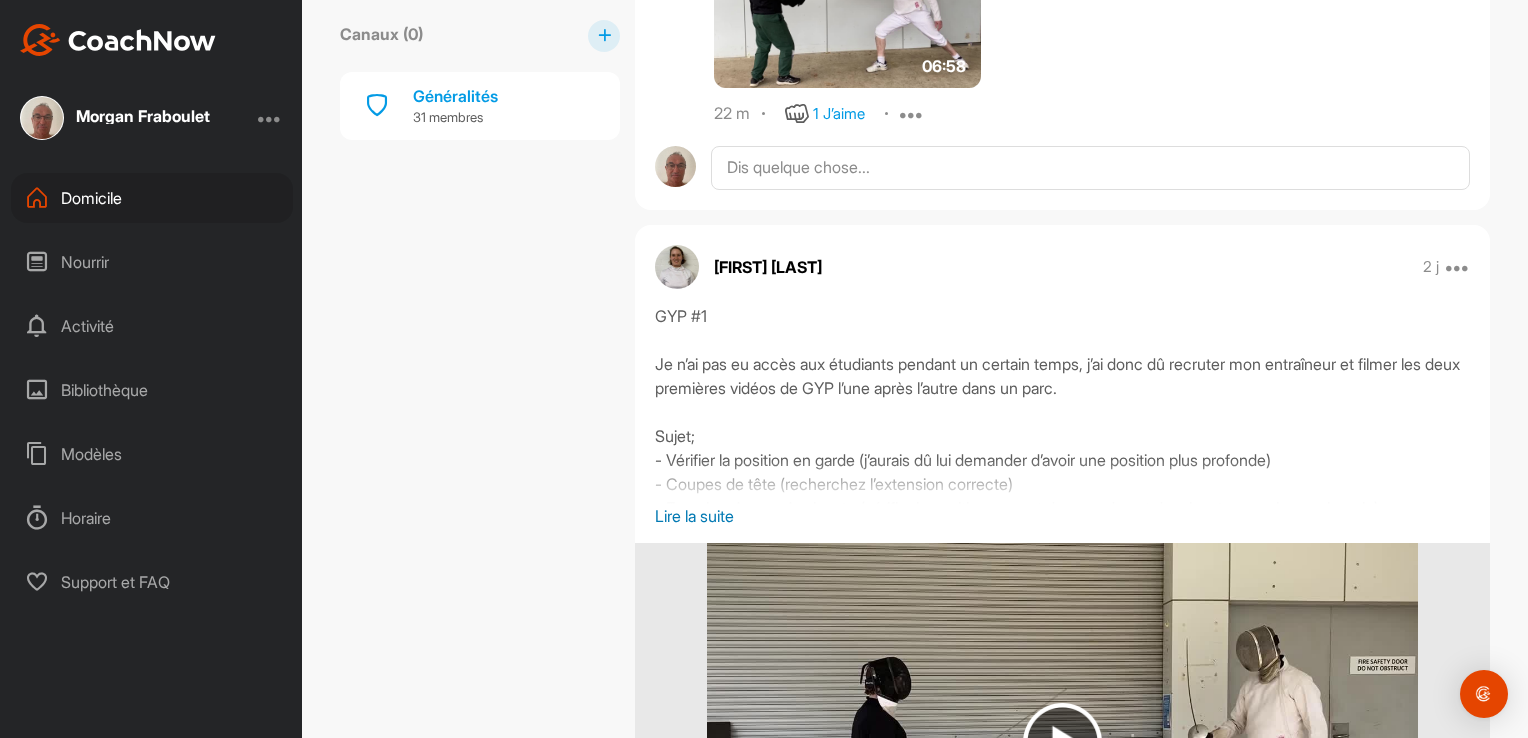 scroll, scrollTop: 8452, scrollLeft: 0, axis: vertical 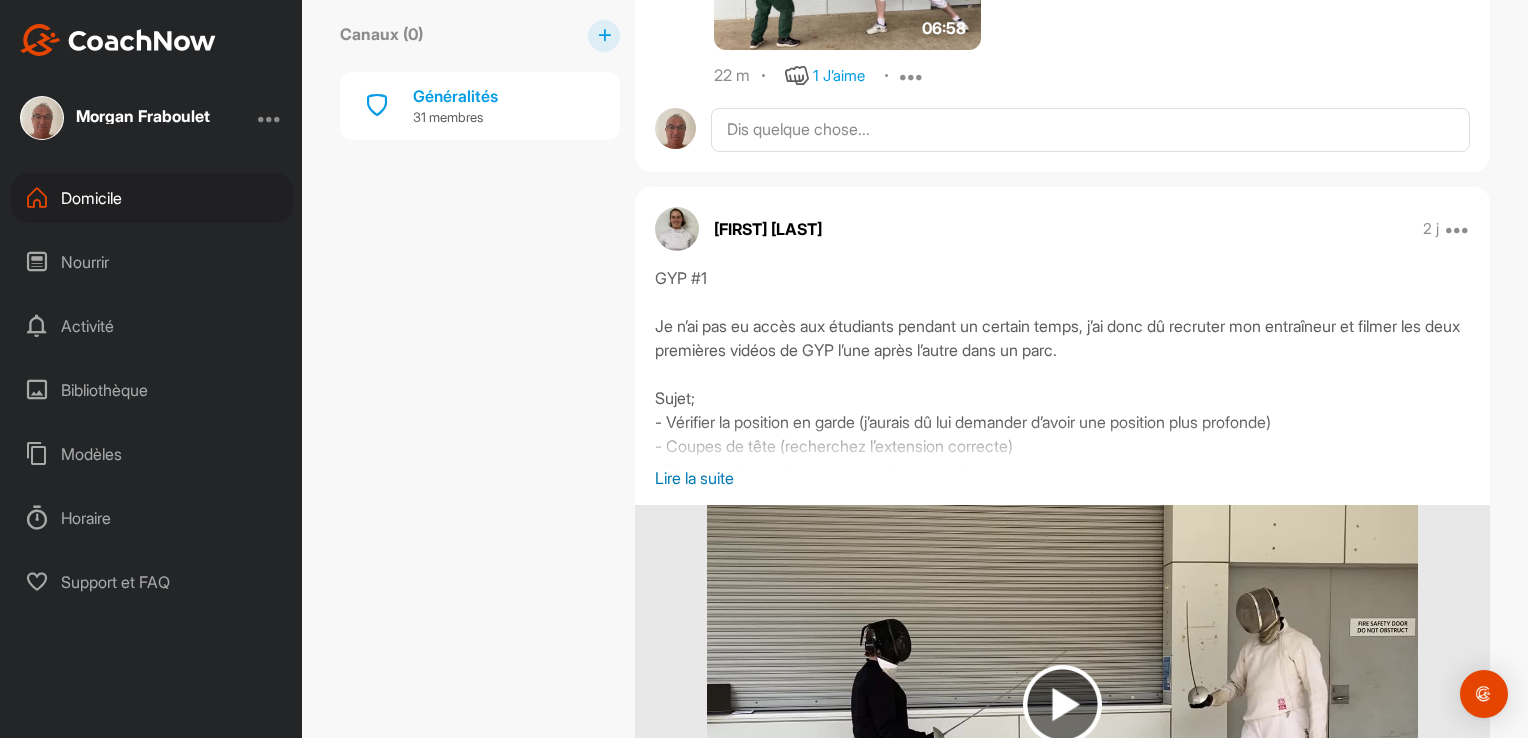 click on "Commencer 75 % Continuer Séminaire OFC L2 Saber  Escrime  Canaux (0 ) Généralités 31 membres Généralités Your Notifications Leave Group Chronologie Membres Filtre Media Type Images Videos Notes Audio Documents Author Alice Chatton alice@chatton.org AC Anthony Camacho arcesq@hotmail.com Benedict SIMPSON benhsimpson@yahoo.fr Caitlin Asper caitlin.asper@outlook.com CH Casper Howell caspercwh@gmail.com Christian Limtiaco christian.j.p.limtiaco@gmail.com Eliza Witteman elizawitteman@gmail.com Eliza Witteman sj.witteman@inspire.net.nz GLOBAL FENCING MASTERS gfm.fencing@gmail.com George Yako georgesabrecoach@gmail.com HB Hamish Bulmer hamish.bulmer@gmail.com HS Helen Smith president@oceaniafencing.org HW Hugh Wheeler hughwheeler@gmail.com KB Kate Brill kbrillnz@gmail.com LK Leo Kershaw Kostic leo@macdonald.net.au Leon Thomas developmentofficer@oceaniafencing.org LD Lydia Derrick lydiaderrick2131@gmail.com Martin Brill mbrillx@gmail.com MY Melissa Yeung mel_yeung@hotmail.com Morgan Fraboulet Niamh Horsfall OS" at bounding box center [915, 369] 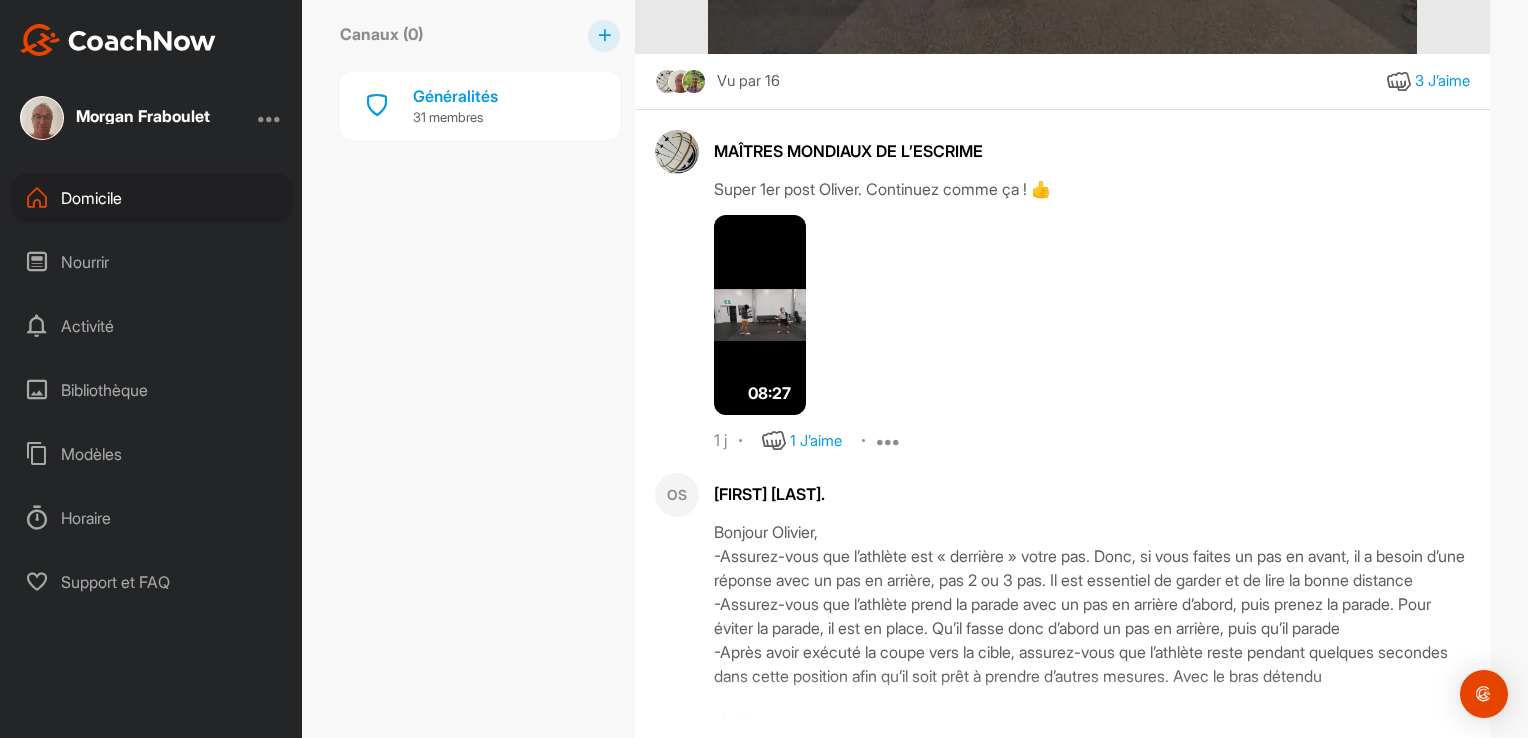 scroll, scrollTop: 11036, scrollLeft: 0, axis: vertical 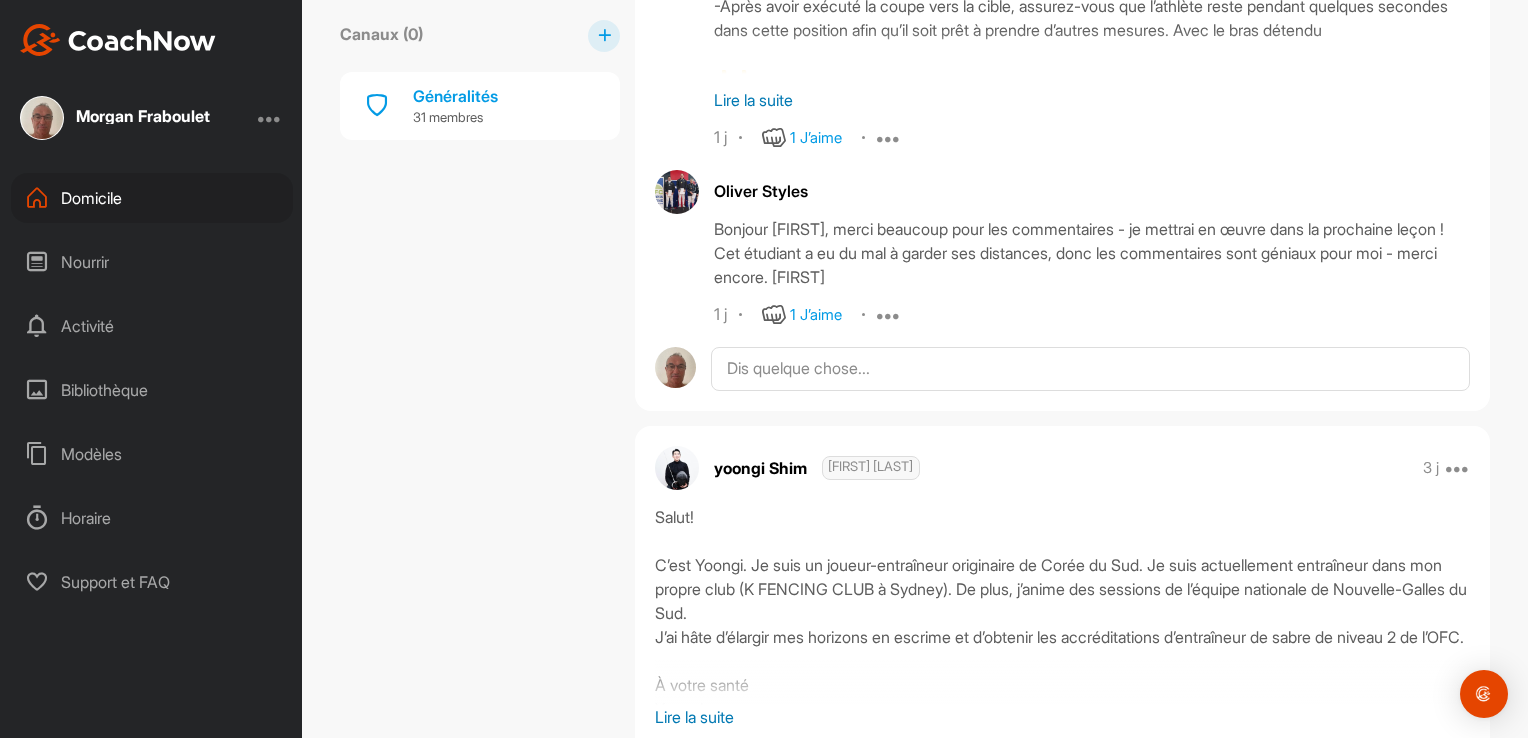 click on "Canaux (0 ) Généralités 31 membres" at bounding box center (480, -3451) 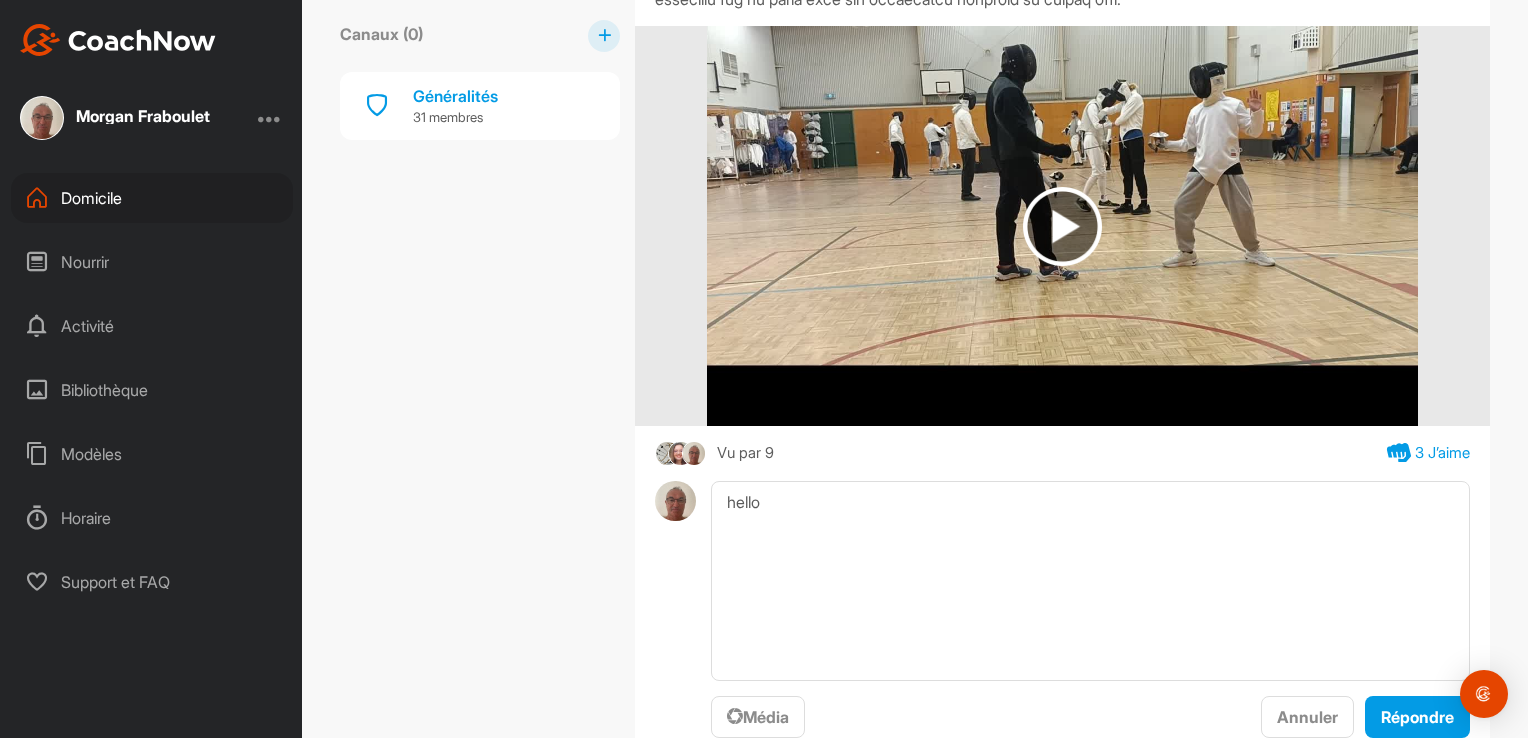 scroll, scrollTop: 5236, scrollLeft: 0, axis: vertical 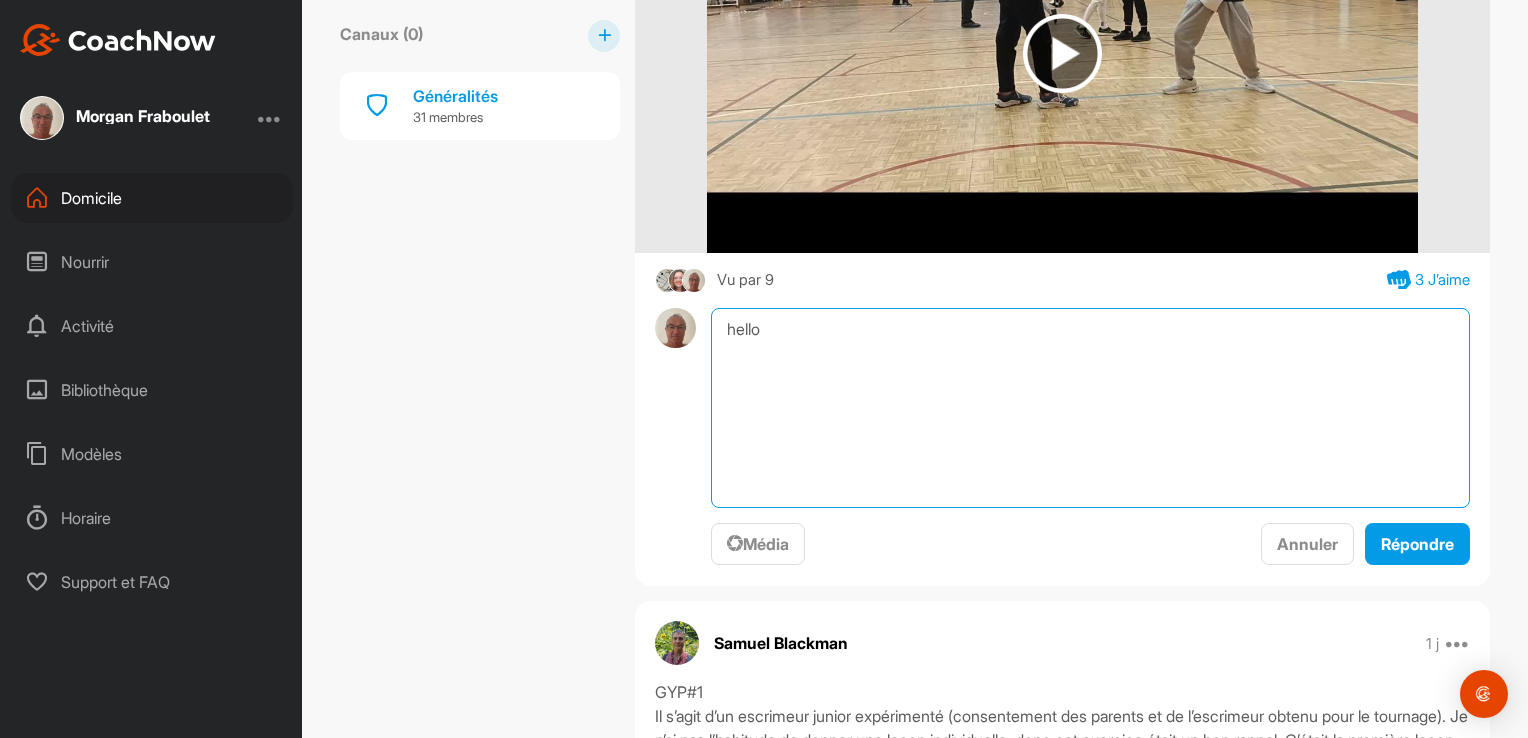click on "hello" at bounding box center (1090, 408) 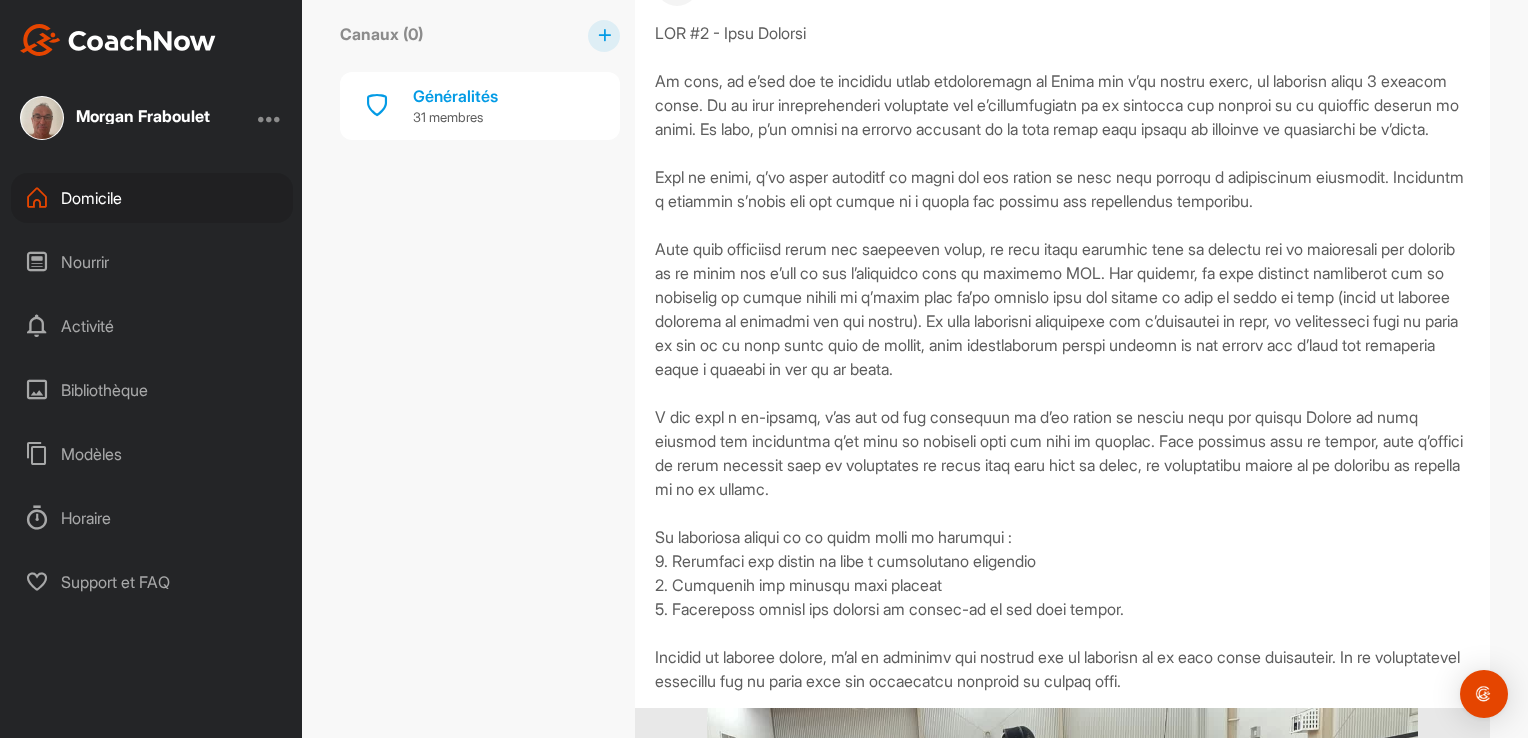 scroll, scrollTop: 4356, scrollLeft: 0, axis: vertical 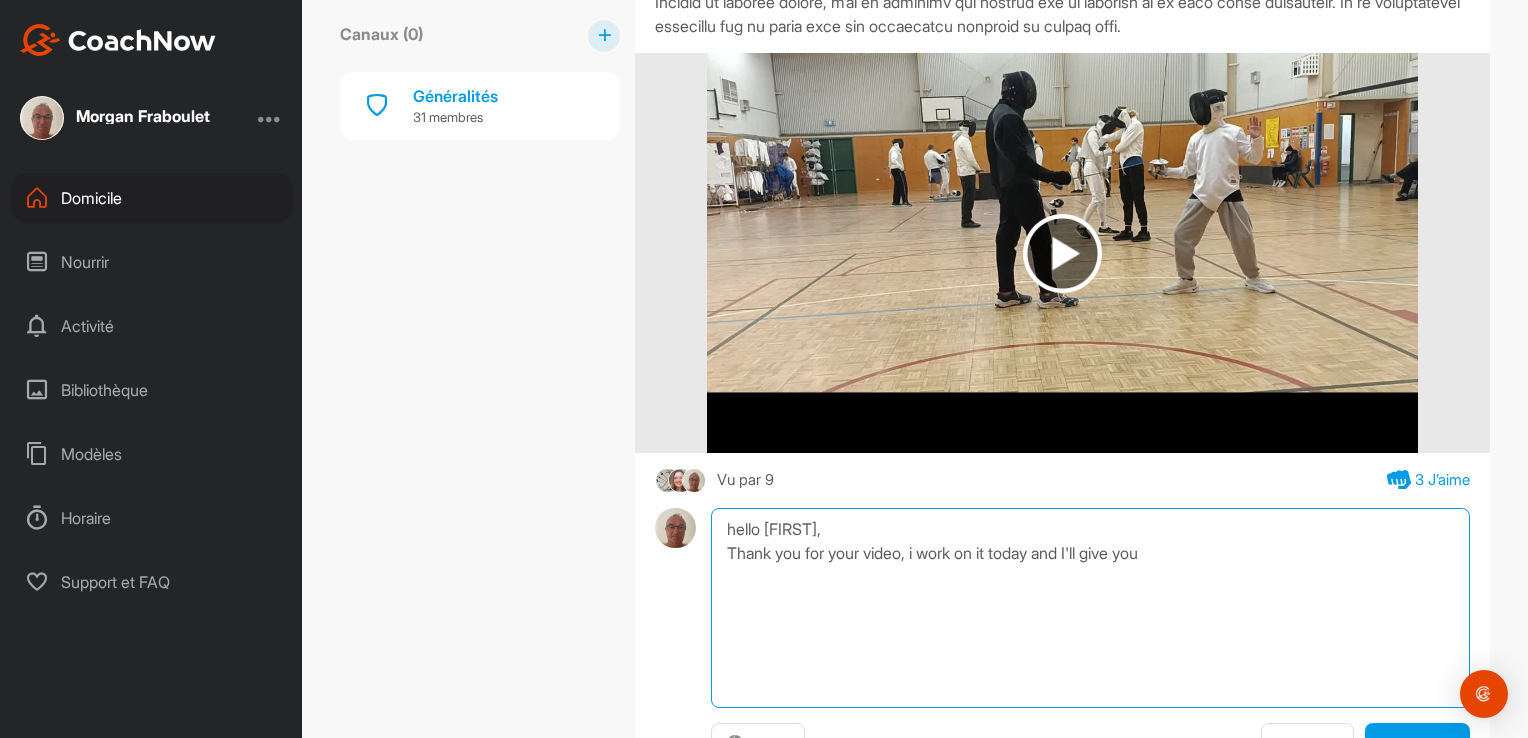click on "hello Hugh,
Thank you for your video, i work on it today and I'll give you" at bounding box center (1090, 608) 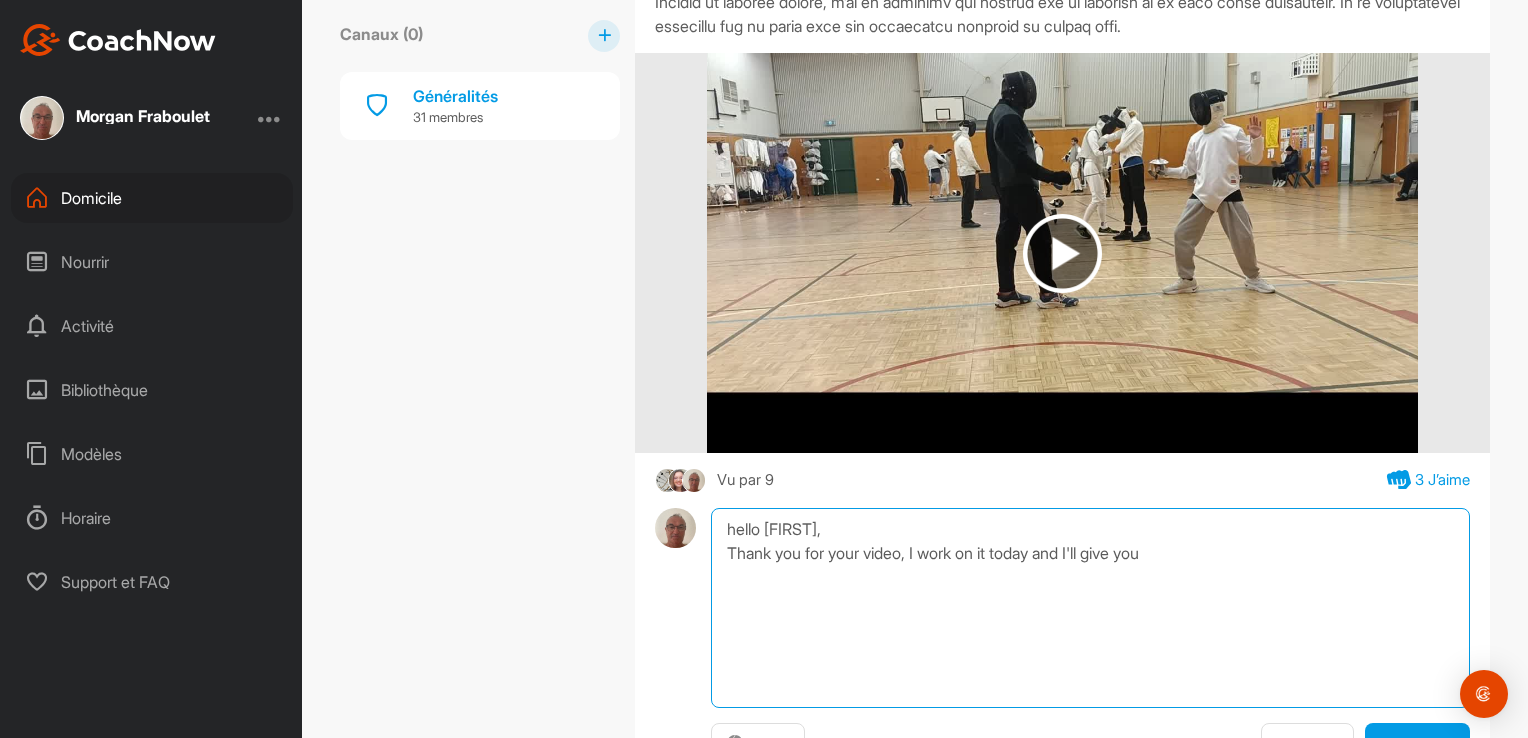 click on "hello Hugh,
Thank you for your video, I work on it today and I'll give you" at bounding box center [1090, 608] 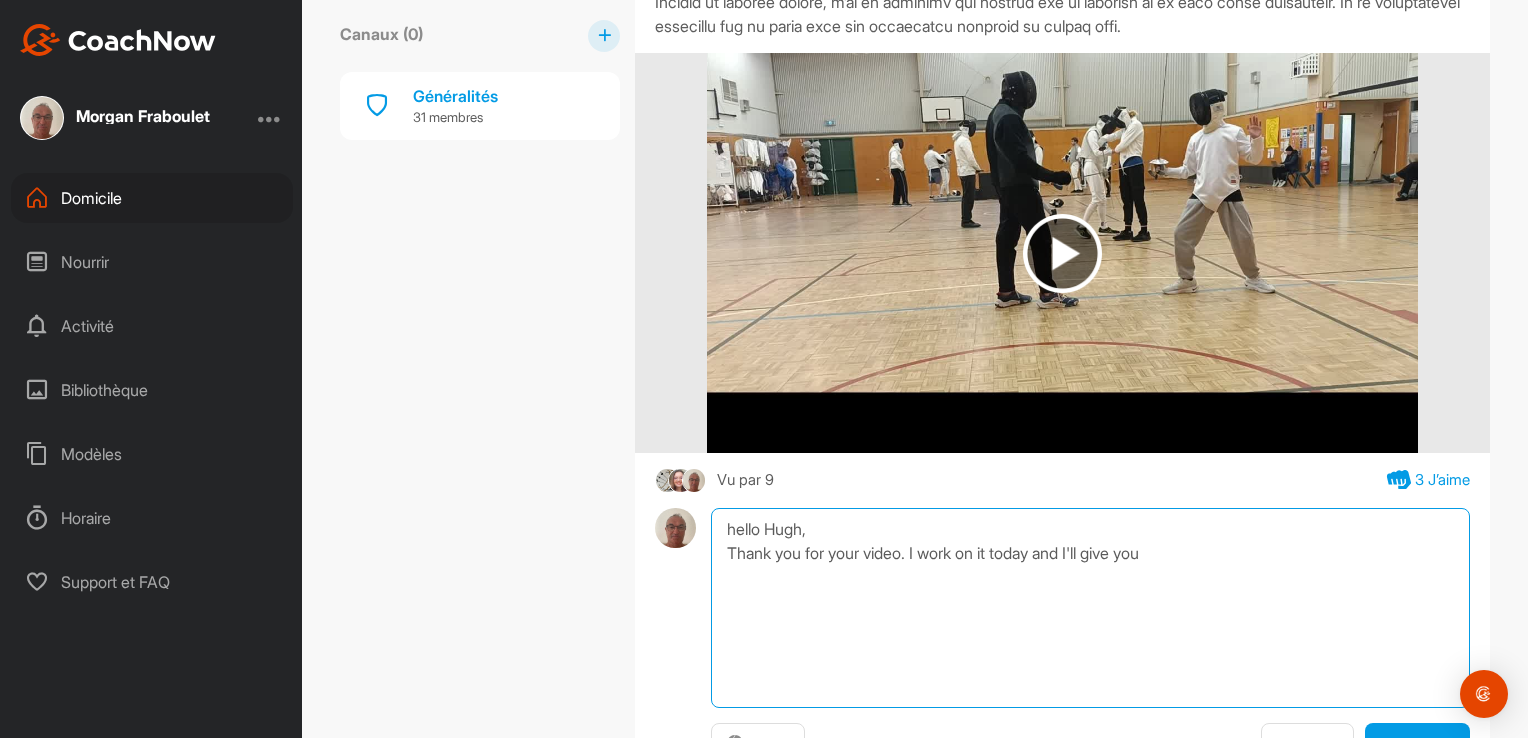 click on "hello Hugh,
Thank you for your video. I work on it today and I'll give you" at bounding box center (1090, 608) 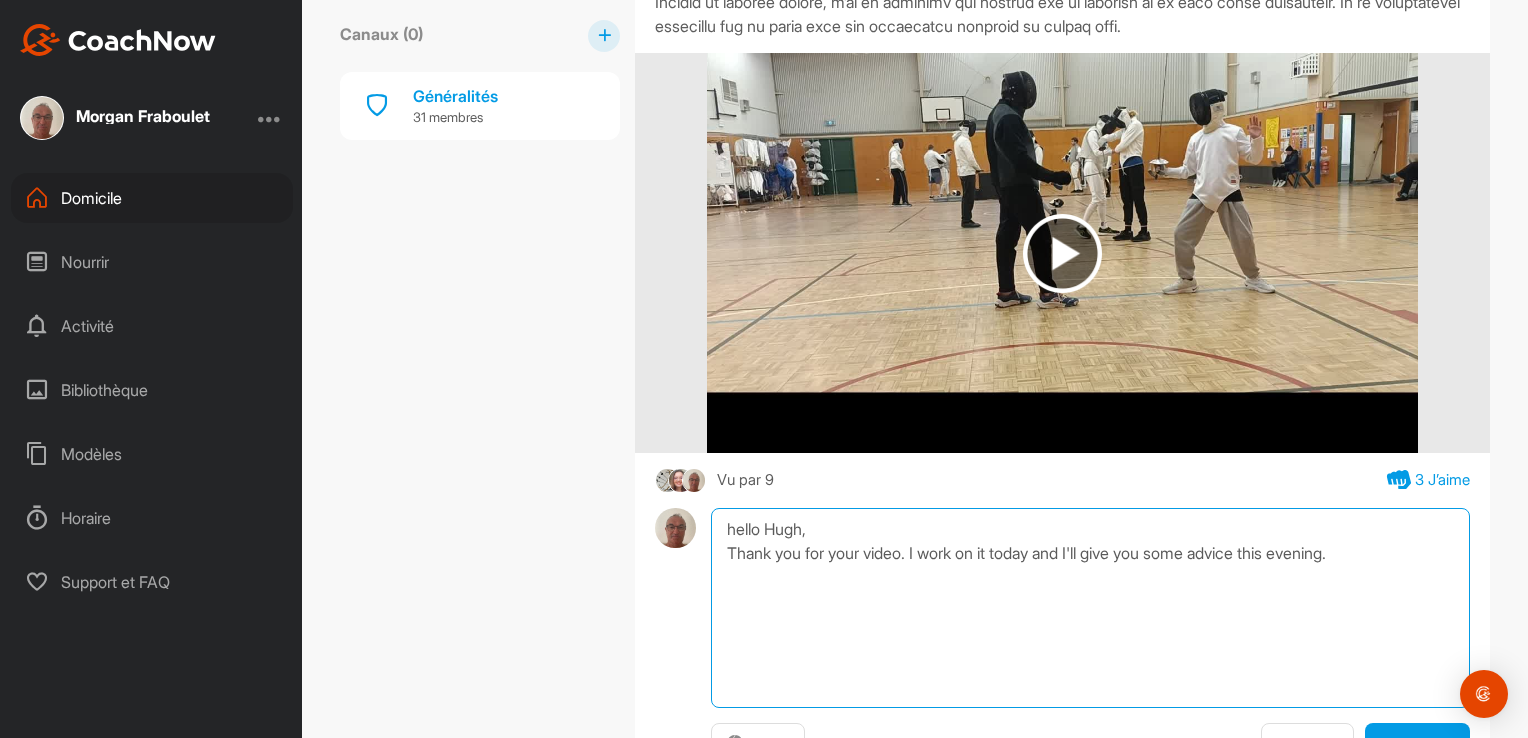 click on "hello Hugh,
Thank you for your video. I work on it today and I'll give you some advice this evening." at bounding box center [1090, 608] 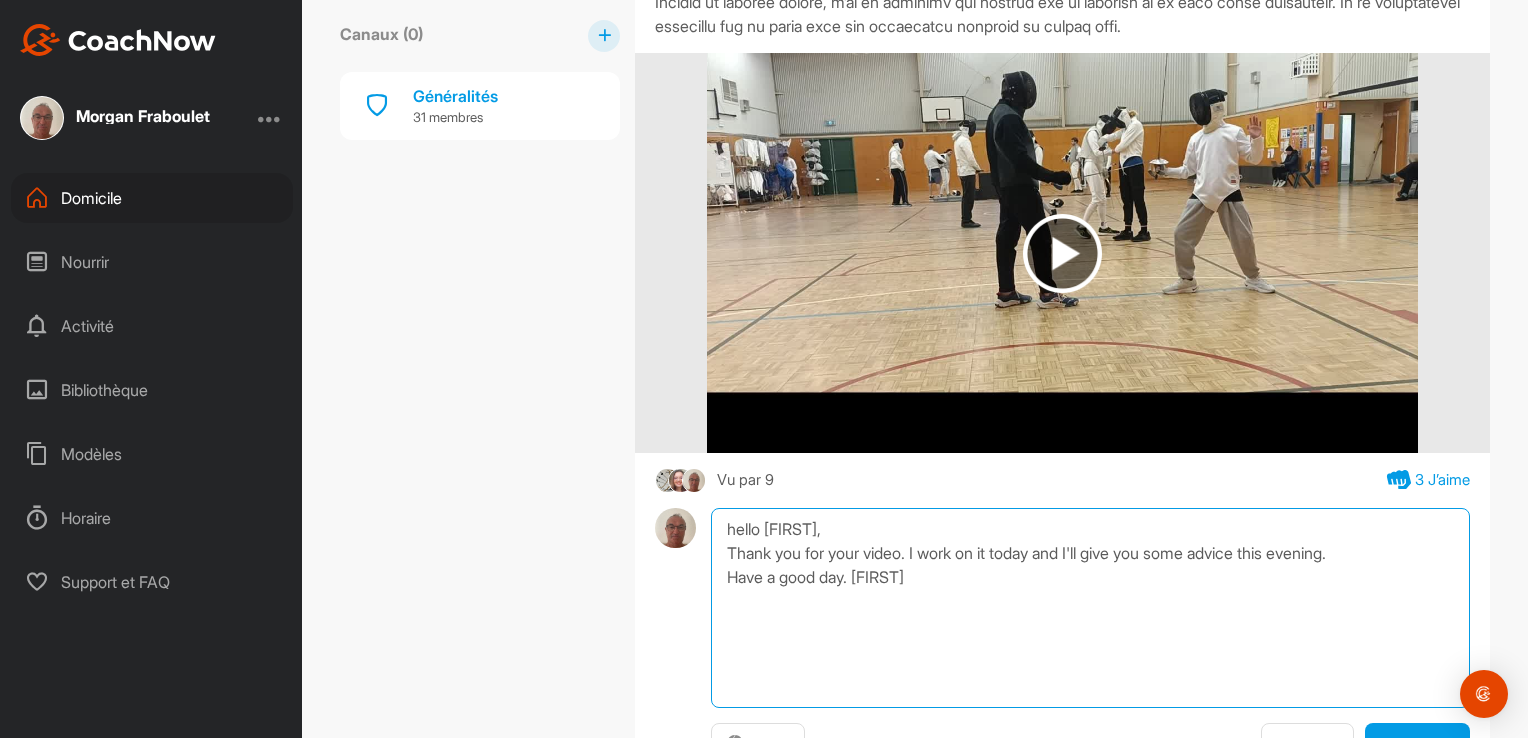 click on "hello Hugh,
Thank you for your video. I work on it today and I'll give you some advice this evening.
Have a good day. Morgan" at bounding box center [1090, 608] 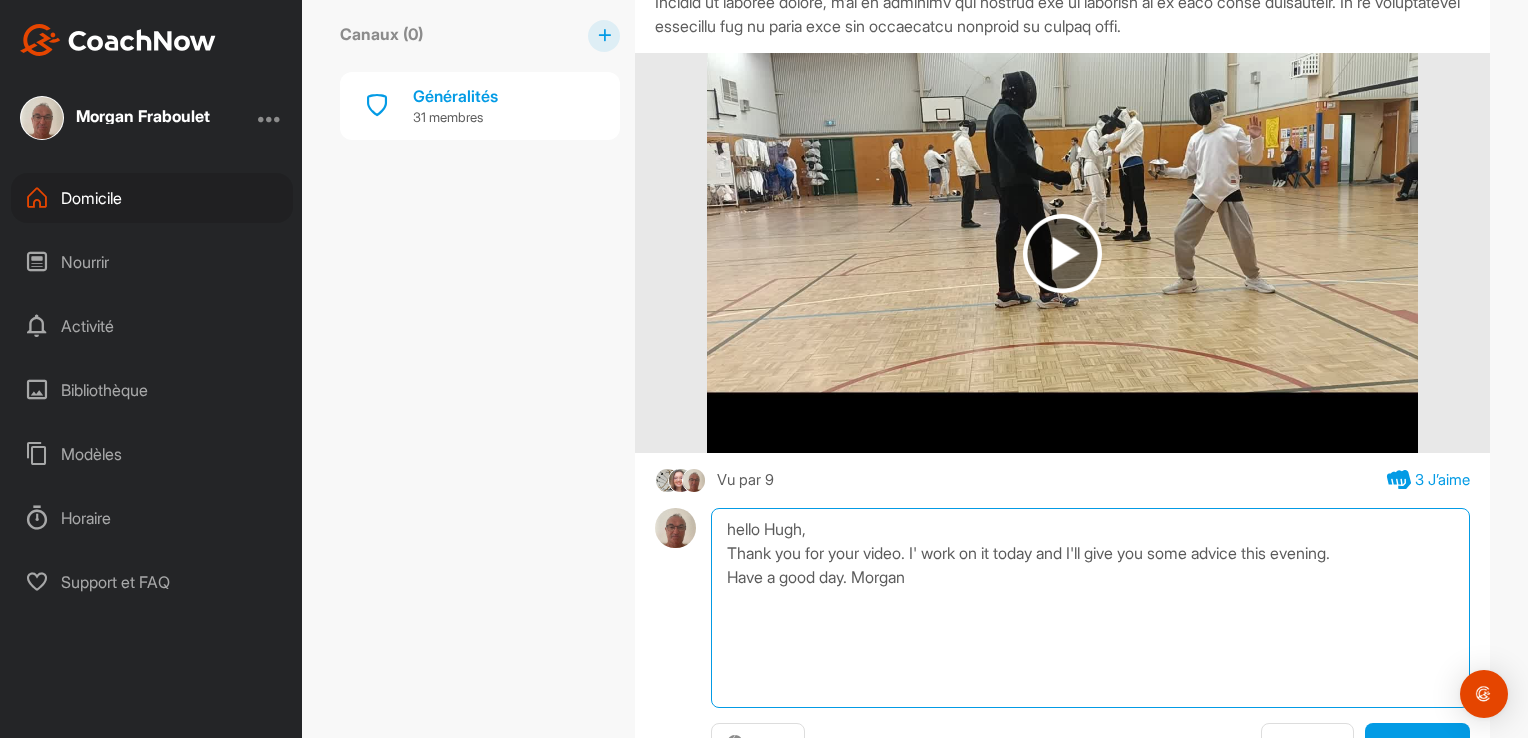 click on "hello Hugh,
Thank you for your video. I' work on it today and I'll give you some advice this evening.
Have a good day. Morgan" at bounding box center [1090, 608] 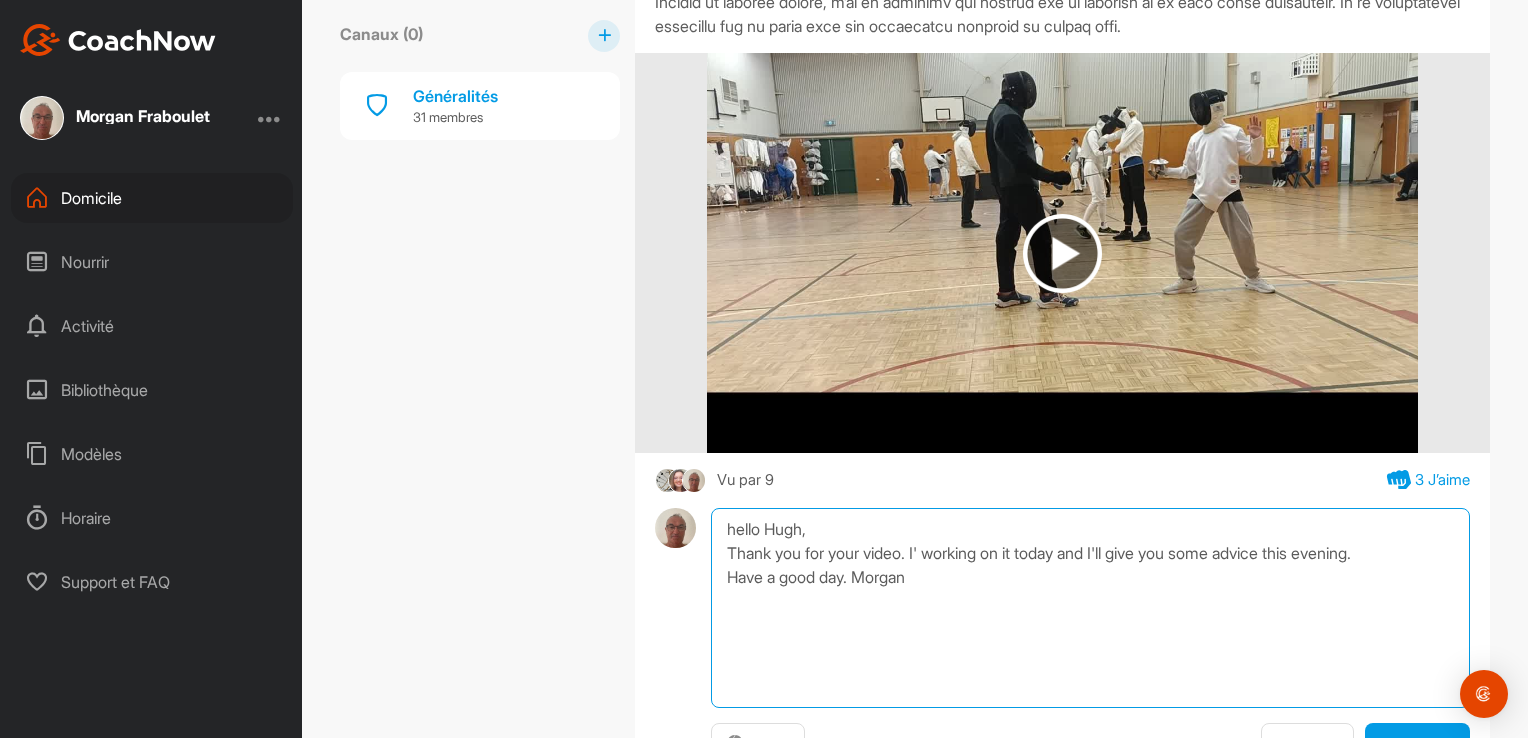 type on "hello Hugh,
Thank you for your video. I' working on it today and I'll give you some advice this evening.
Have a good day. Morgan" 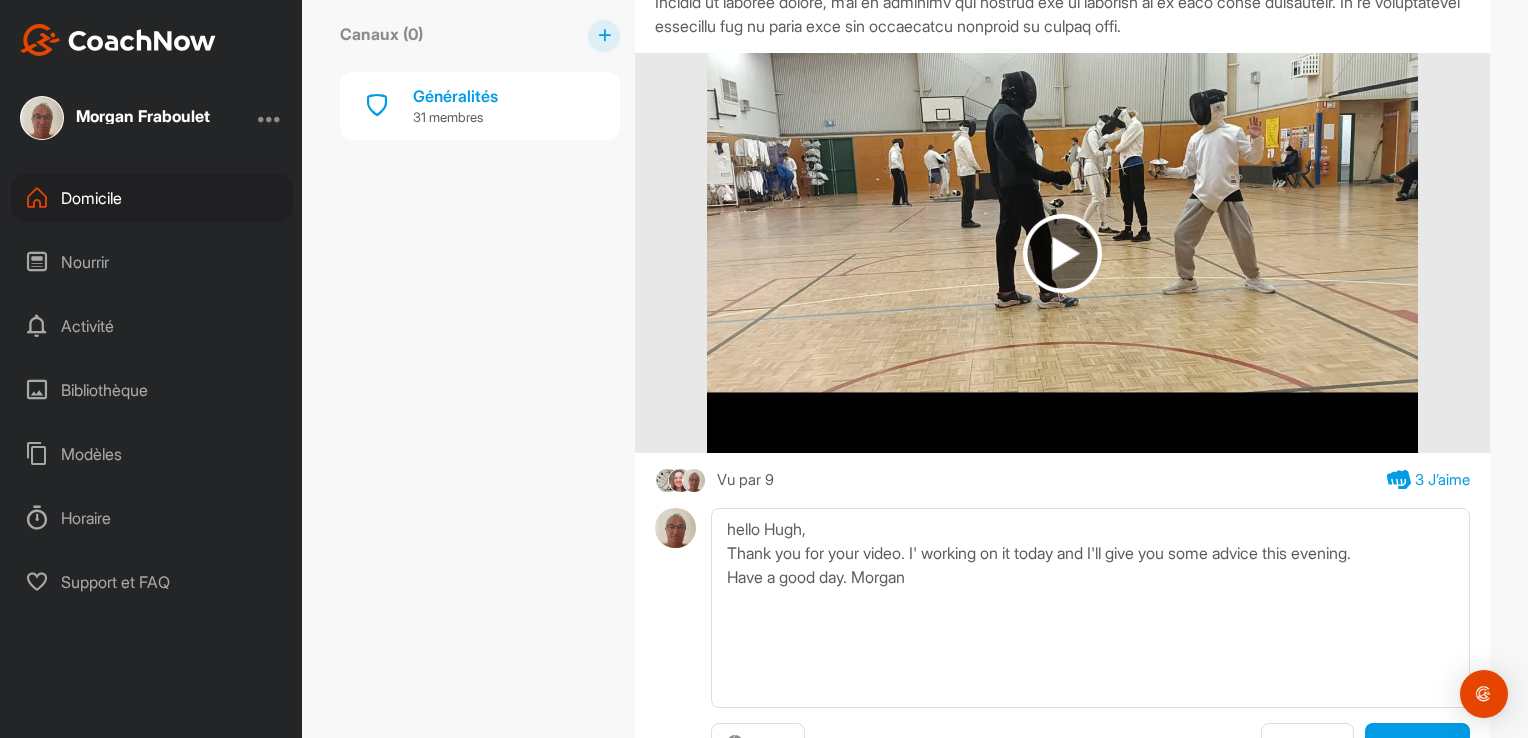 click on "Commencer 75 % Continuer Séminaire OFC L2 Saber  Escrime  Canaux (0 ) Généralités 31 membres Généralités Your Notifications Leave Group Chronologie Membres Filtre Media Type Images Videos Notes Audio Documents Author Alice Chatton alice@chatton.org AC Anthony Camacho arcesq@hotmail.com Benedict SIMPSON benhsimpson@yahoo.fr Caitlin Asper caitlin.asper@outlook.com CH Casper Howell caspercwh@gmail.com Christian Limtiaco christian.j.p.limtiaco@gmail.com Eliza Witteman elizawitteman@gmail.com Eliza Witteman sj.witteman@inspire.net.nz GLOBAL FENCING MASTERS gfm.fencing@gmail.com George Yako georgesabrecoach@gmail.com HB Hamish Bulmer hamish.bulmer@gmail.com HS Helen Smith president@oceaniafencing.org HW Hugh Wheeler hughwheeler@gmail.com KB Kate Brill kbrillnz@gmail.com LK Leo Kershaw Kostic leo@macdonald.net.au Leon Thomas developmentofficer@oceaniafencing.org LD Lydia Derrick lydiaderrick2131@gmail.com Martin Brill mbrillx@gmail.com MY Melissa Yeung mel_yeung@hotmail.com Morgan Fraboulet Niamh Horsfall OS" at bounding box center (915, 369) 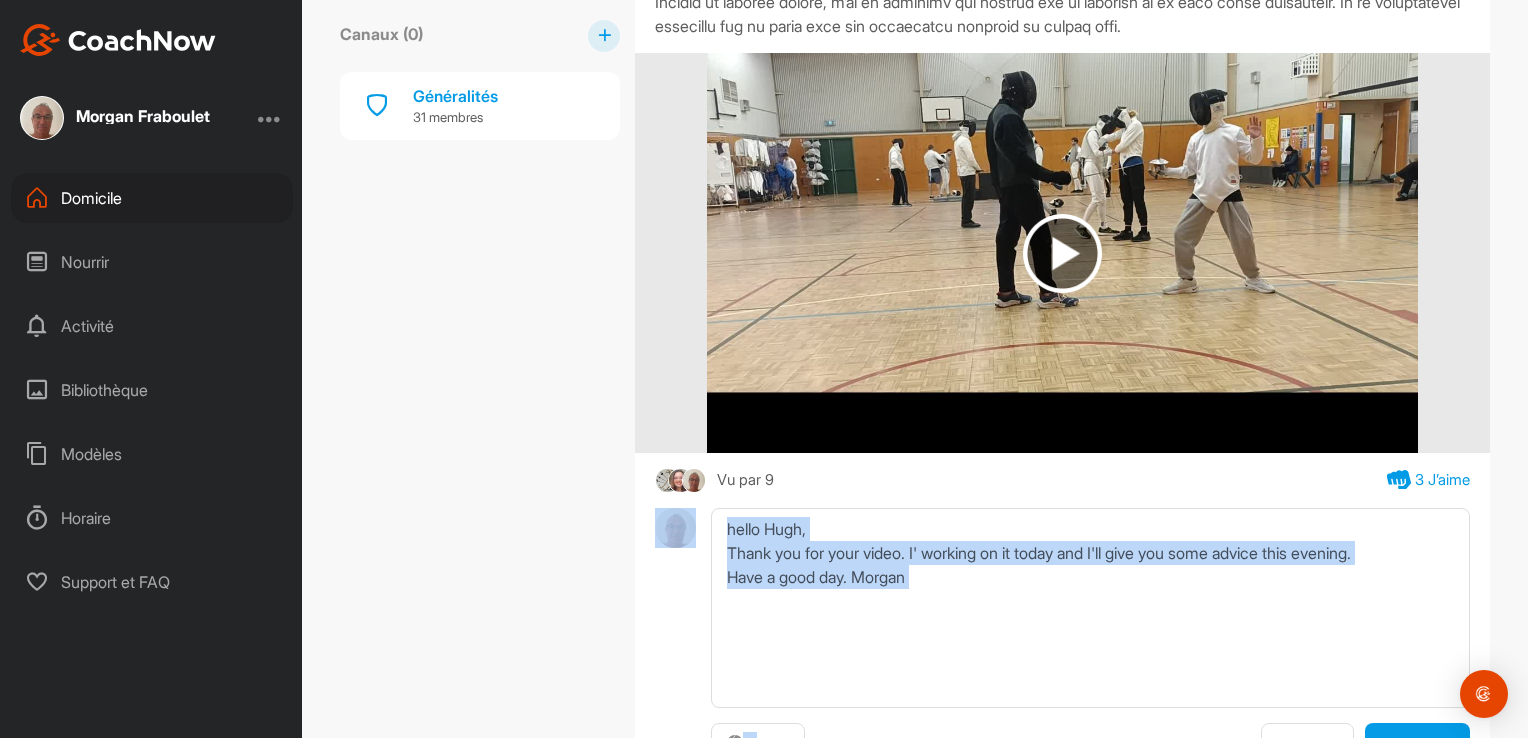 click on "Commencer 75 % Continuer Séminaire OFC L2 Saber  Escrime  Canaux (0 ) Généralités 31 membres Généralités Your Notifications Leave Group Chronologie Membres Filtre Media Type Images Videos Notes Audio Documents Author Alice Chatton alice@chatton.org AC Anthony Camacho arcesq@hotmail.com Benedict SIMPSON benhsimpson@yahoo.fr Caitlin Asper caitlin.asper@outlook.com CH Casper Howell caspercwh@gmail.com Christian Limtiaco christian.j.p.limtiaco@gmail.com Eliza Witteman elizawitteman@gmail.com Eliza Witteman sj.witteman@inspire.net.nz GLOBAL FENCING MASTERS gfm.fencing@gmail.com George Yako georgesabrecoach@gmail.com HB Hamish Bulmer hamish.bulmer@gmail.com HS Helen Smith president@oceaniafencing.org HW Hugh Wheeler hughwheeler@gmail.com KB Kate Brill kbrillnz@gmail.com LK Leo Kershaw Kostic leo@macdonald.net.au Leon Thomas developmentofficer@oceaniafencing.org LD Lydia Derrick lydiaderrick2131@gmail.com Martin Brill mbrillx@gmail.com MY Melissa Yeung mel_yeung@hotmail.com Morgan Fraboulet Niamh Horsfall OS" at bounding box center (915, 369) 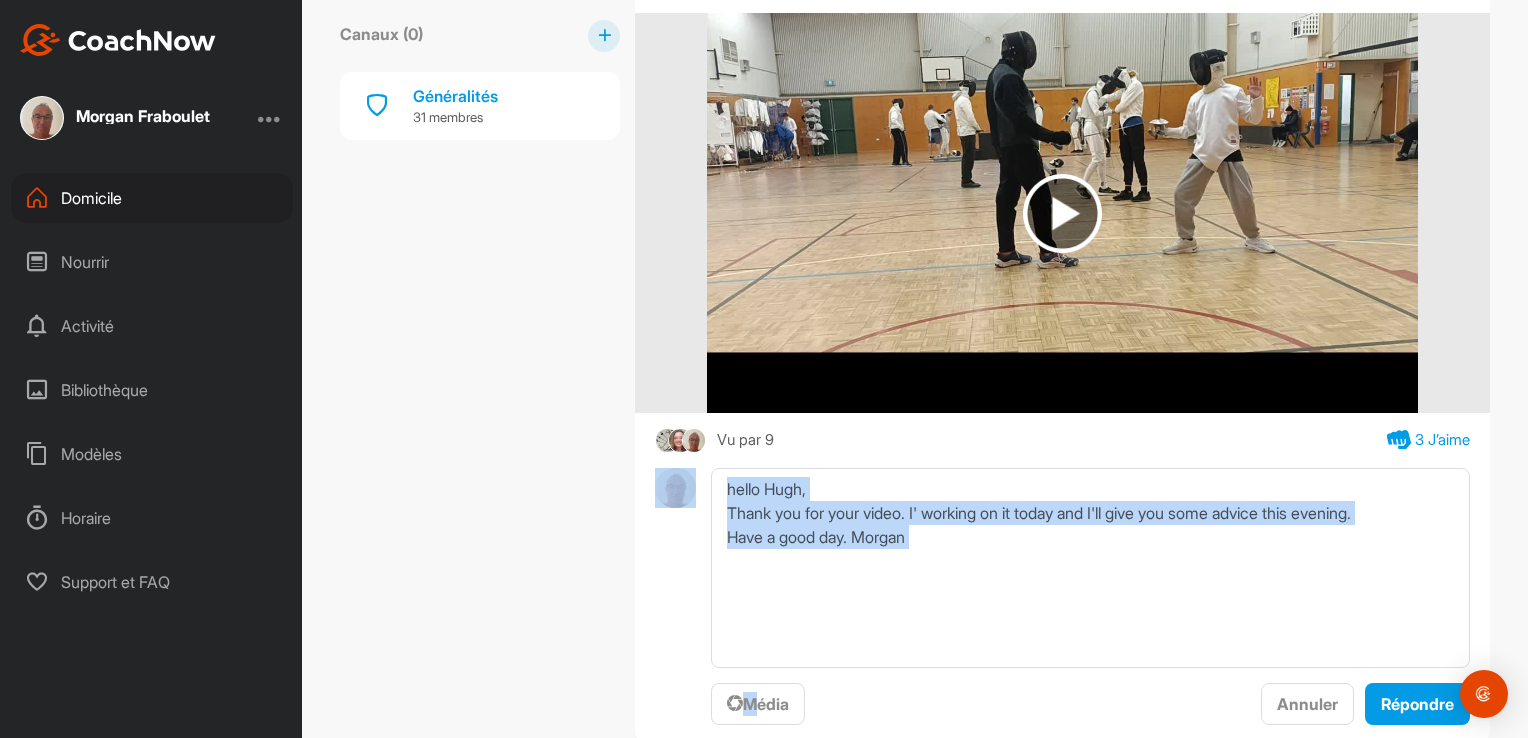 click on "Commencer 75 % Continuer Séminaire OFC L2 Saber  Escrime  Canaux (0 ) Généralités 31 membres Généralités Your Notifications Leave Group Chronologie Membres Filtre Media Type Images Videos Notes Audio Documents Author Alice Chatton alice@chatton.org AC Anthony Camacho arcesq@hotmail.com Benedict SIMPSON benhsimpson@yahoo.fr Caitlin Asper caitlin.asper@outlook.com CH Casper Howell caspercwh@gmail.com Christian Limtiaco christian.j.p.limtiaco@gmail.com Eliza Witteman elizawitteman@gmail.com Eliza Witteman sj.witteman@inspire.net.nz GLOBAL FENCING MASTERS gfm.fencing@gmail.com George Yako georgesabrecoach@gmail.com HB Hamish Bulmer hamish.bulmer@gmail.com HS Helen Smith president@oceaniafencing.org HW Hugh Wheeler hughwheeler@gmail.com KB Kate Brill kbrillnz@gmail.com LK Leo Kershaw Kostic leo@macdonald.net.au Leon Thomas developmentofficer@oceaniafencing.org LD Lydia Derrick lydiaderrick2131@gmail.com Martin Brill mbrillx@gmail.com MY Melissa Yeung mel_yeung@hotmail.com Morgan Fraboulet Niamh Horsfall OS" at bounding box center [915, 369] 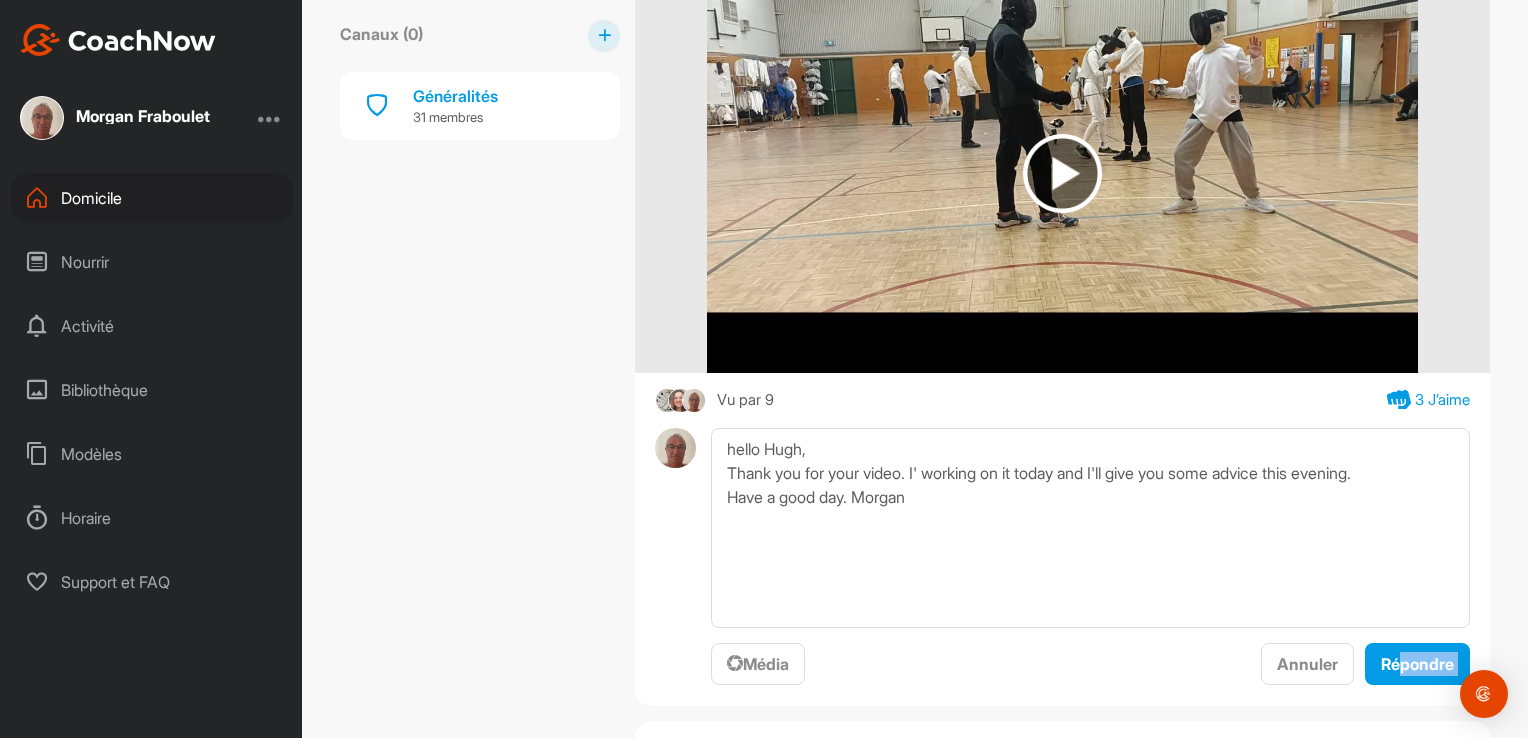 click on "Commencer 75 % Continuer Séminaire OFC L2 Saber  Escrime  Canaux (0 ) Généralités 31 membres Généralités Your Notifications Leave Group Chronologie Membres Filtre Media Type Images Videos Notes Audio Documents Author Alice Chatton alice@chatton.org AC Anthony Camacho arcesq@hotmail.com Benedict SIMPSON benhsimpson@yahoo.fr Caitlin Asper caitlin.asper@outlook.com CH Casper Howell caspercwh@gmail.com Christian Limtiaco christian.j.p.limtiaco@gmail.com Eliza Witteman elizawitteman@gmail.com Eliza Witteman sj.witteman@inspire.net.nz GLOBAL FENCING MASTERS gfm.fencing@gmail.com George Yako georgesabrecoach@gmail.com HB Hamish Bulmer hamish.bulmer@gmail.com HS Helen Smith president@oceaniafencing.org HW Hugh Wheeler hughwheeler@gmail.com KB Kate Brill kbrillnz@gmail.com LK Leo Kershaw Kostic leo@macdonald.net.au Leon Thomas developmentofficer@oceaniafencing.org LD Lydia Derrick lydiaderrick2131@gmail.com Martin Brill mbrillx@gmail.com MY Melissa Yeung mel_yeung@hotmail.com Morgan Fraboulet Niamh Horsfall OS" at bounding box center [915, 369] 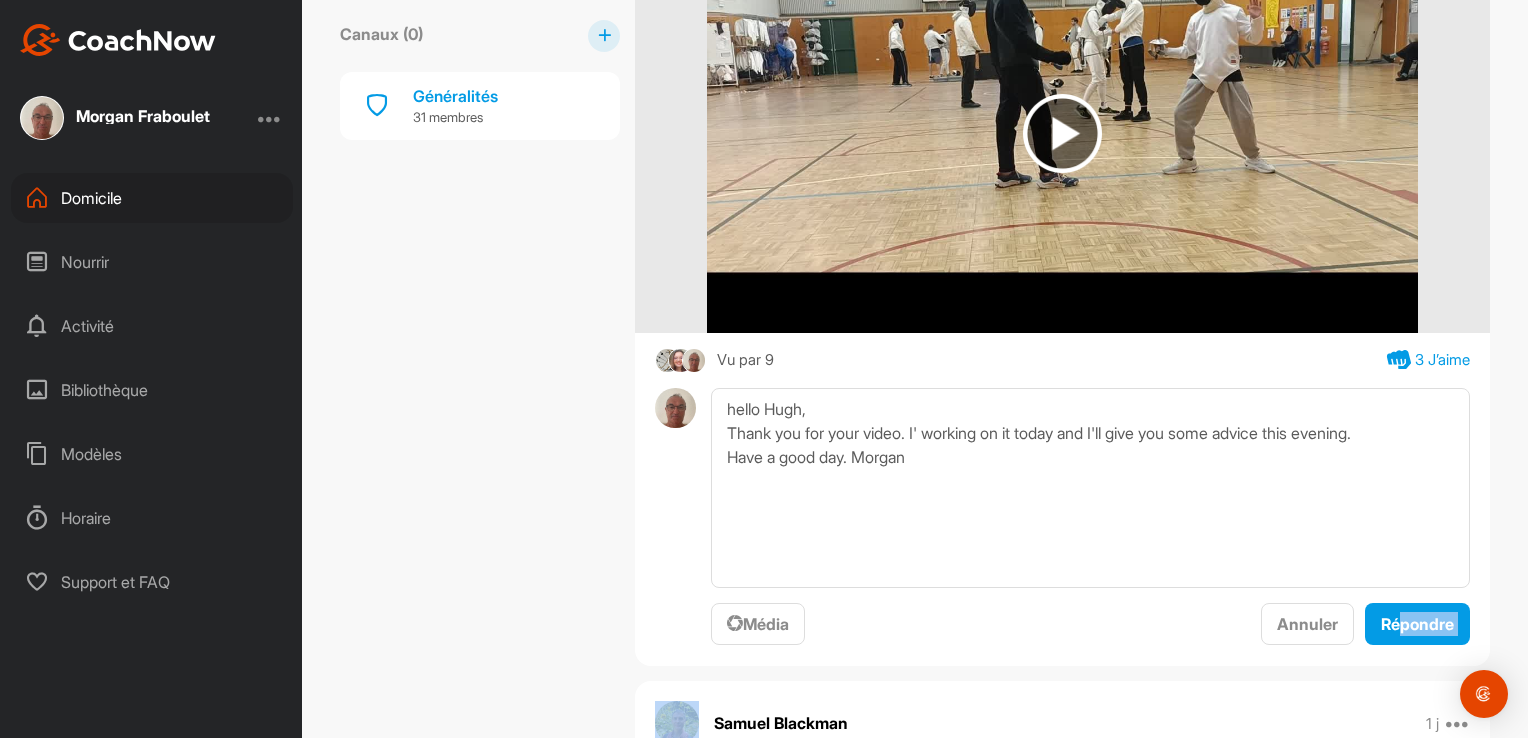 click on "Commencer 75 % Continuer Séminaire OFC L2 Saber  Escrime  Canaux (0 ) Généralités 31 membres Généralités Your Notifications Leave Group Chronologie Membres Filtre Media Type Images Videos Notes Audio Documents Author Alice Chatton alice@chatton.org AC Anthony Camacho arcesq@hotmail.com Benedict SIMPSON benhsimpson@yahoo.fr Caitlin Asper caitlin.asper@outlook.com CH Casper Howell caspercwh@gmail.com Christian Limtiaco christian.j.p.limtiaco@gmail.com Eliza Witteman elizawitteman@gmail.com Eliza Witteman sj.witteman@inspire.net.nz GLOBAL FENCING MASTERS gfm.fencing@gmail.com George Yako georgesabrecoach@gmail.com HB Hamish Bulmer hamish.bulmer@gmail.com HS Helen Smith president@oceaniafencing.org HW Hugh Wheeler hughwheeler@gmail.com KB Kate Brill kbrillnz@gmail.com LK Leo Kershaw Kostic leo@macdonald.net.au Leon Thomas developmentofficer@oceaniafencing.org LD Lydia Derrick lydiaderrick2131@gmail.com Martin Brill mbrillx@gmail.com MY Melissa Yeung mel_yeung@hotmail.com Morgan Fraboulet Niamh Horsfall OS" at bounding box center (915, 369) 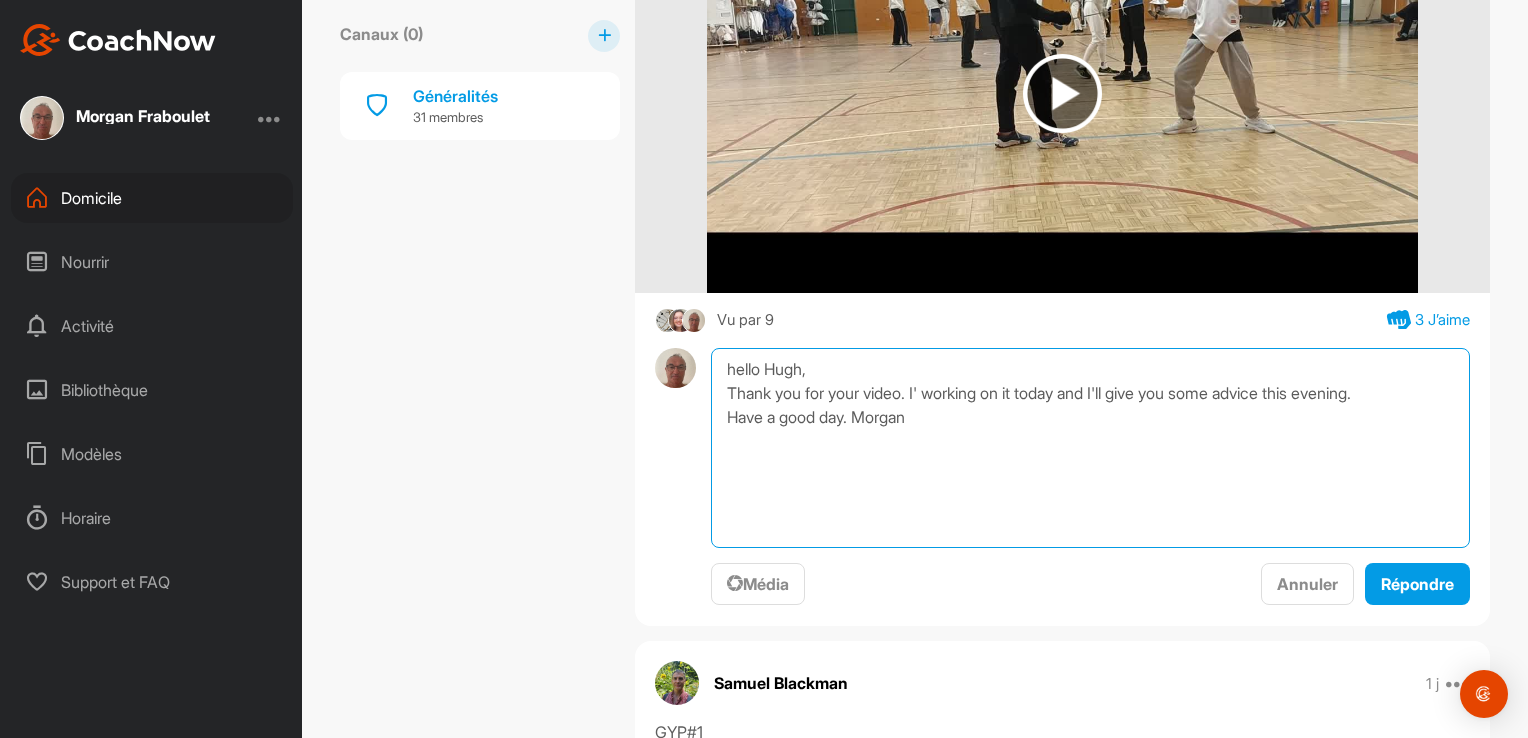 click on "hello Hugh,
Thank you for your video. I' working on it today and I'll give you some advice this evening.
Have a good day. Morgan" at bounding box center [1090, 448] 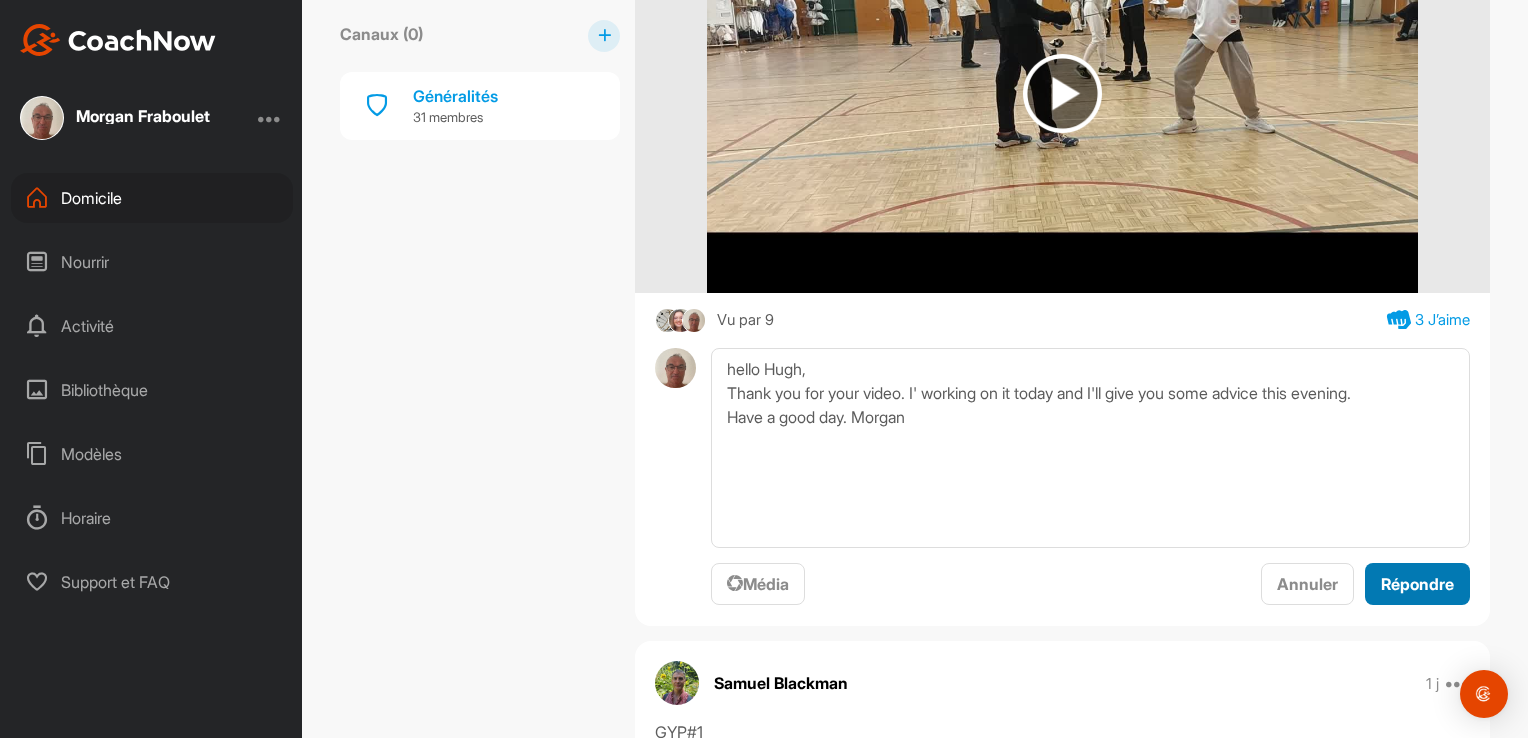 click on "Répondre" at bounding box center [1417, 584] 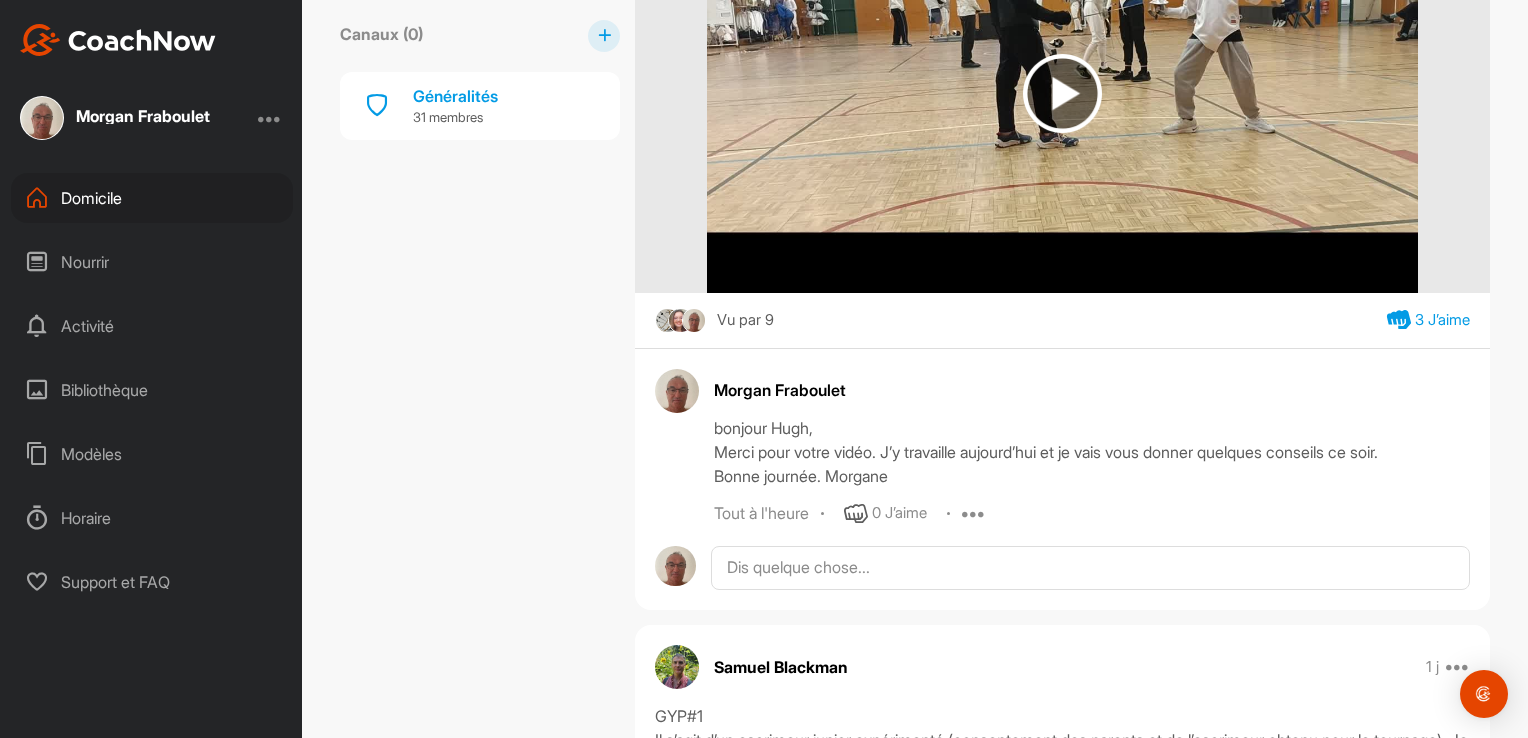 scroll, scrollTop: 5118, scrollLeft: 0, axis: vertical 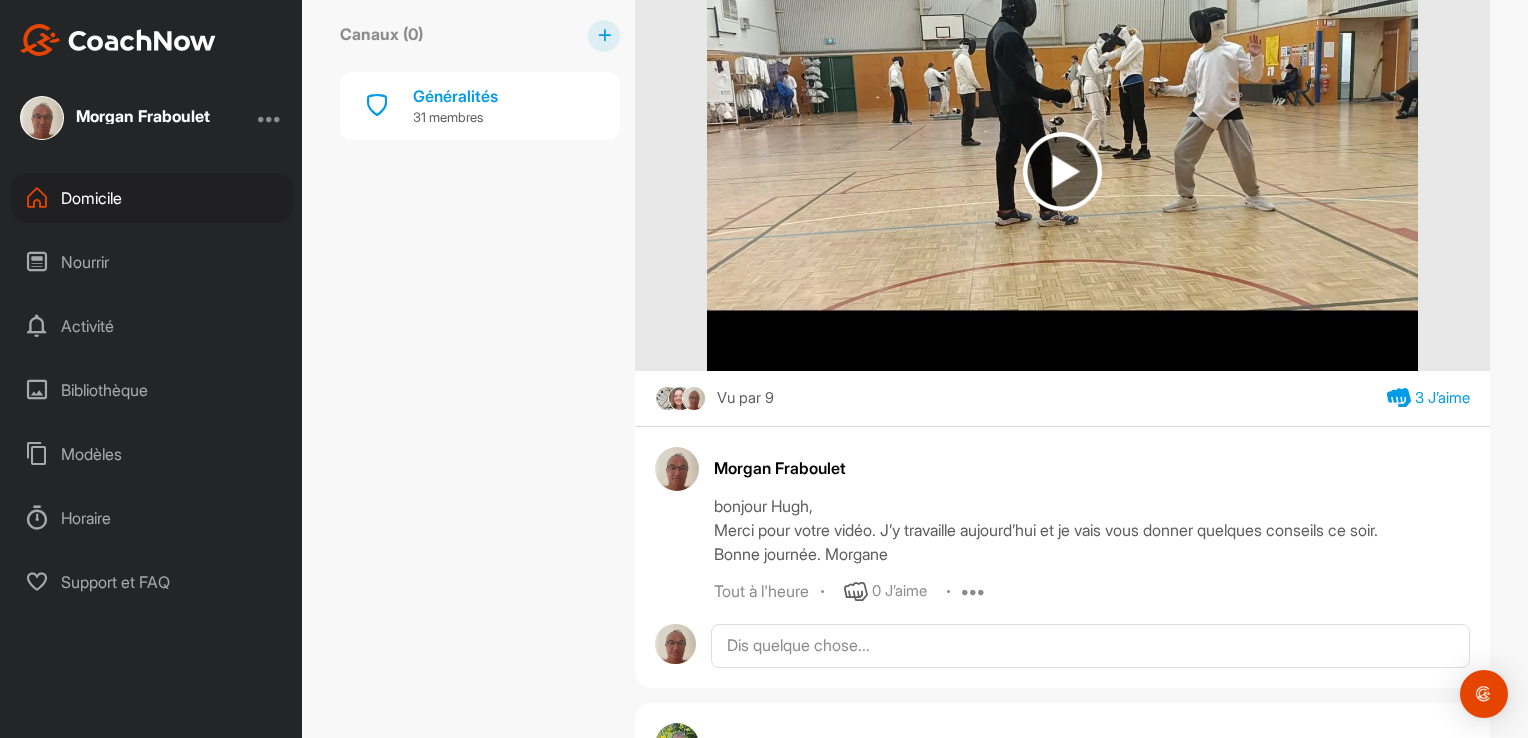 click at bounding box center [1062, 171] 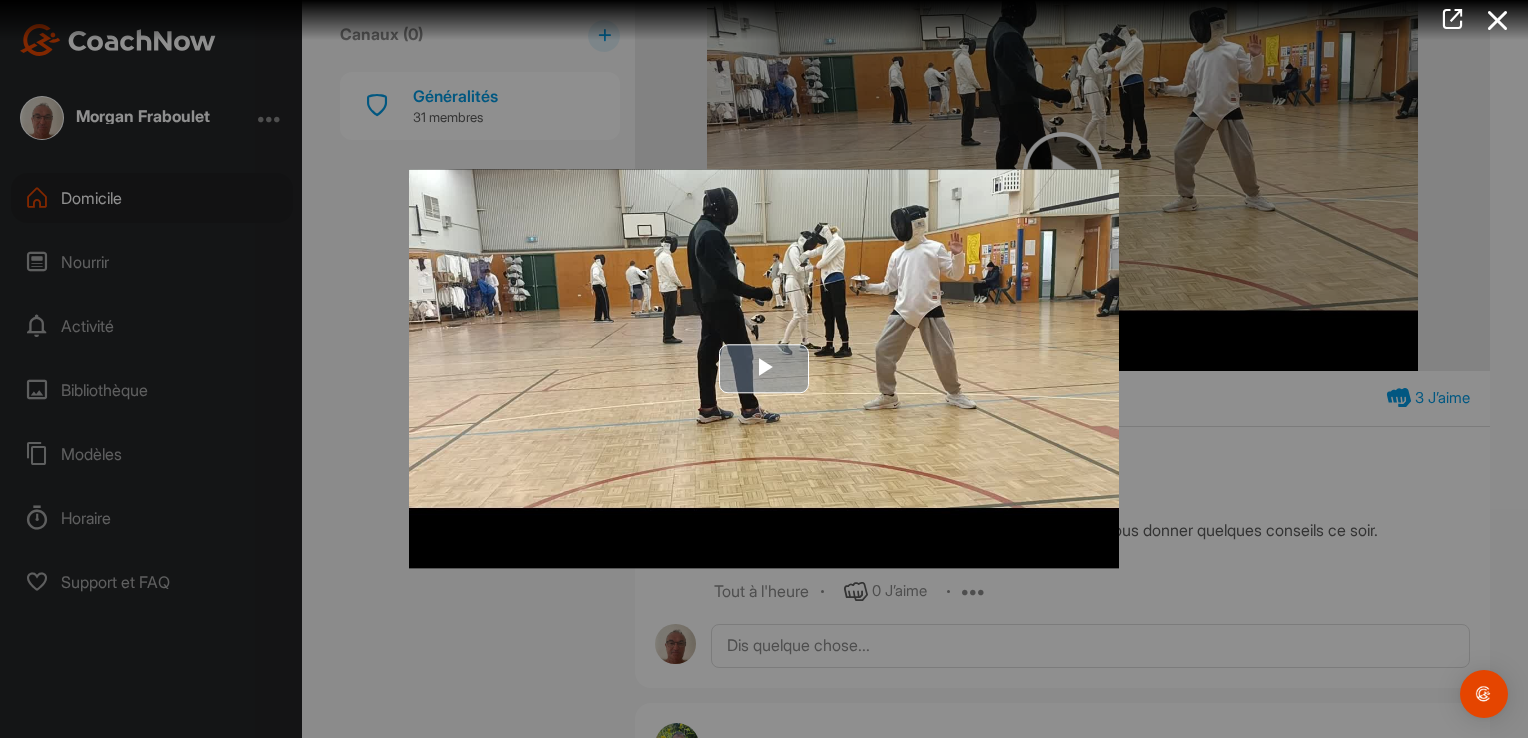 click at bounding box center (764, 369) 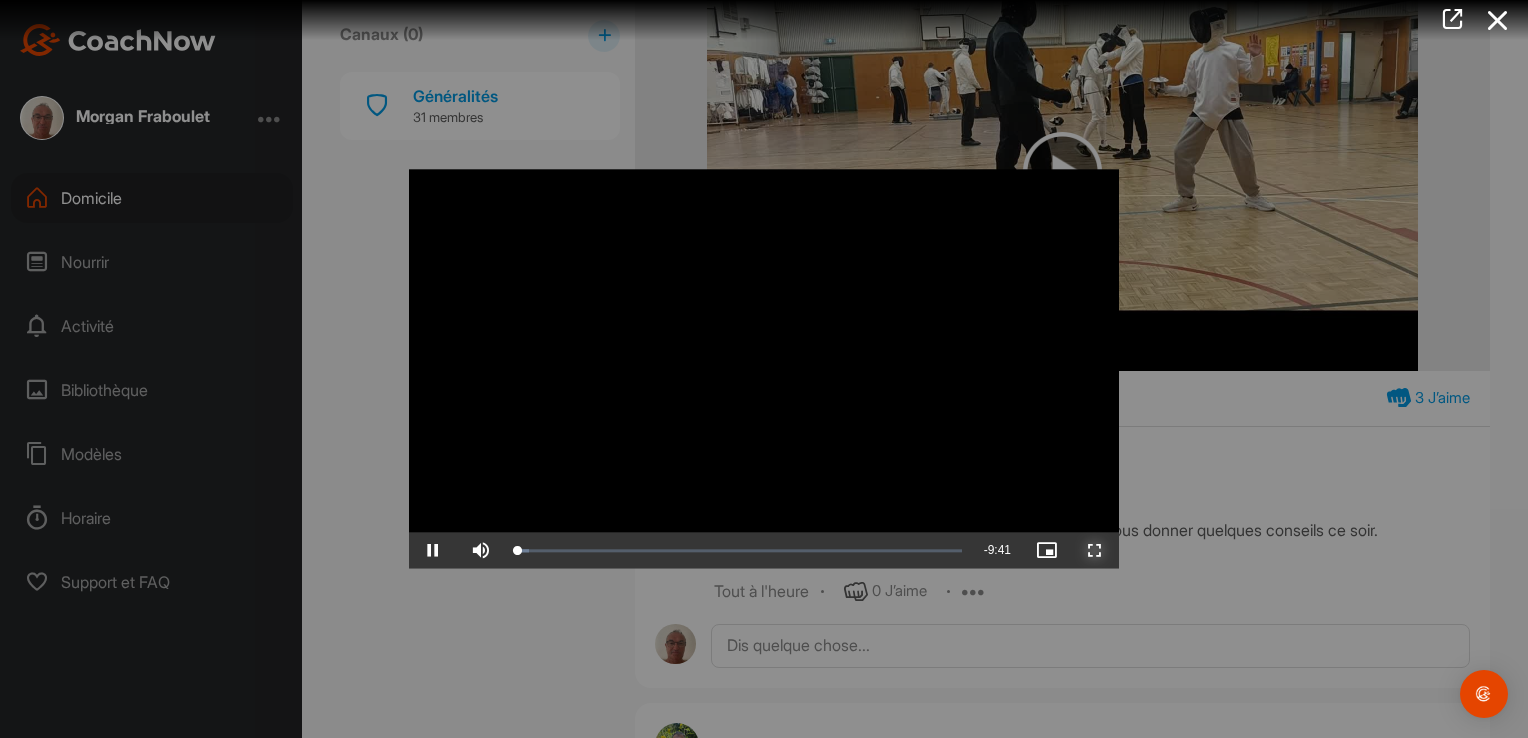 click at bounding box center [1095, 551] 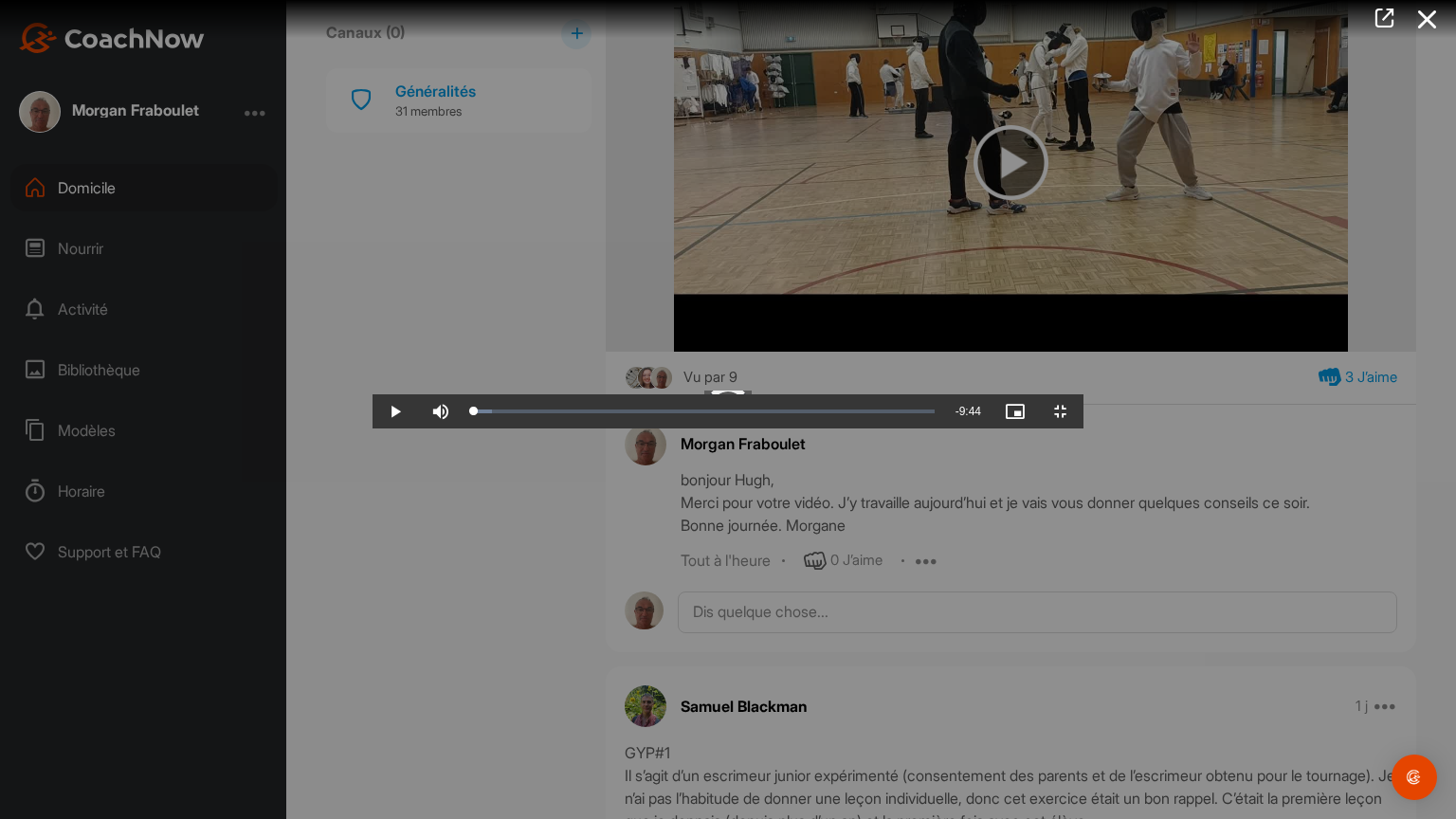 drag, startPoint x: 121, startPoint y: 805, endPoint x: 59, endPoint y: 812, distance: 62.39391 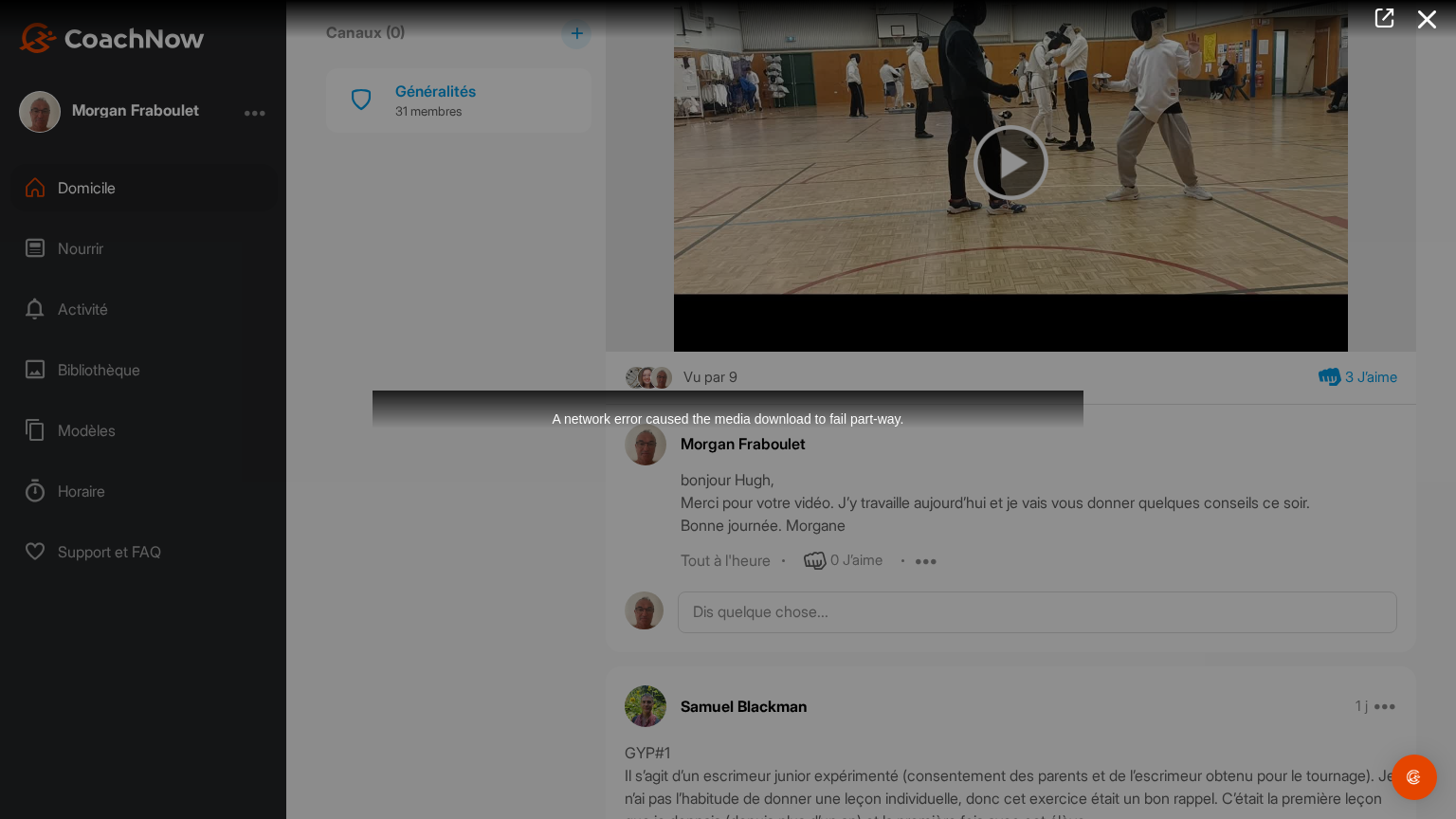 click on "A network error caused the media download to fail part-way." at bounding box center (728, 410) 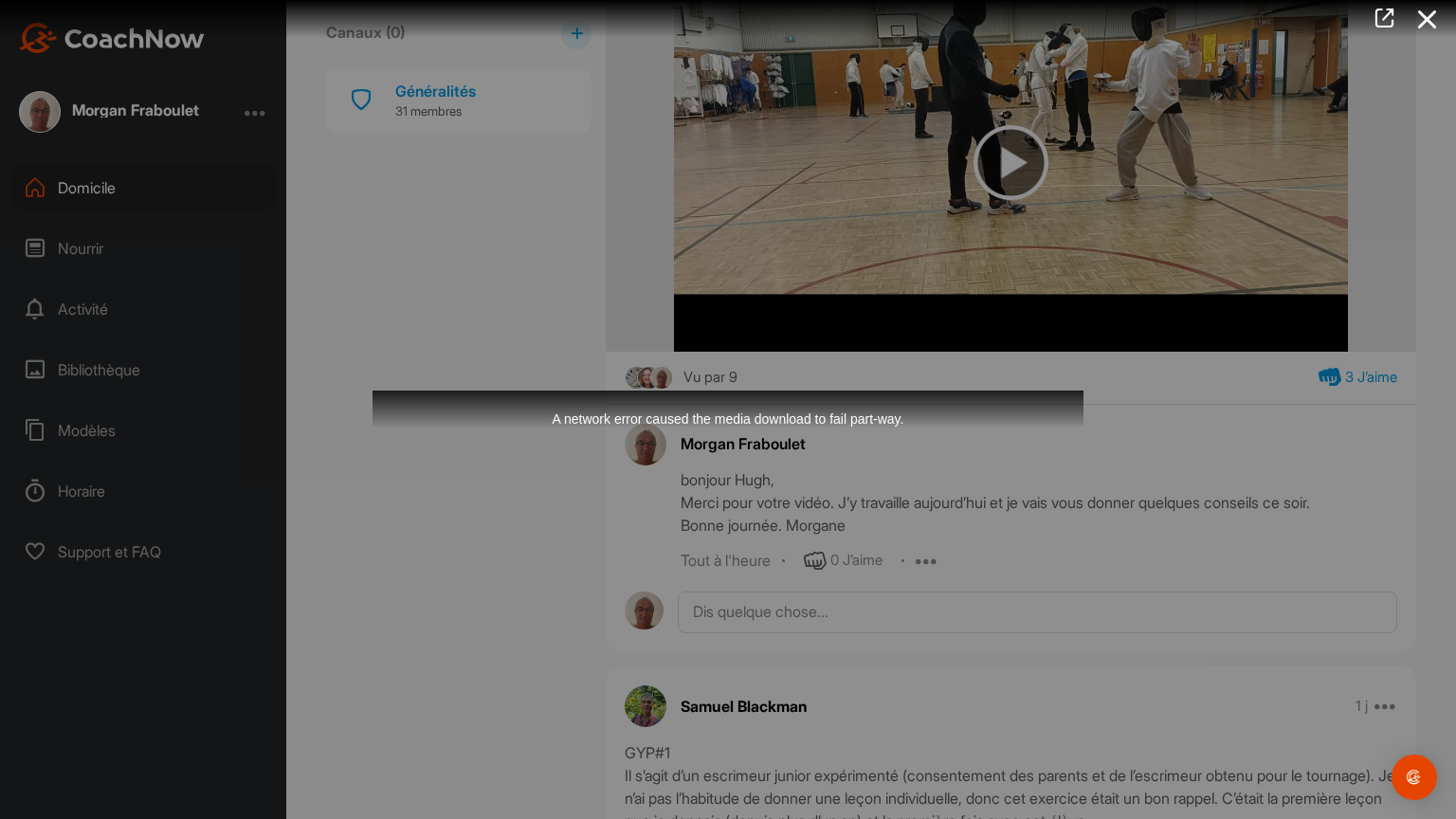 drag, startPoint x: 952, startPoint y: 201, endPoint x: 973, endPoint y: 186, distance: 25.806976 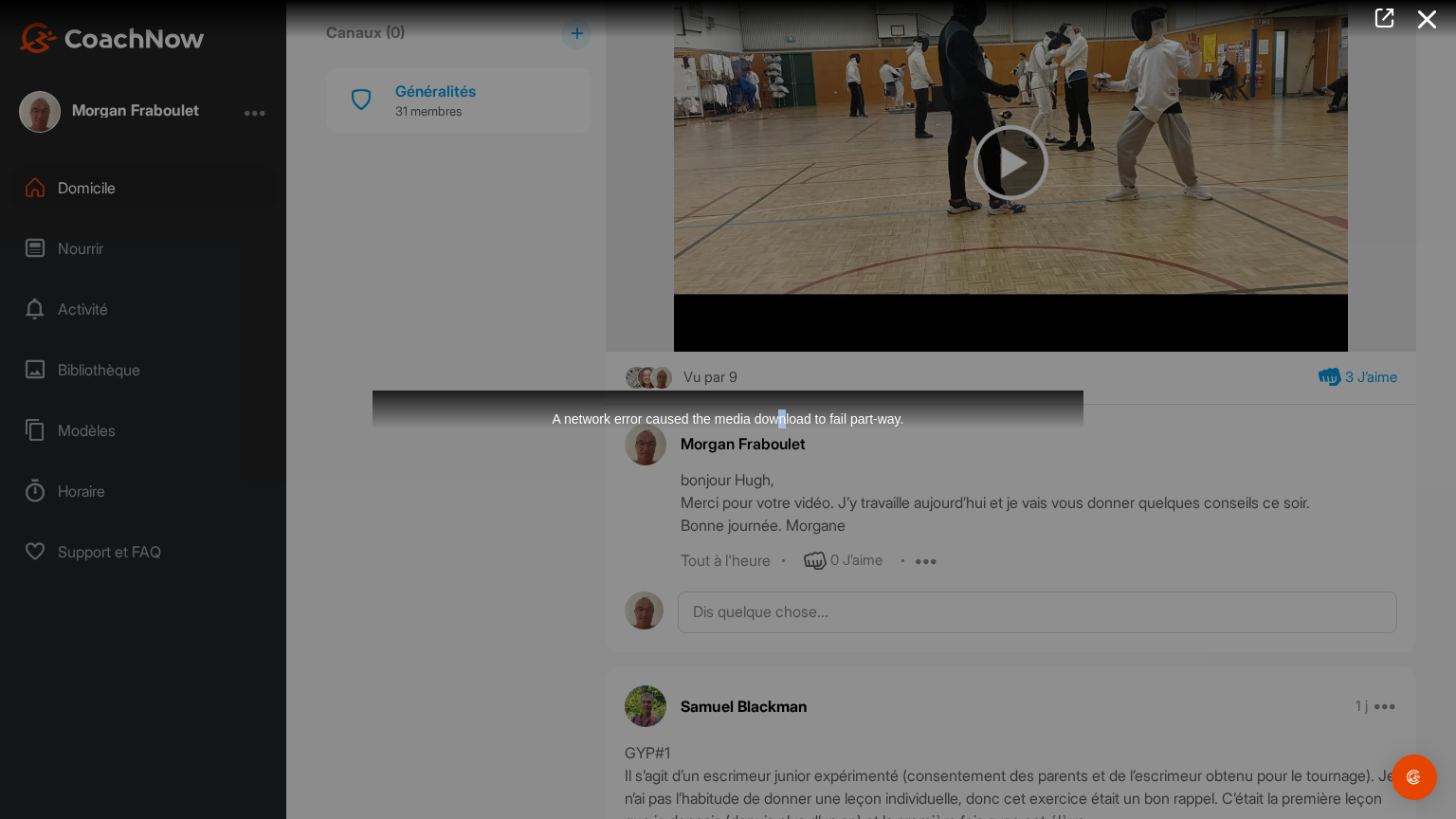 drag, startPoint x: 777, startPoint y: 466, endPoint x: 795, endPoint y: 440, distance: 31.62278 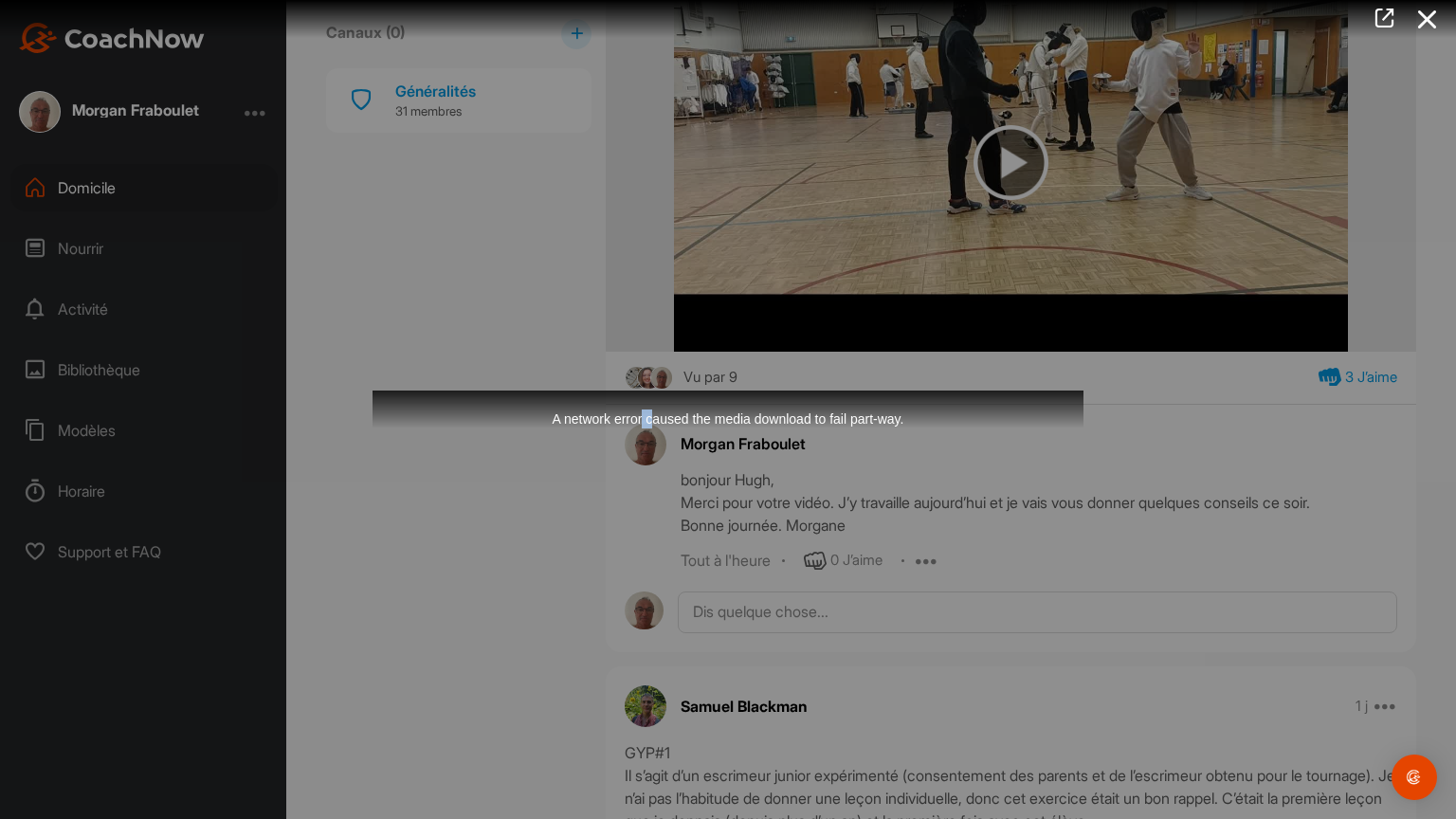 drag, startPoint x: 795, startPoint y: 440, endPoint x: 652, endPoint y: 391, distance: 151.16216 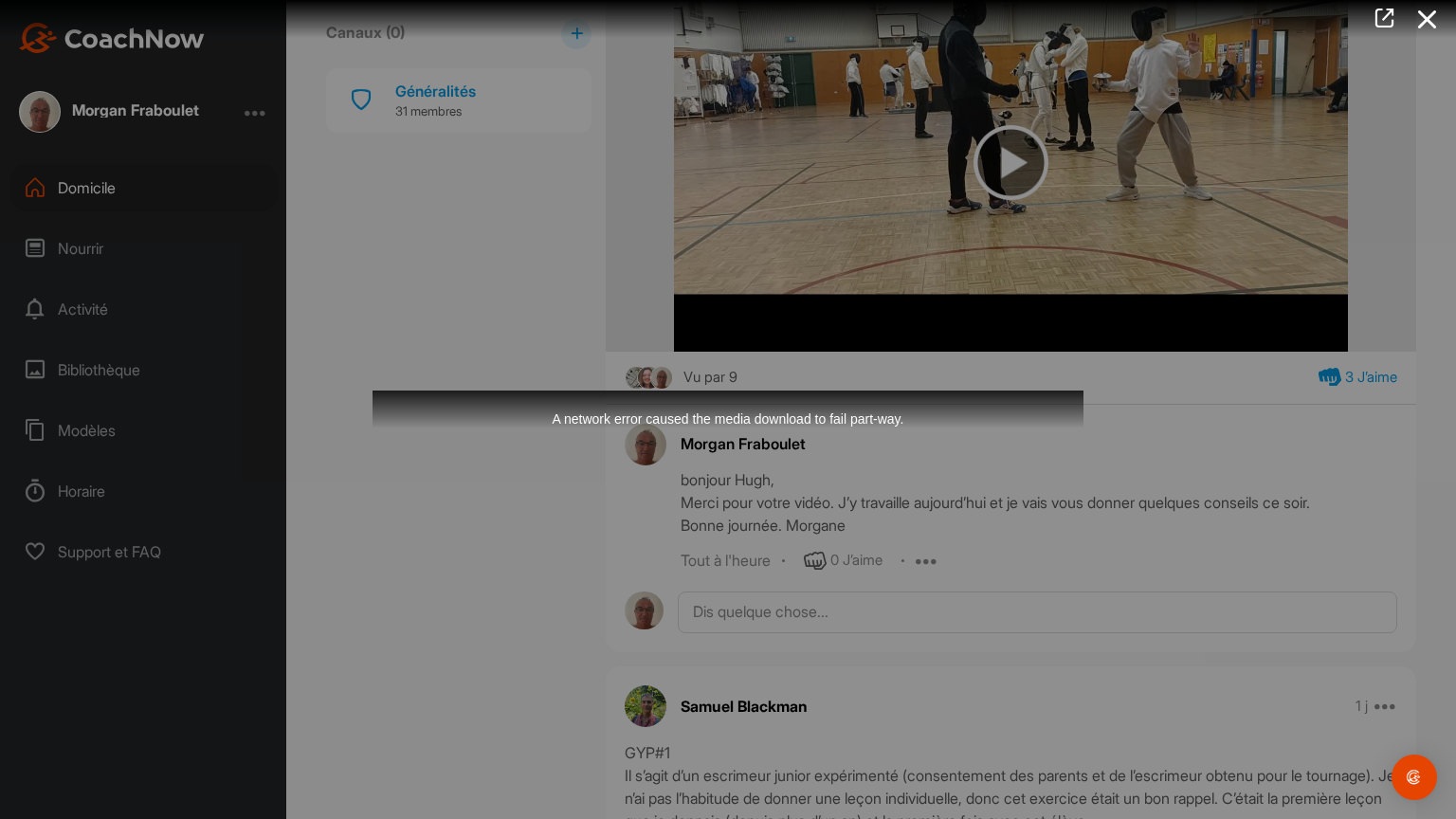 click on "A network error caused the media download to fail part-way." at bounding box center (728, 410) 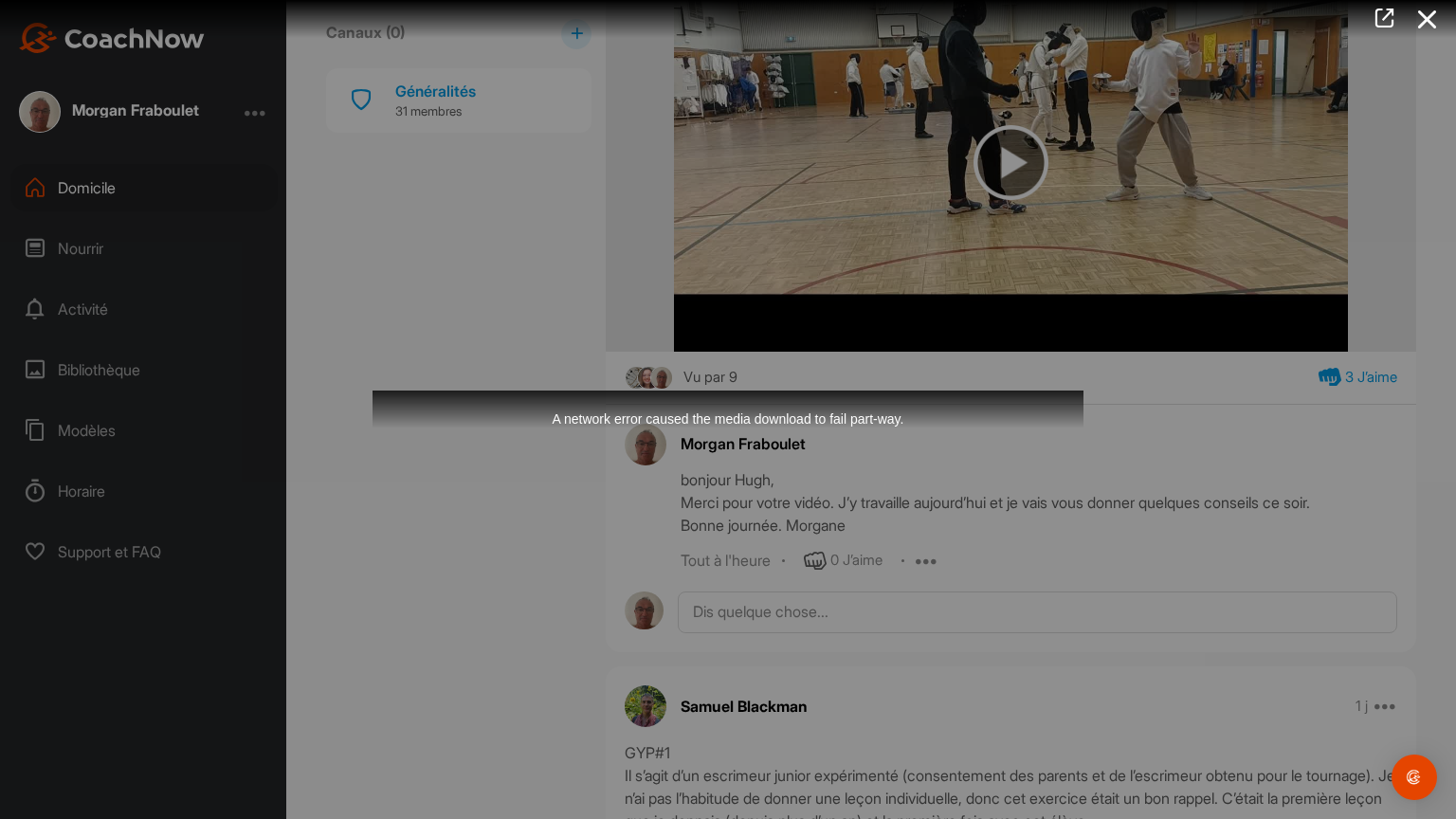 click on "A network error caused the media download to fail part-way." at bounding box center (728, 410) 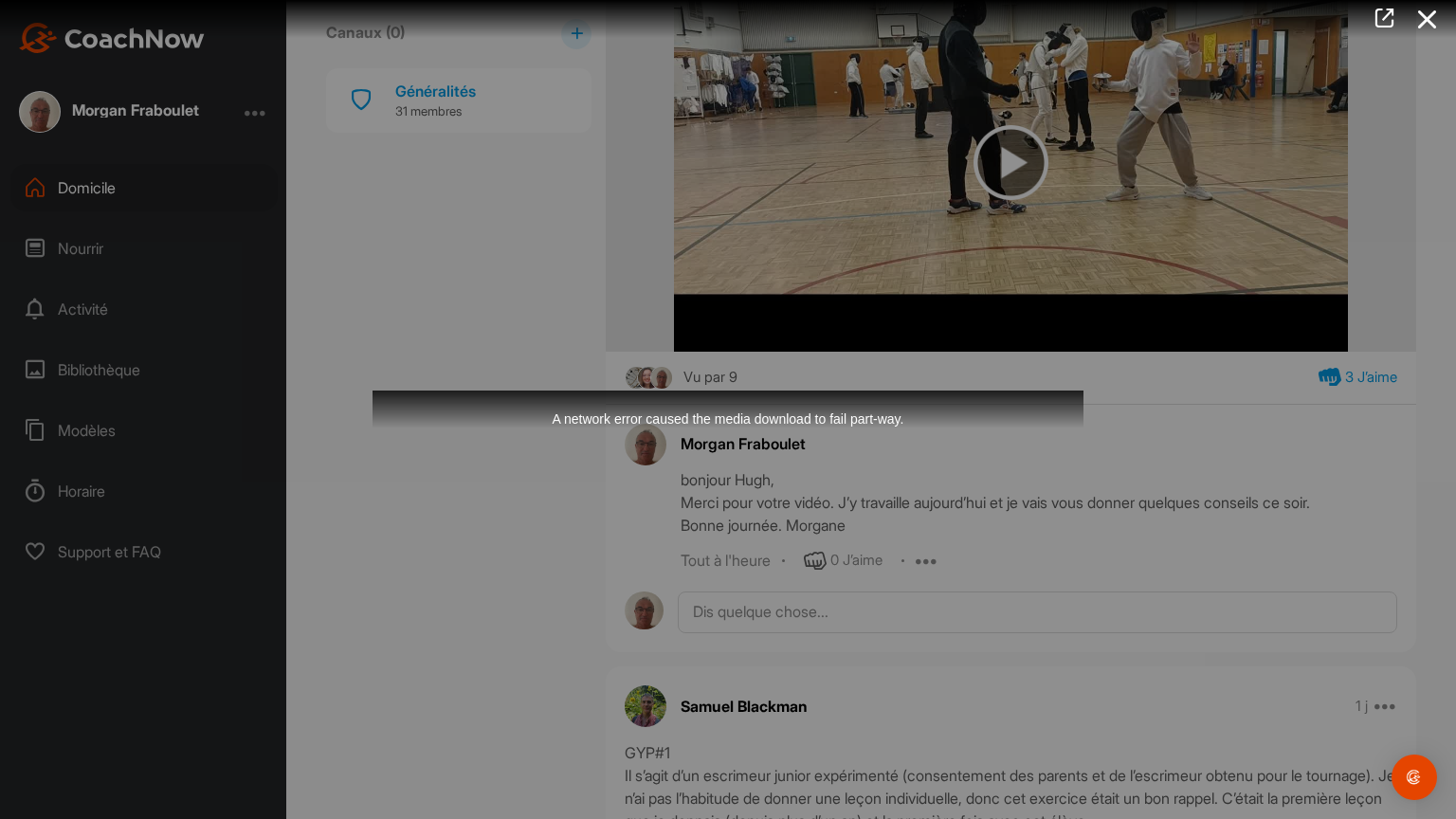drag, startPoint x: 856, startPoint y: 376, endPoint x: 835, endPoint y: 347, distance: 35.805028 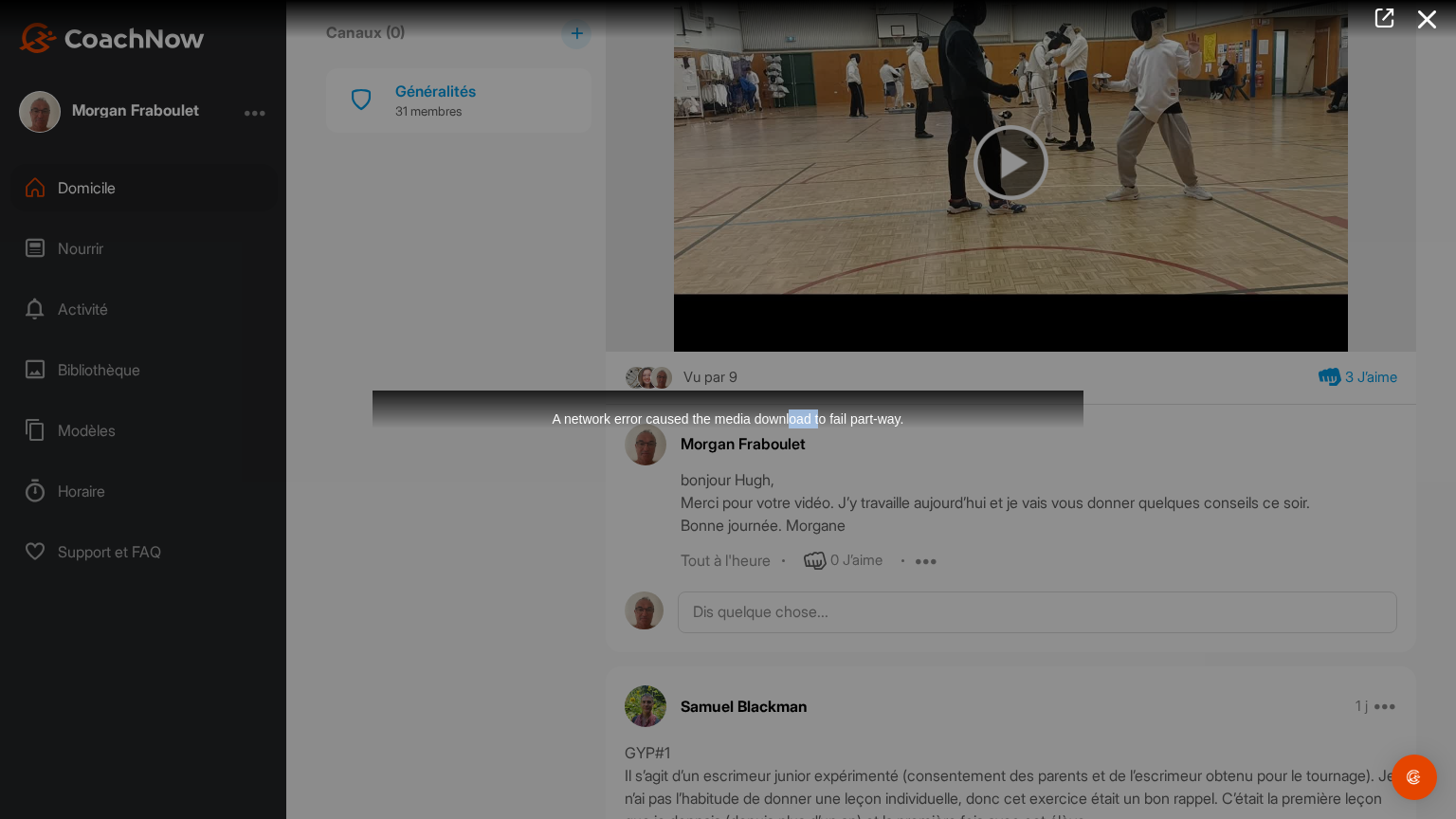drag, startPoint x: 835, startPoint y: 347, endPoint x: 774, endPoint y: 357, distance: 61.81424 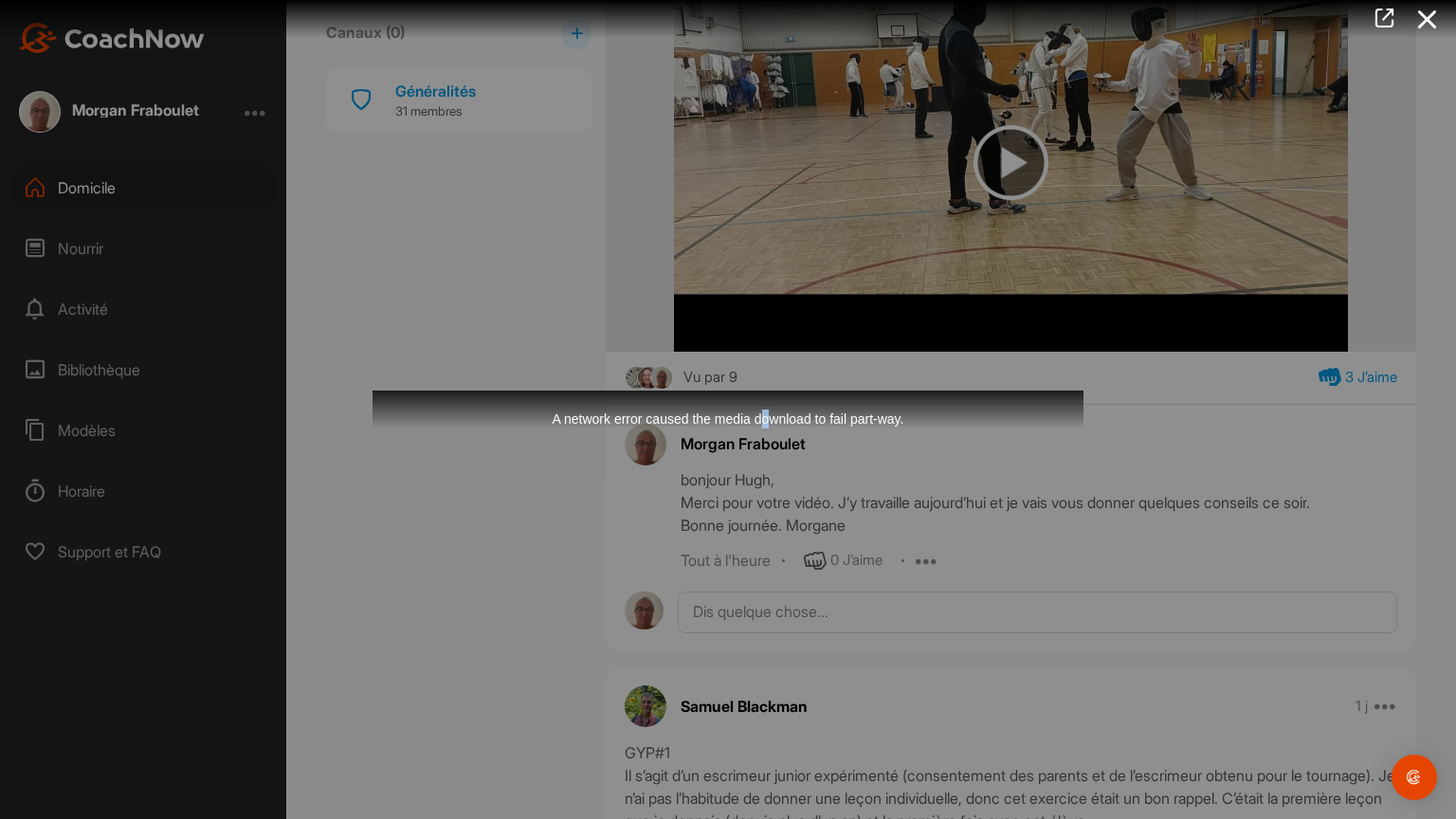 click on "A network error caused the media download to fail part-way." at bounding box center (728, 410) 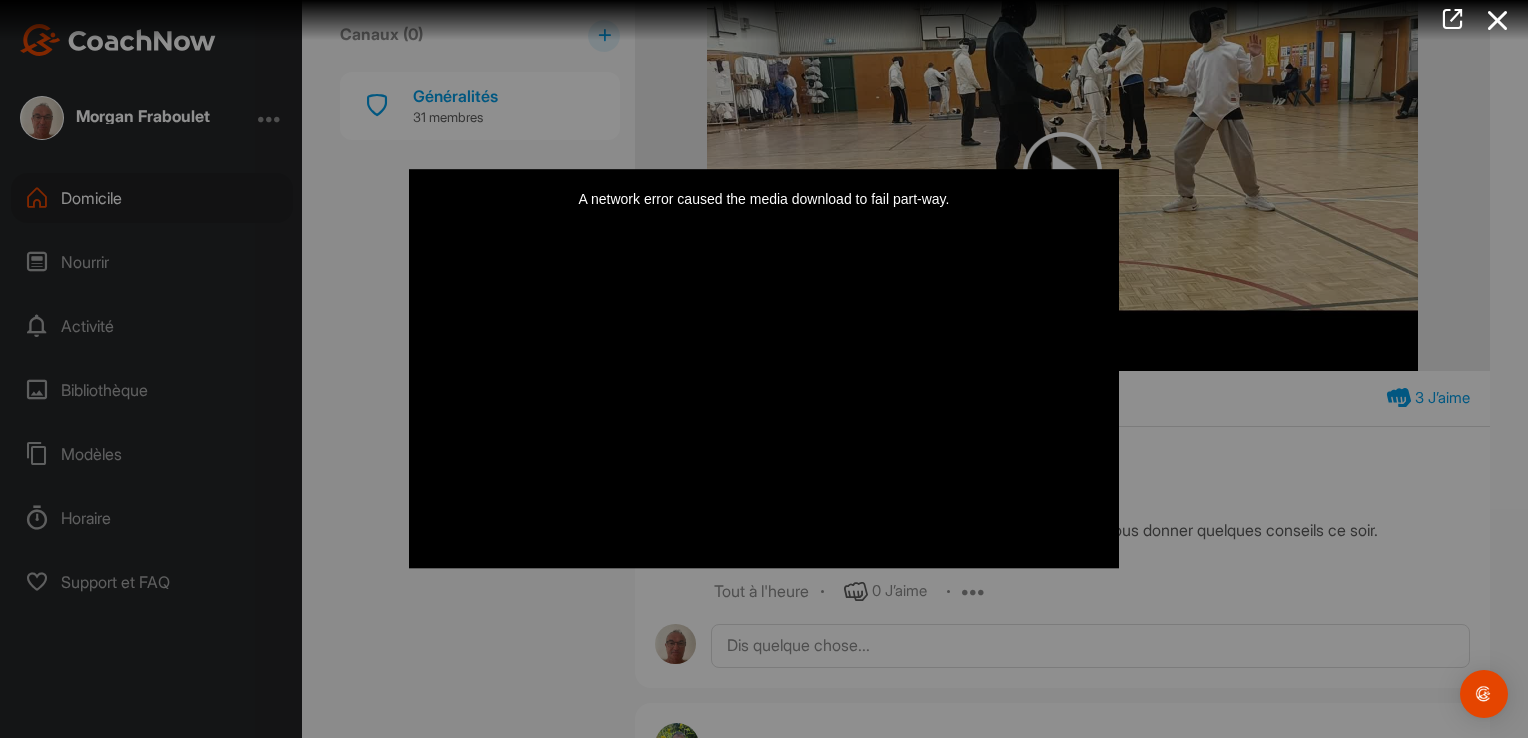 click at bounding box center (764, 369) 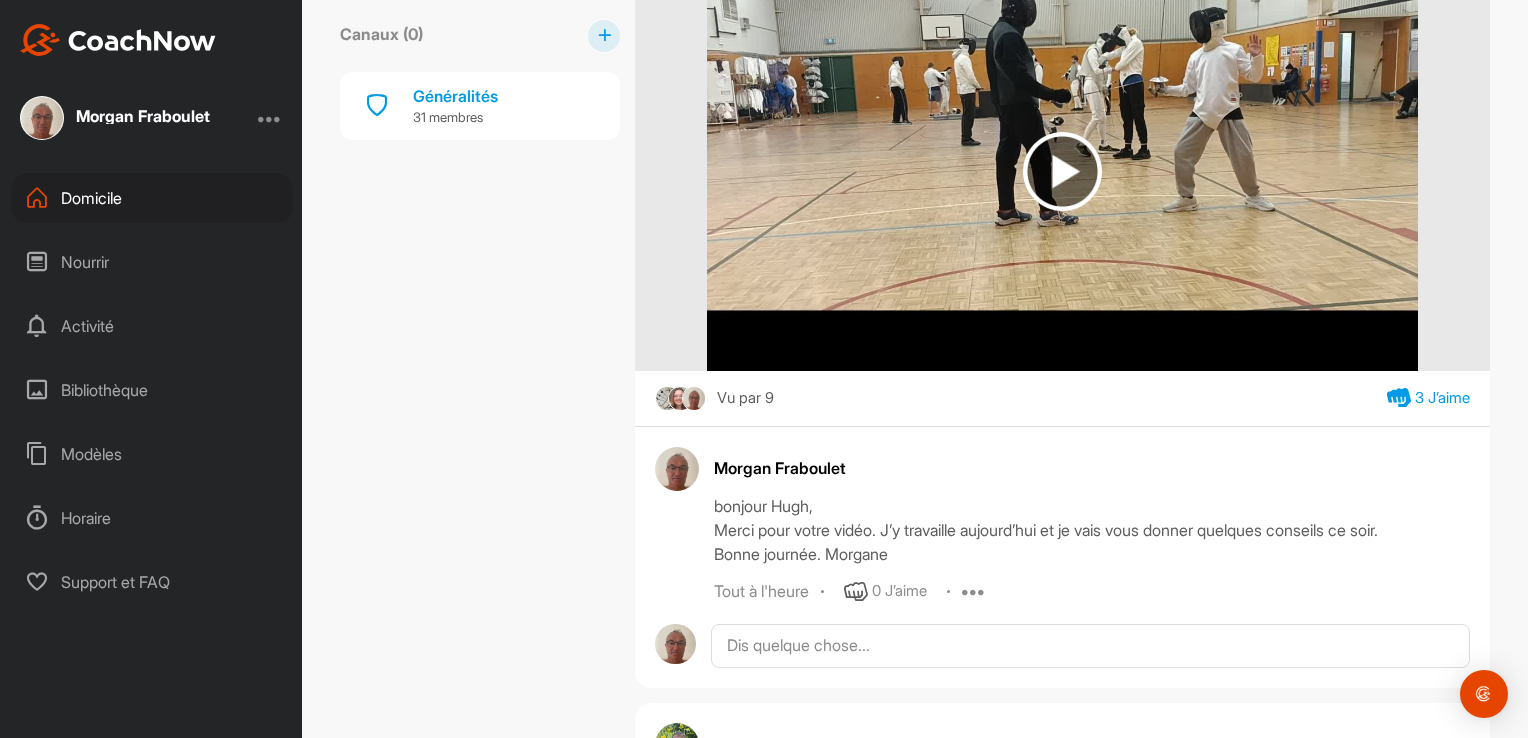 click at bounding box center (1062, 171) 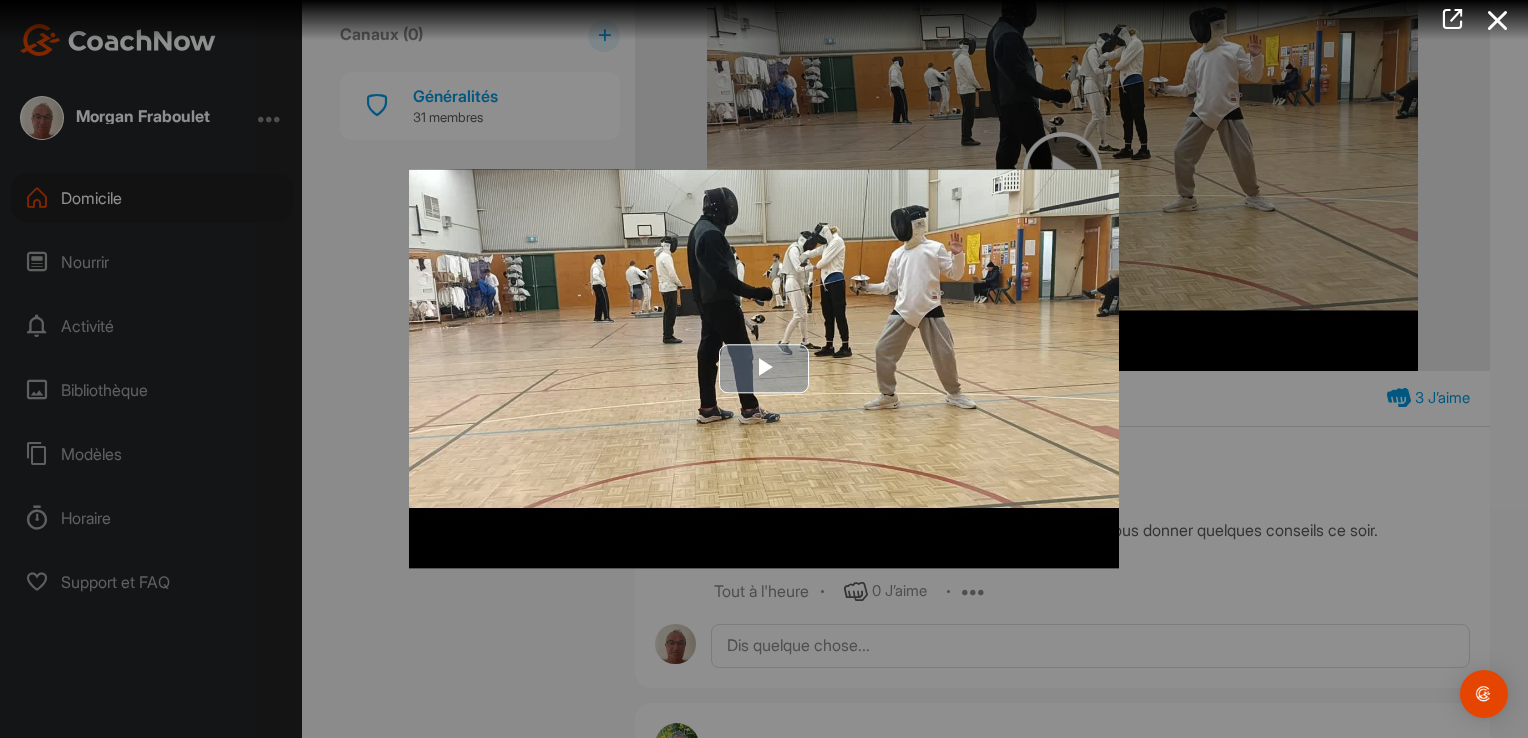 click at bounding box center [764, 369] 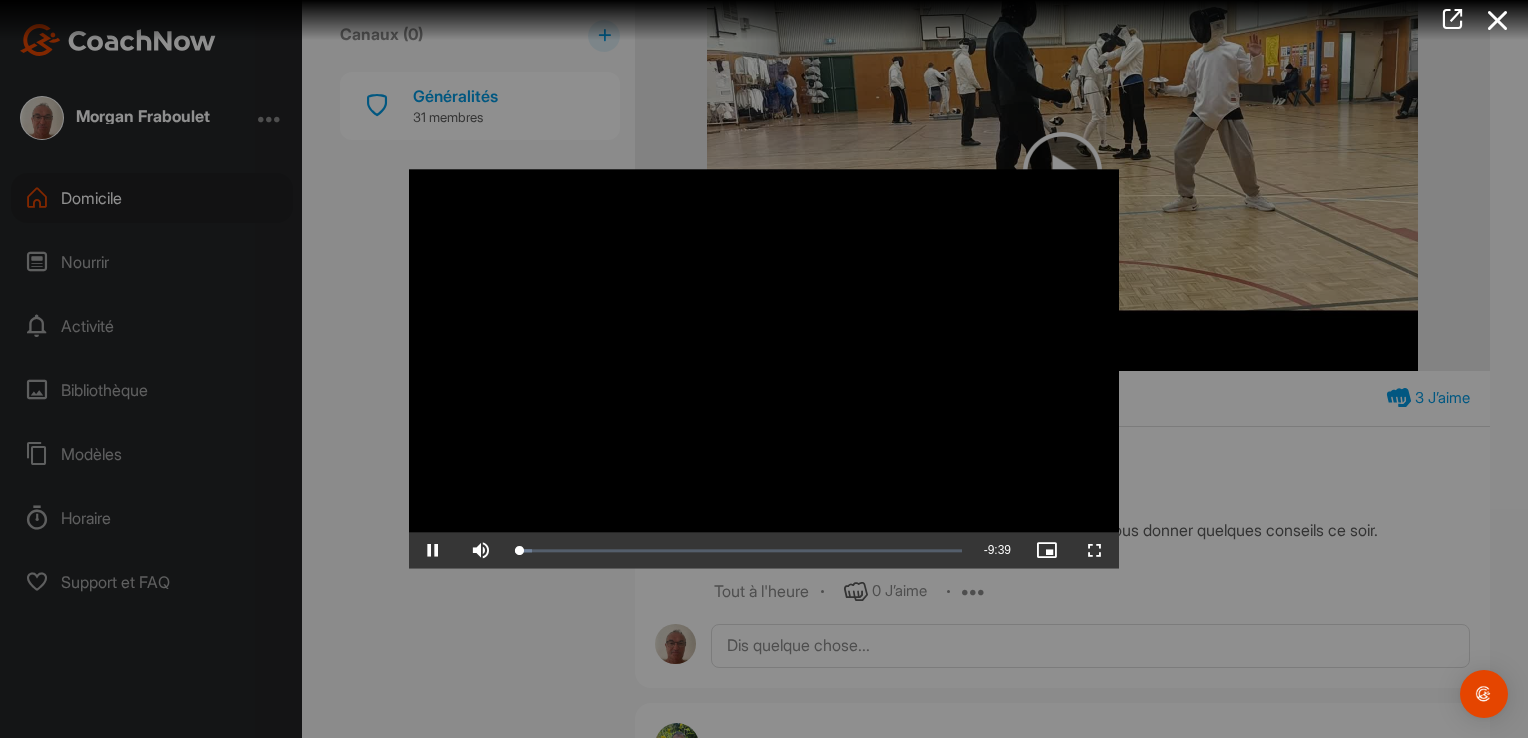 click at bounding box center (764, 368) 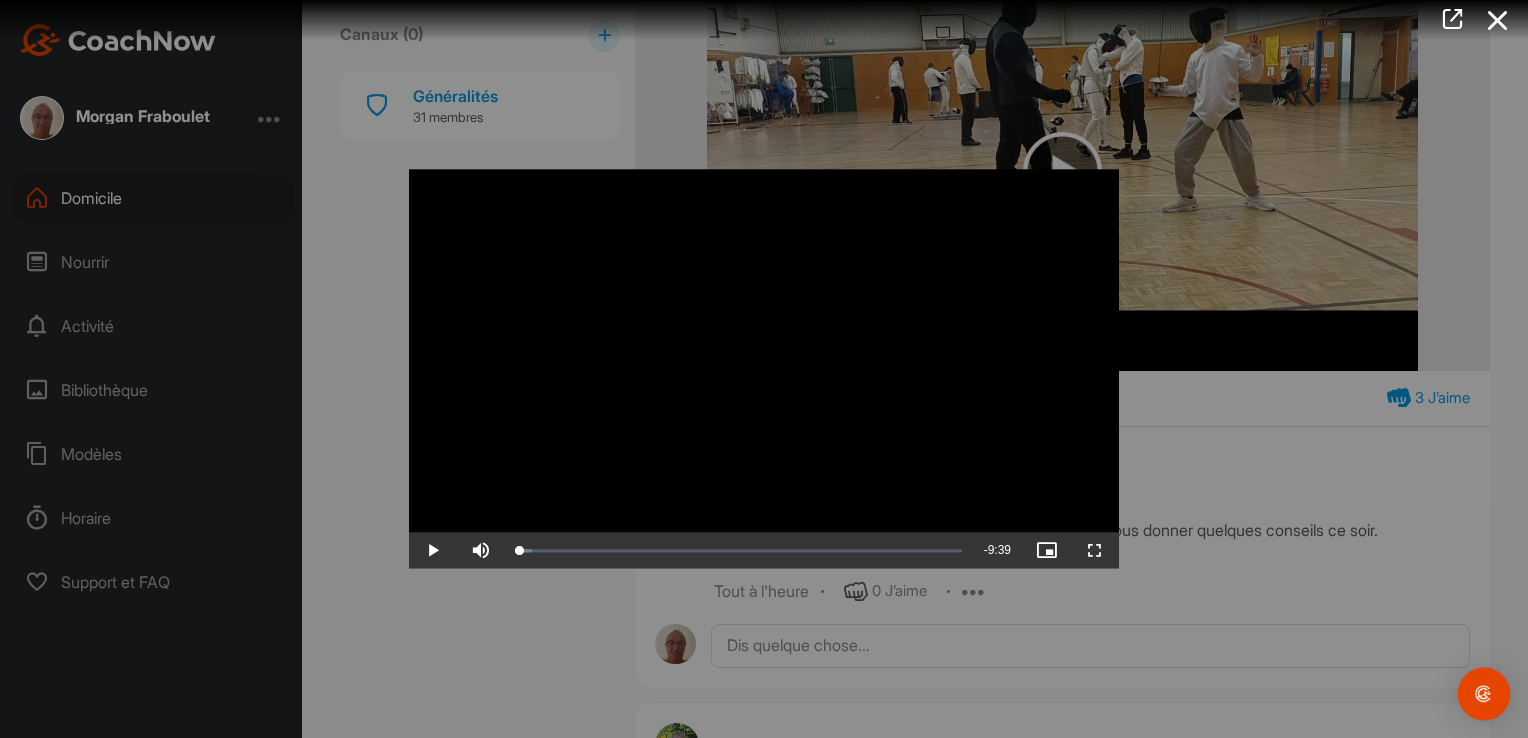 click at bounding box center (1484, 694) 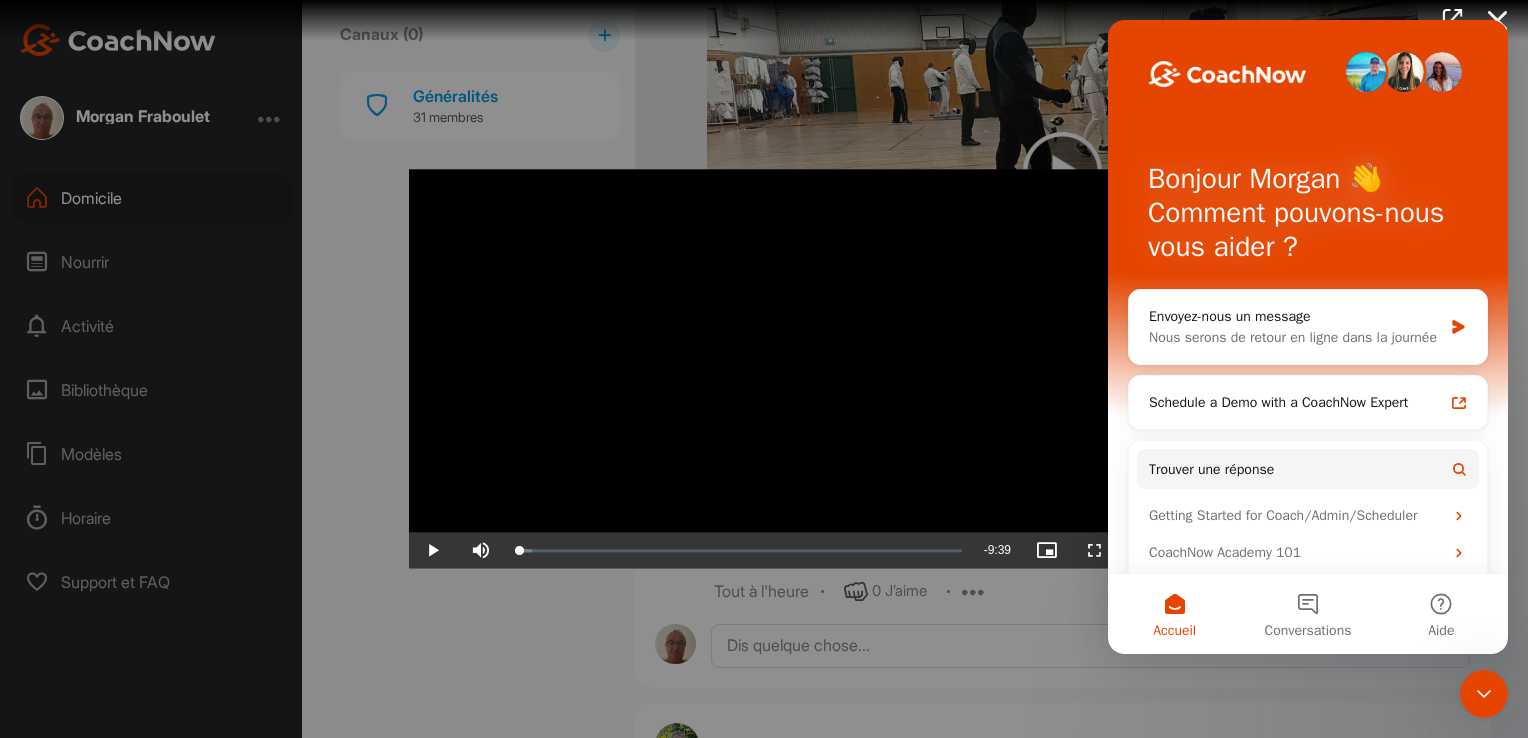 scroll, scrollTop: 0, scrollLeft: 0, axis: both 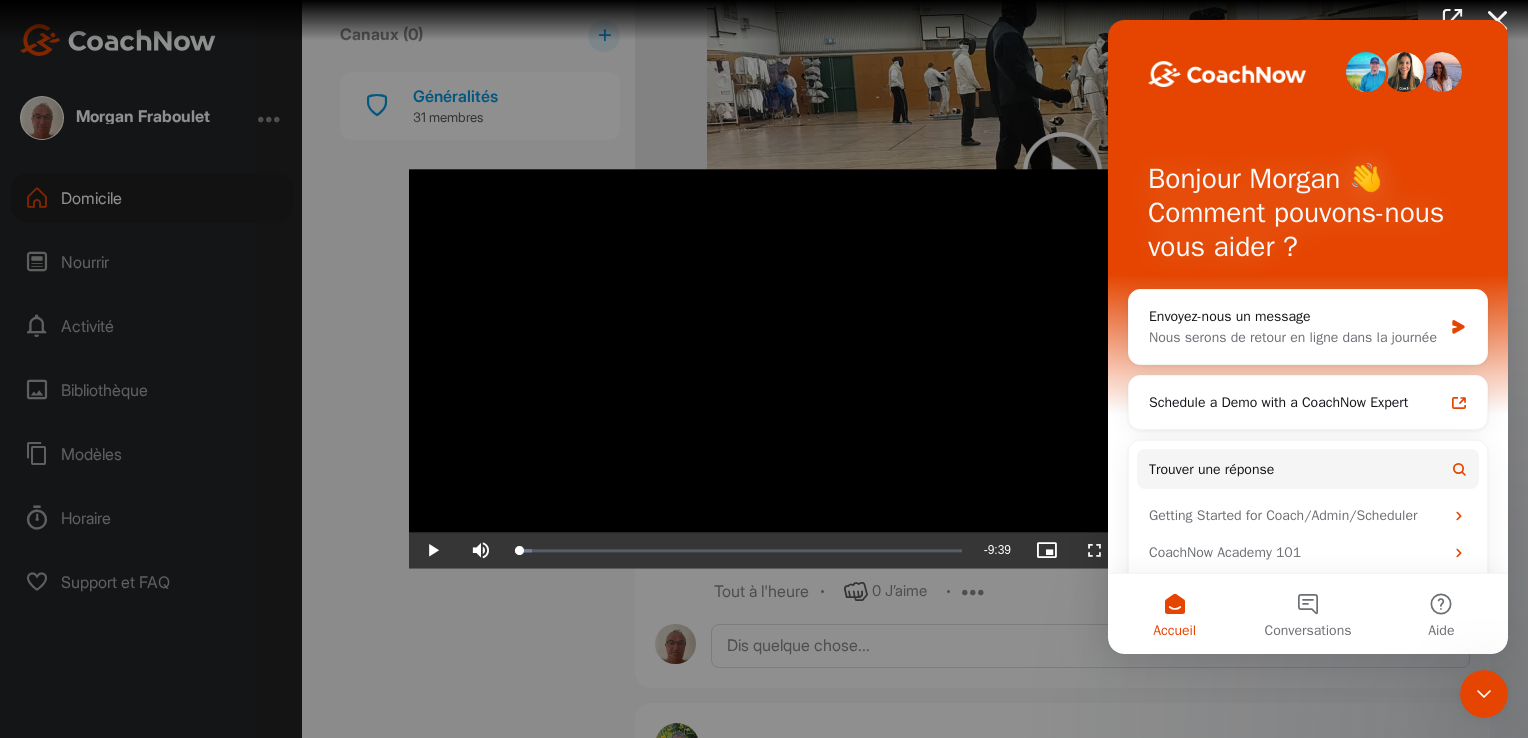 click at bounding box center [764, 368] 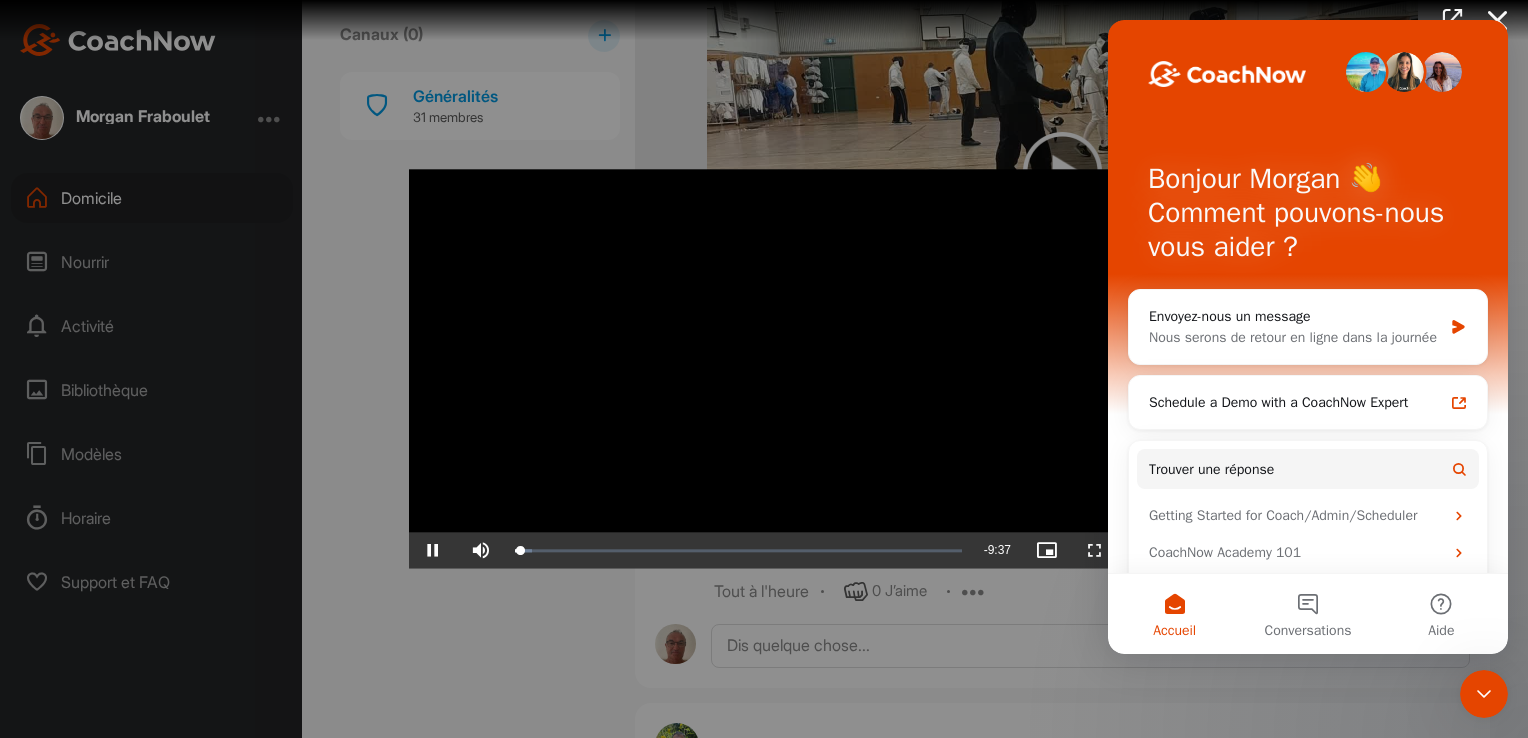 click on "Video Player is loading. Play Video Pause Skip Backward Skip Forward Mute Current Time  0:07 / Duration  9:44 Loaded :  3.76% 1:38 0:07 Stream Type  LIVE Seek to live, currently behind live LIVE Remaining Time  - 9:37   1x Playback Rate Chapters Chapters Descriptions descriptions off , selected Subtitles subtitles settings , opens subtitles settings dialog subtitles off , selected Audio Track Picture-in-Picture Fullscreen This is a modal window. Beginning of dialog window. Escape will cancel and close the window. Text Color White Black Red Green Blue Yellow Magenta Cyan Opacity Opaque Semi-Transparent Text Background Color Black White Red Green Blue Yellow Magenta Cyan Opacity Opaque Semi-Transparent Transparent Caption Area Background Color Black White Red Green Blue Yellow Magenta Cyan Opacity Transparent Semi-Transparent Opaque Font Size 50% 75% 100% 125% 150% 175% 200% 300% 400% Text Edge Style None Raised Depressed Uniform Drop shadow Font Family Proportional Sans-Serif Monospace Sans-Serif Casual" at bounding box center [764, 368] 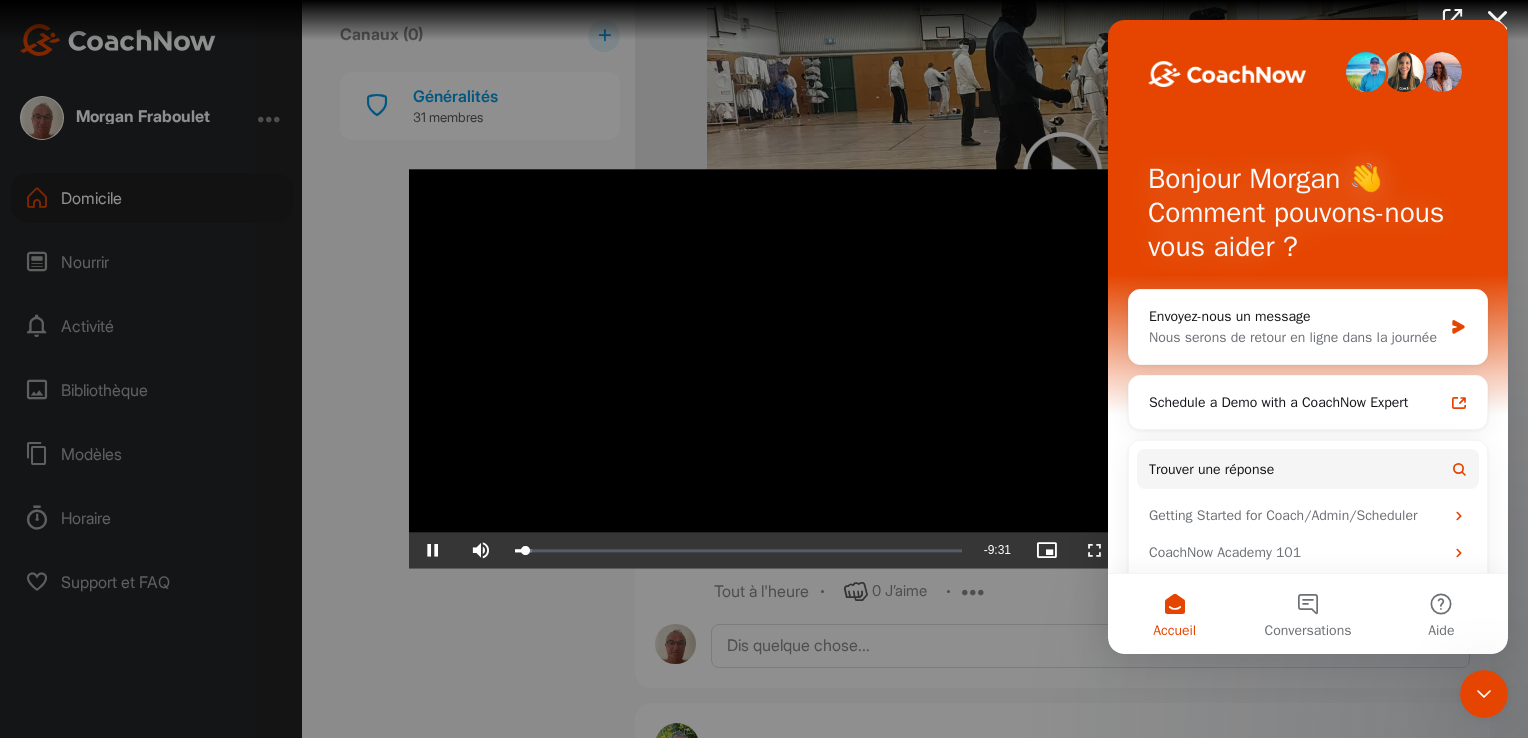 click on "Accueil" at bounding box center [1174, 614] 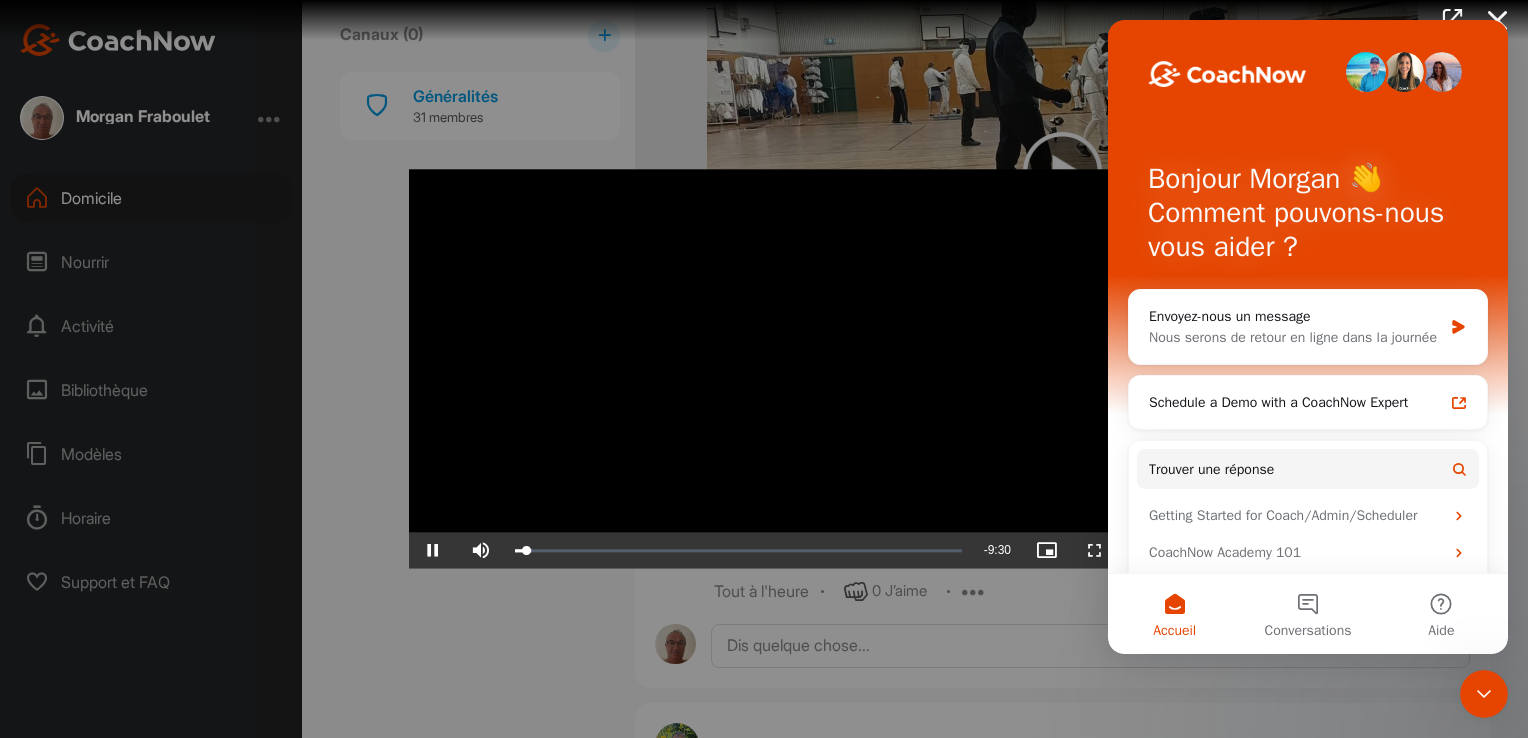 click at bounding box center [764, 369] 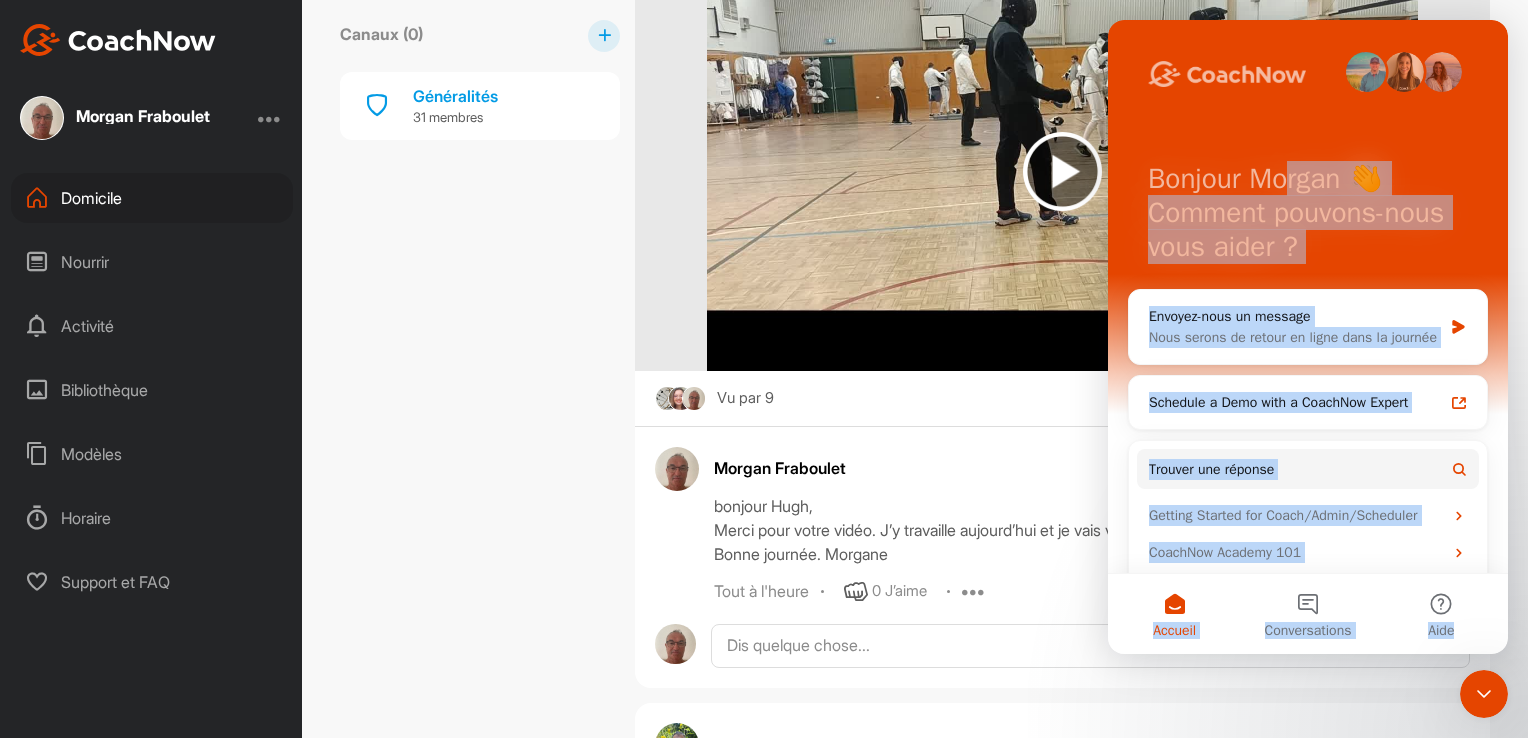 scroll, scrollTop: 110, scrollLeft: 0, axis: vertical 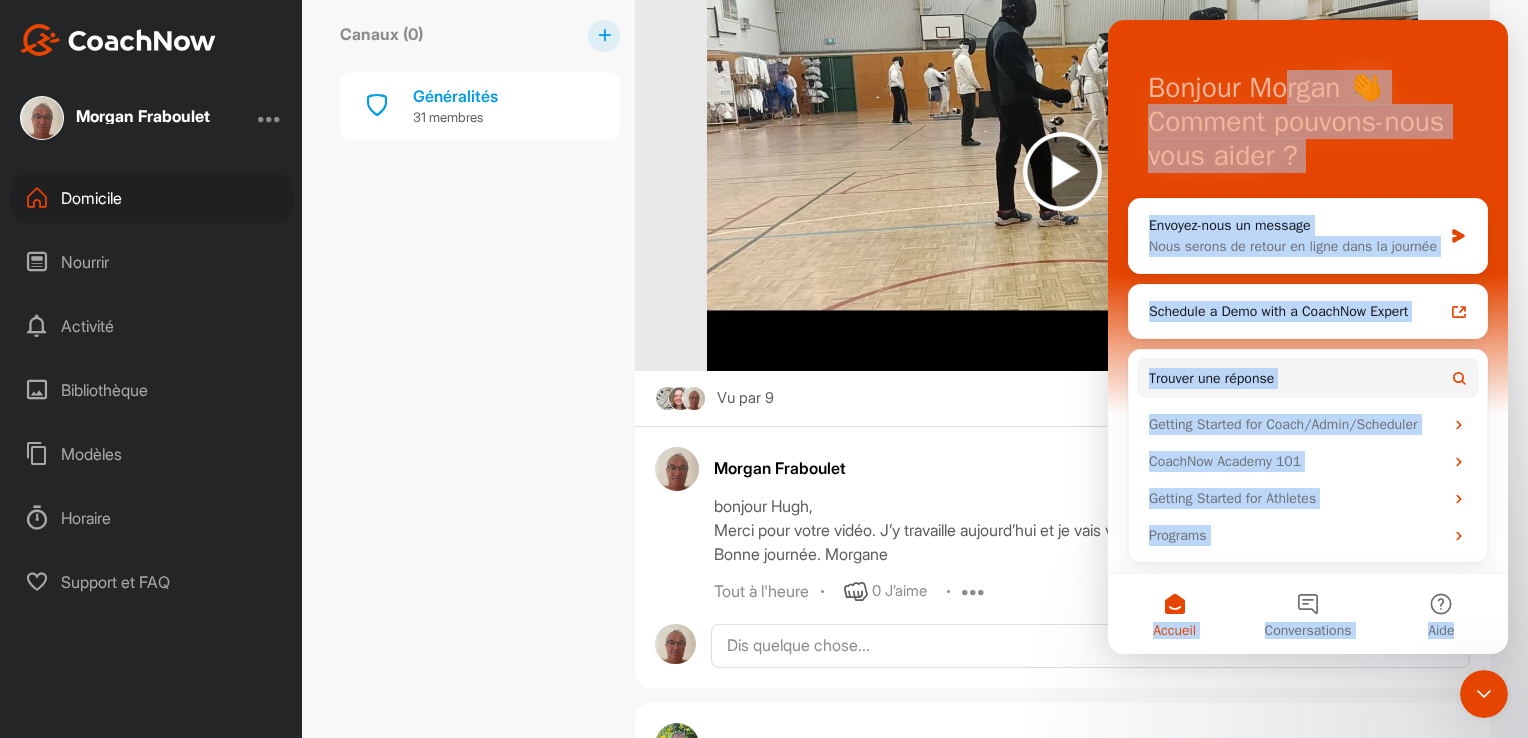 drag, startPoint x: 1326, startPoint y: 135, endPoint x: 1511, endPoint y: 769, distance: 660.44 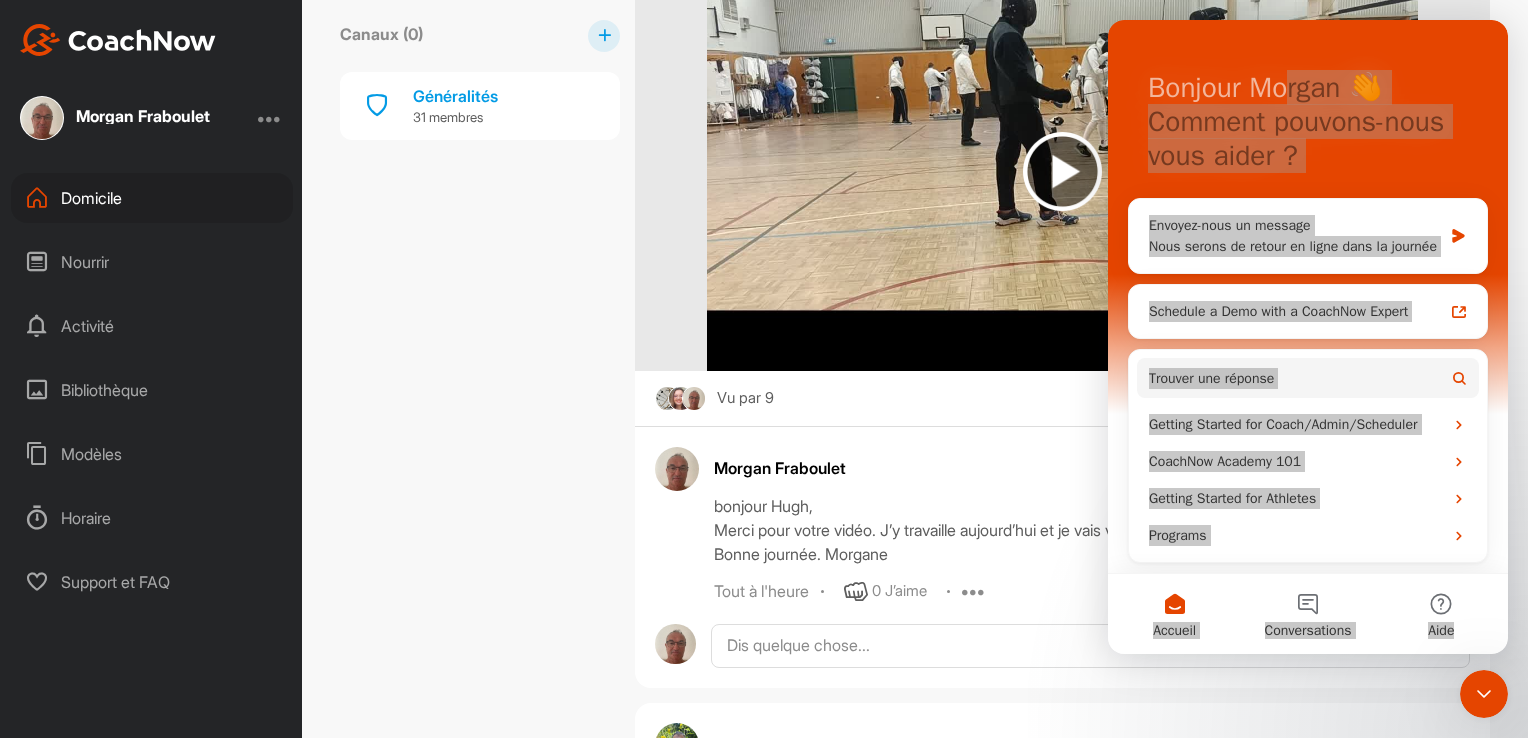 click on "Morgan Fraboulet bonjour Hugh,
Merci pour votre vidéo. J’y travaille aujourd’hui et je vais vous donner quelques conseils ce soir.
Bonne journée. Morgane  Tout à l'heure 0 J’aime Edit Delete" at bounding box center (1062, 547) 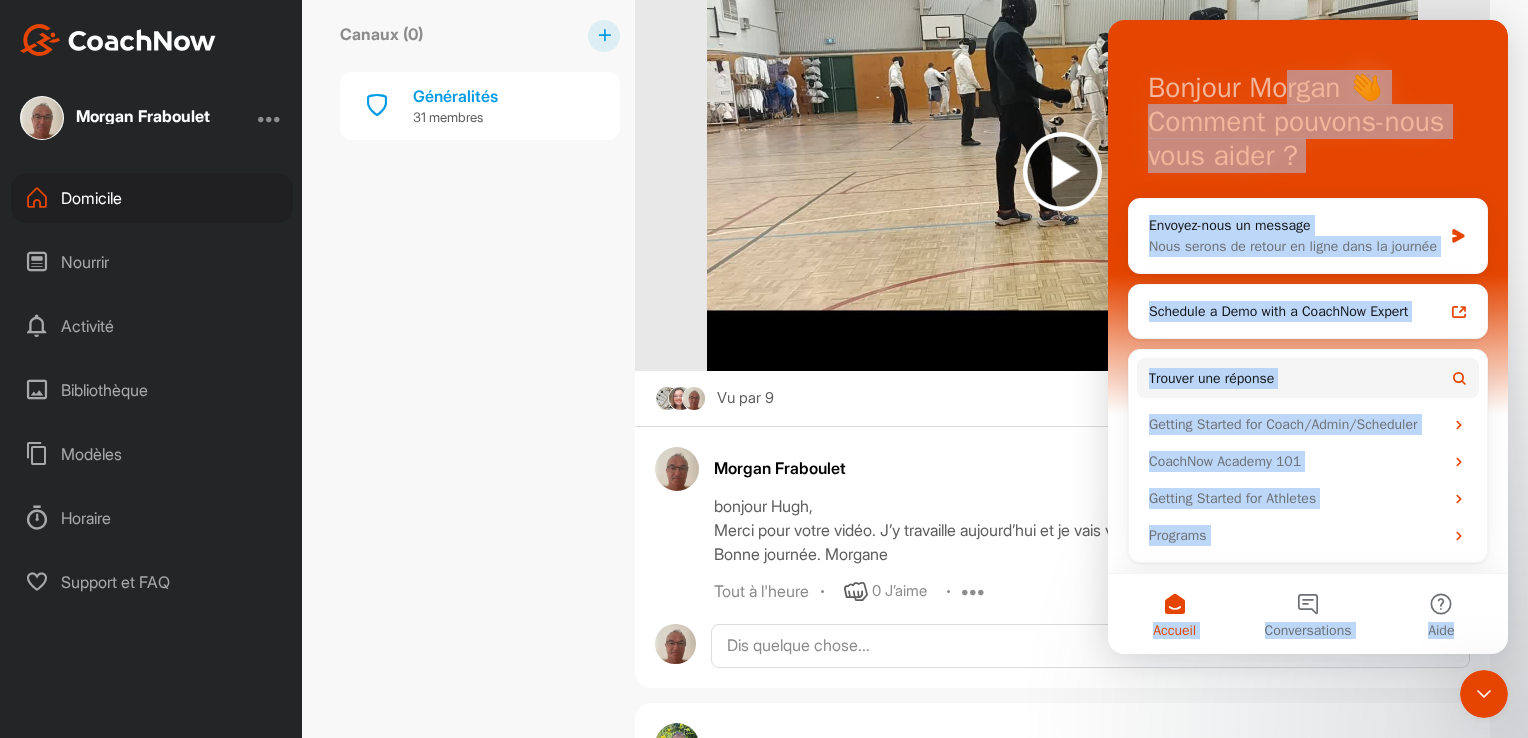 drag, startPoint x: 1172, startPoint y: 105, endPoint x: 1158, endPoint y: 106, distance: 14.035668 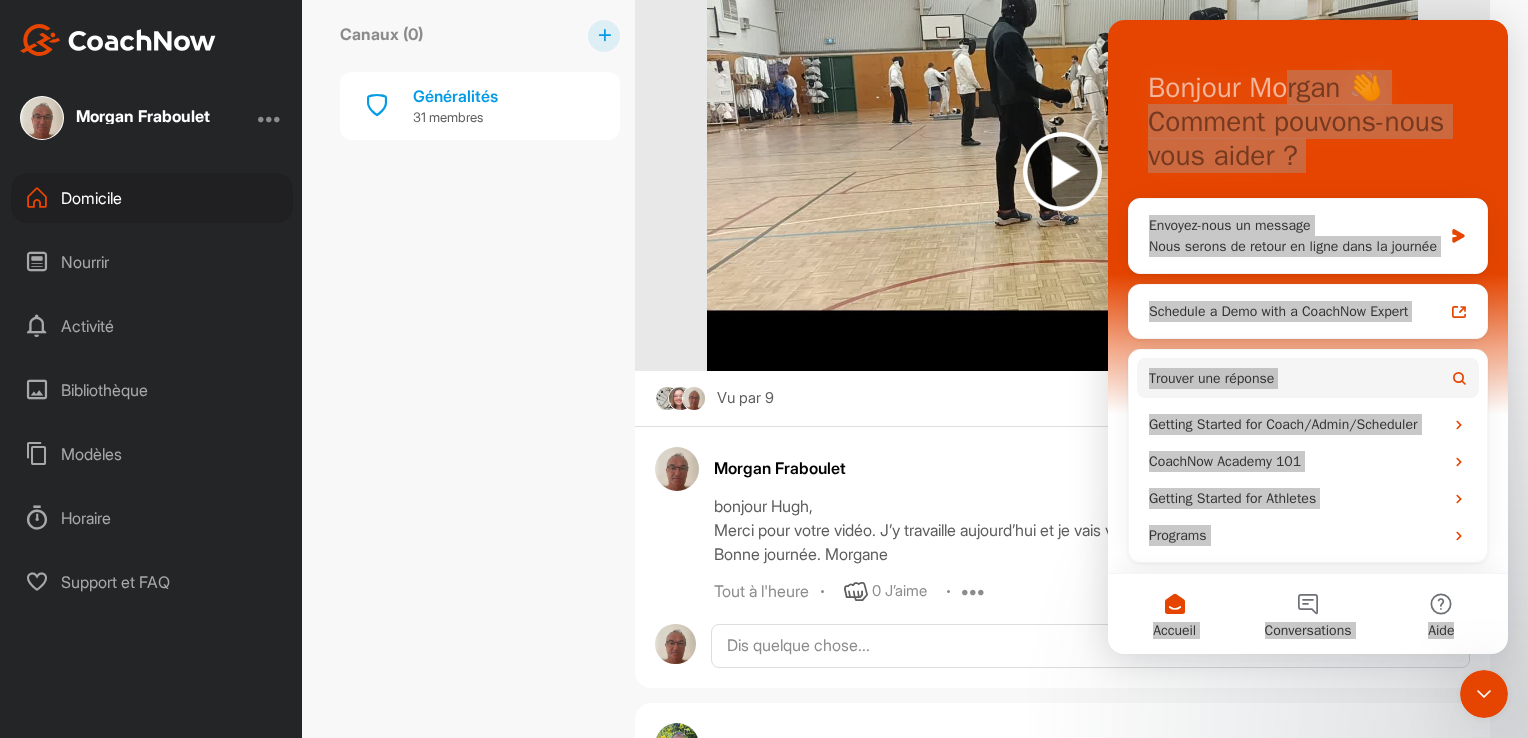 click on "Canaux (0 ) Généralités 31 membres" at bounding box center [480, 2459] 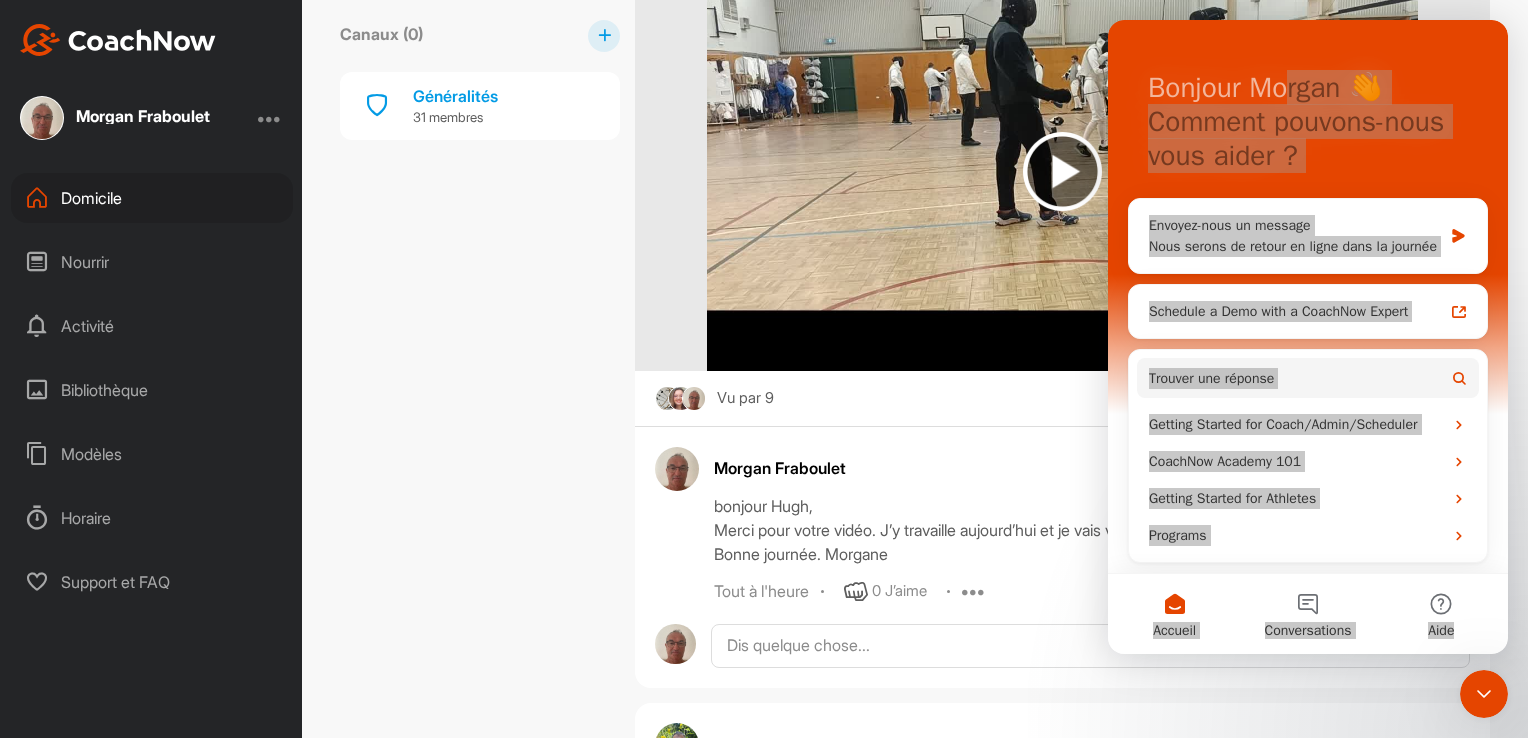 click 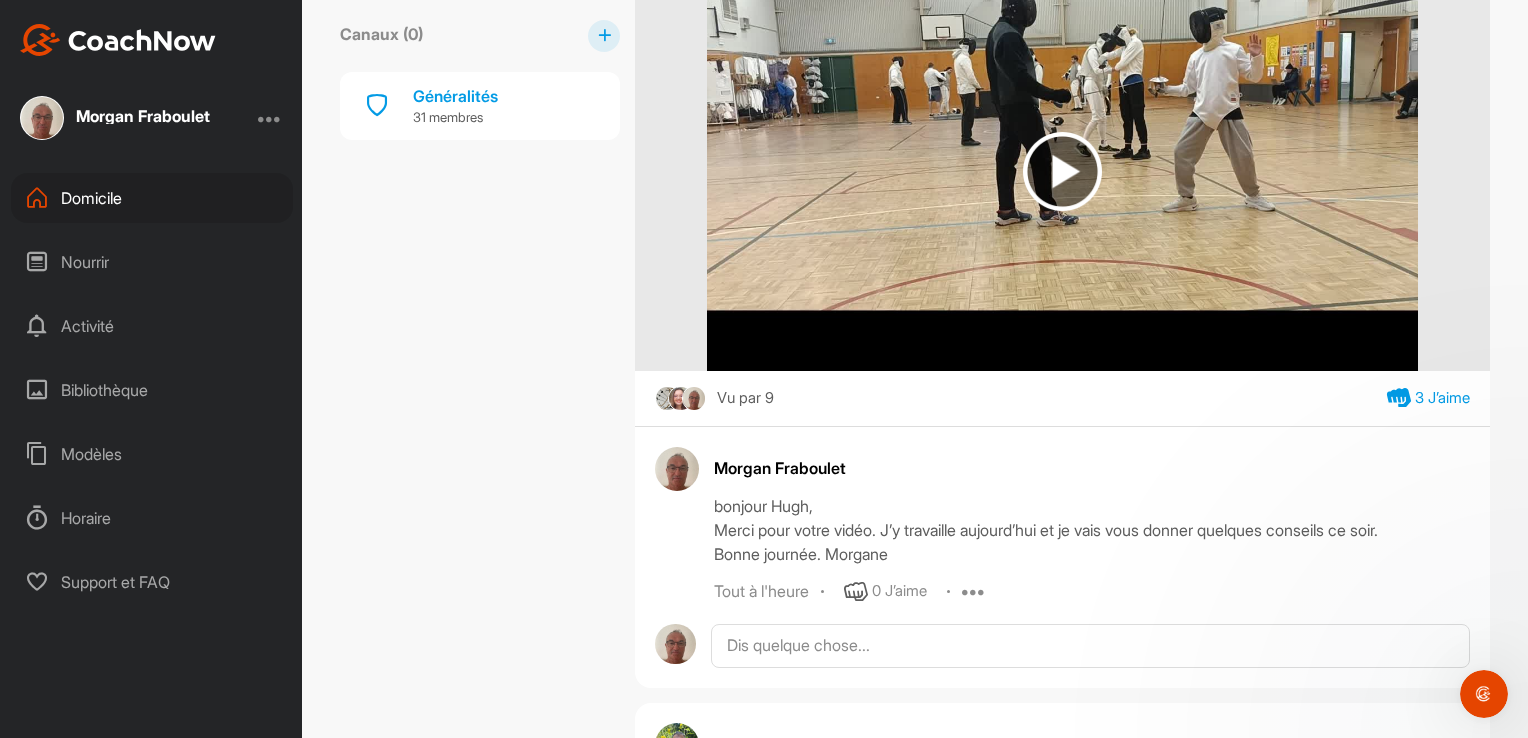 scroll, scrollTop: 0, scrollLeft: 0, axis: both 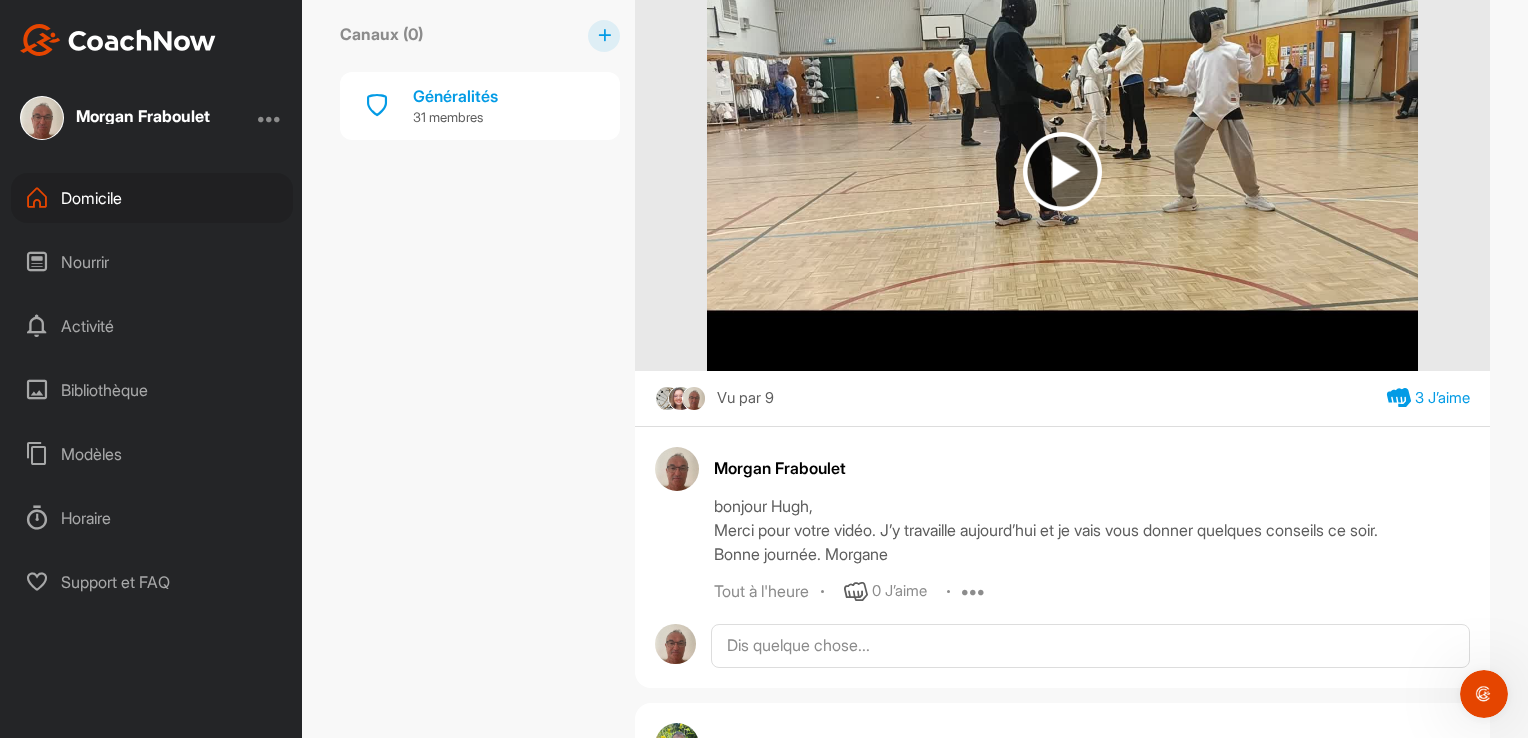 click at bounding box center (270, 118) 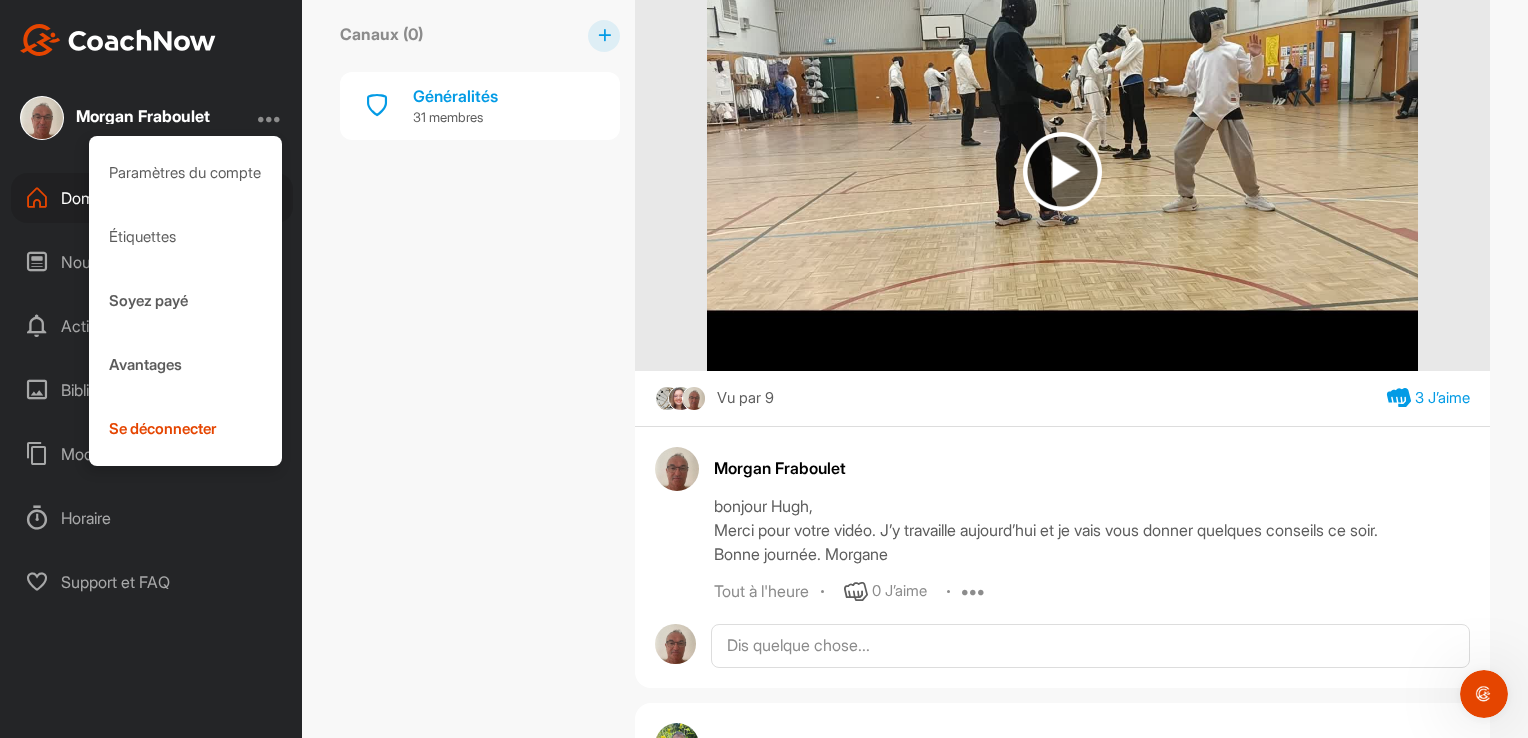 click at bounding box center (270, 118) 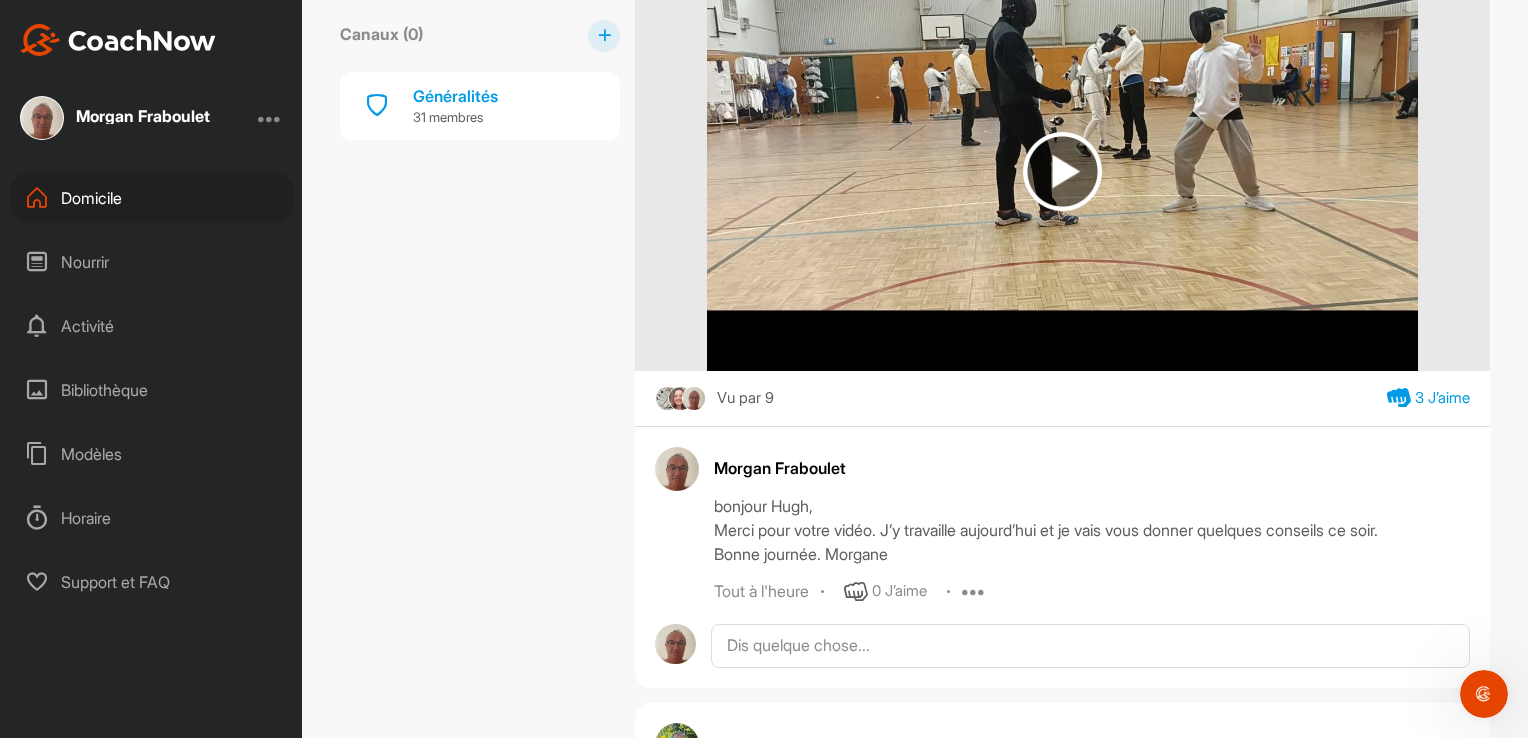 click on "Activité" at bounding box center (87, 326) 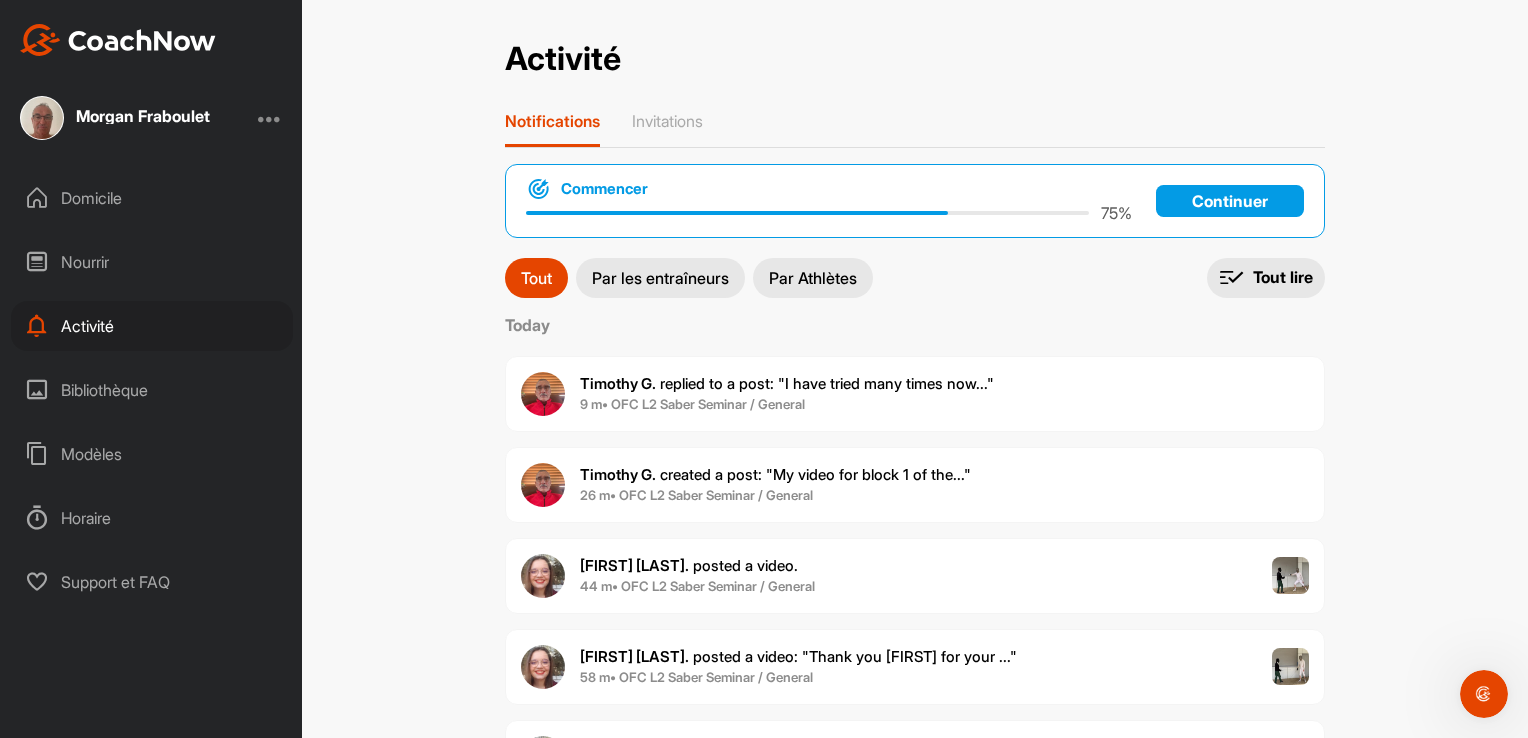 click on "Activité" at bounding box center (152, 326) 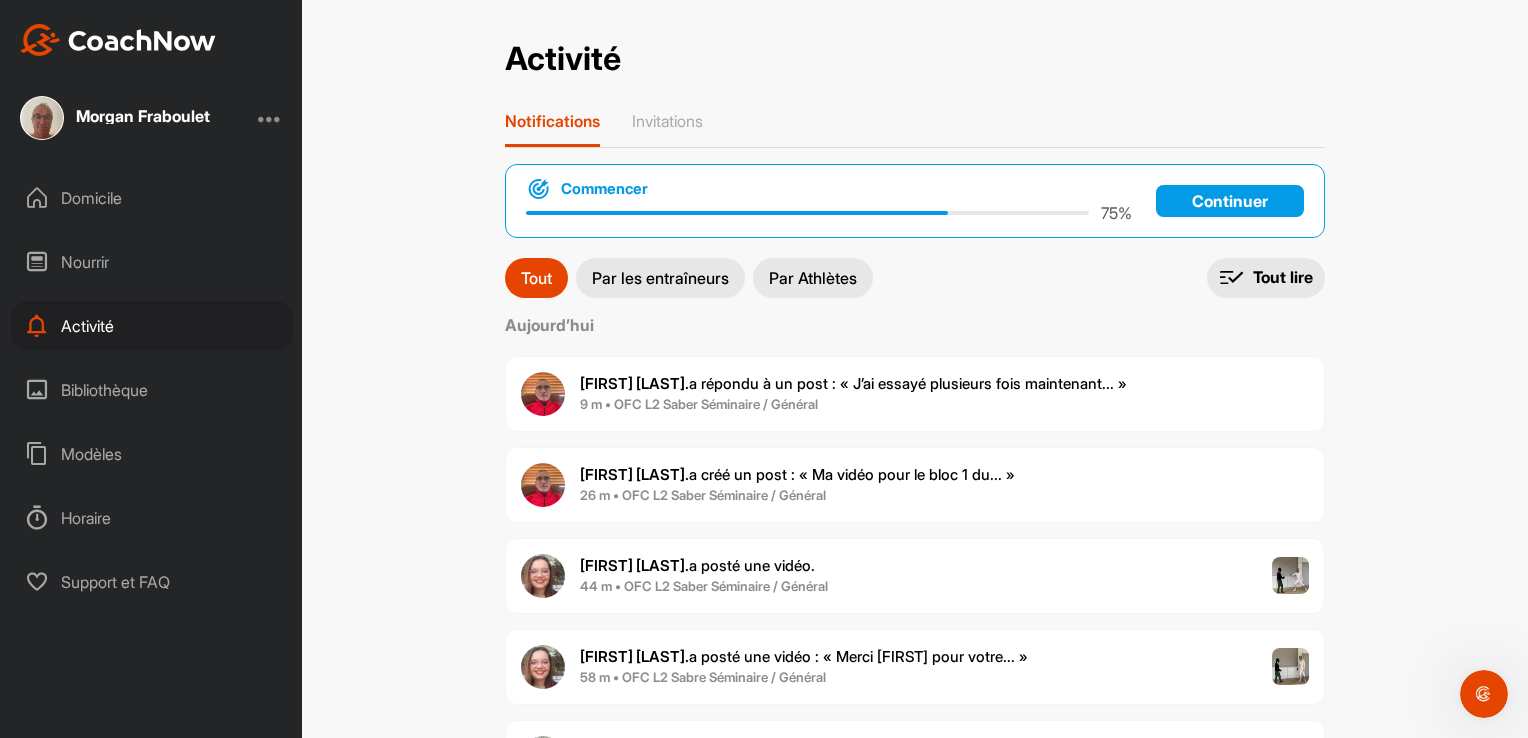click on "Activité" at bounding box center [87, 326] 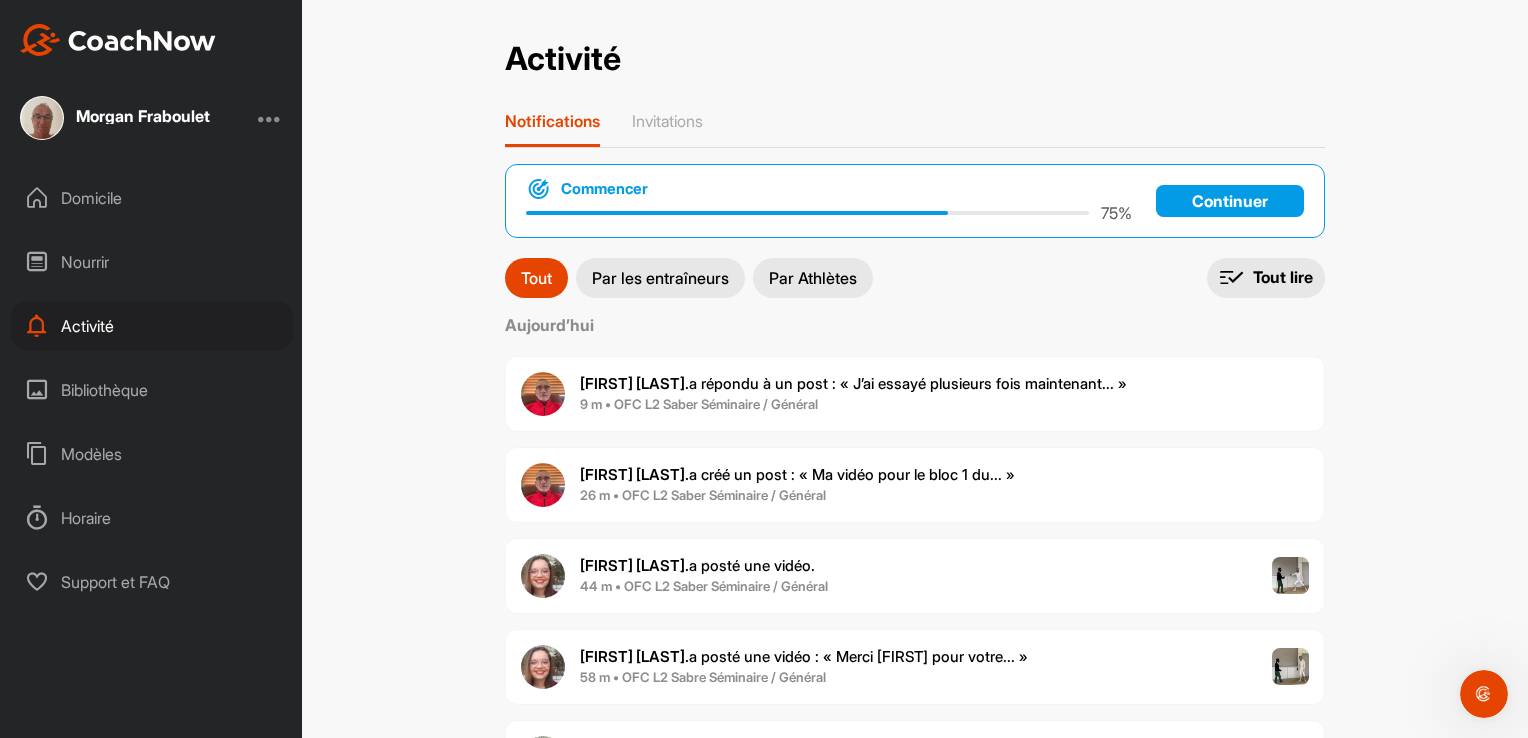 click on "Bibliothèque" at bounding box center [104, 390] 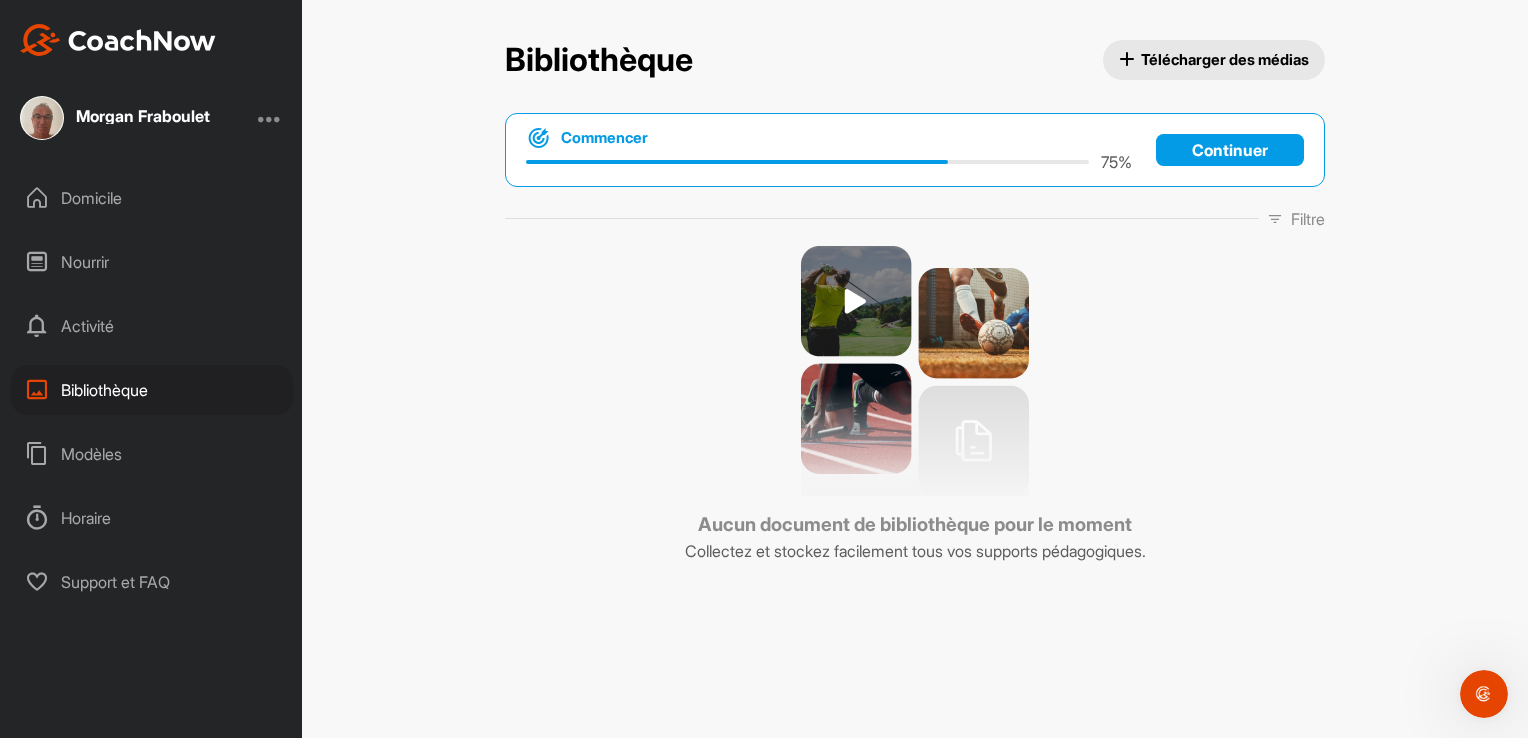 click on "Modèles" at bounding box center (91, 454) 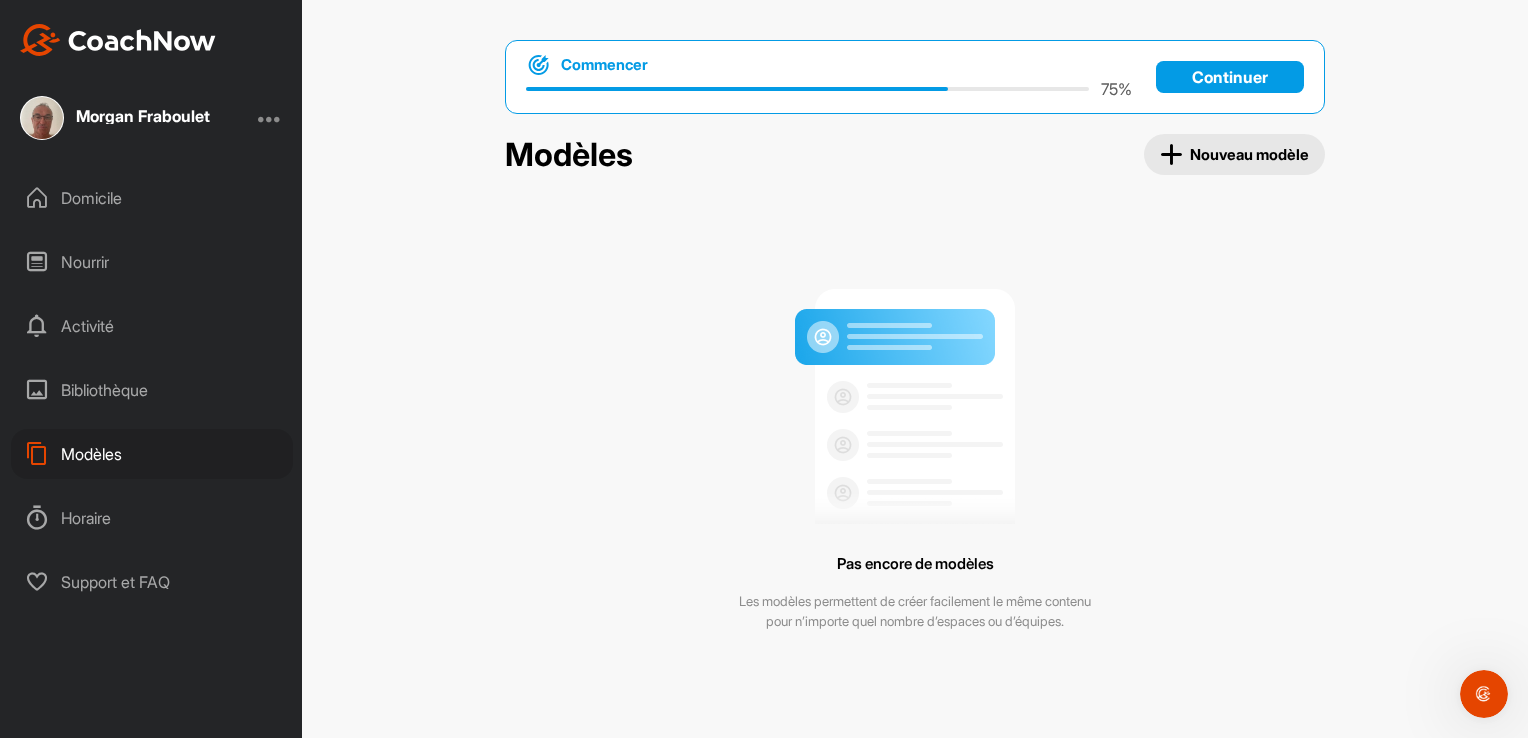 click on "Horaire" at bounding box center [86, 518] 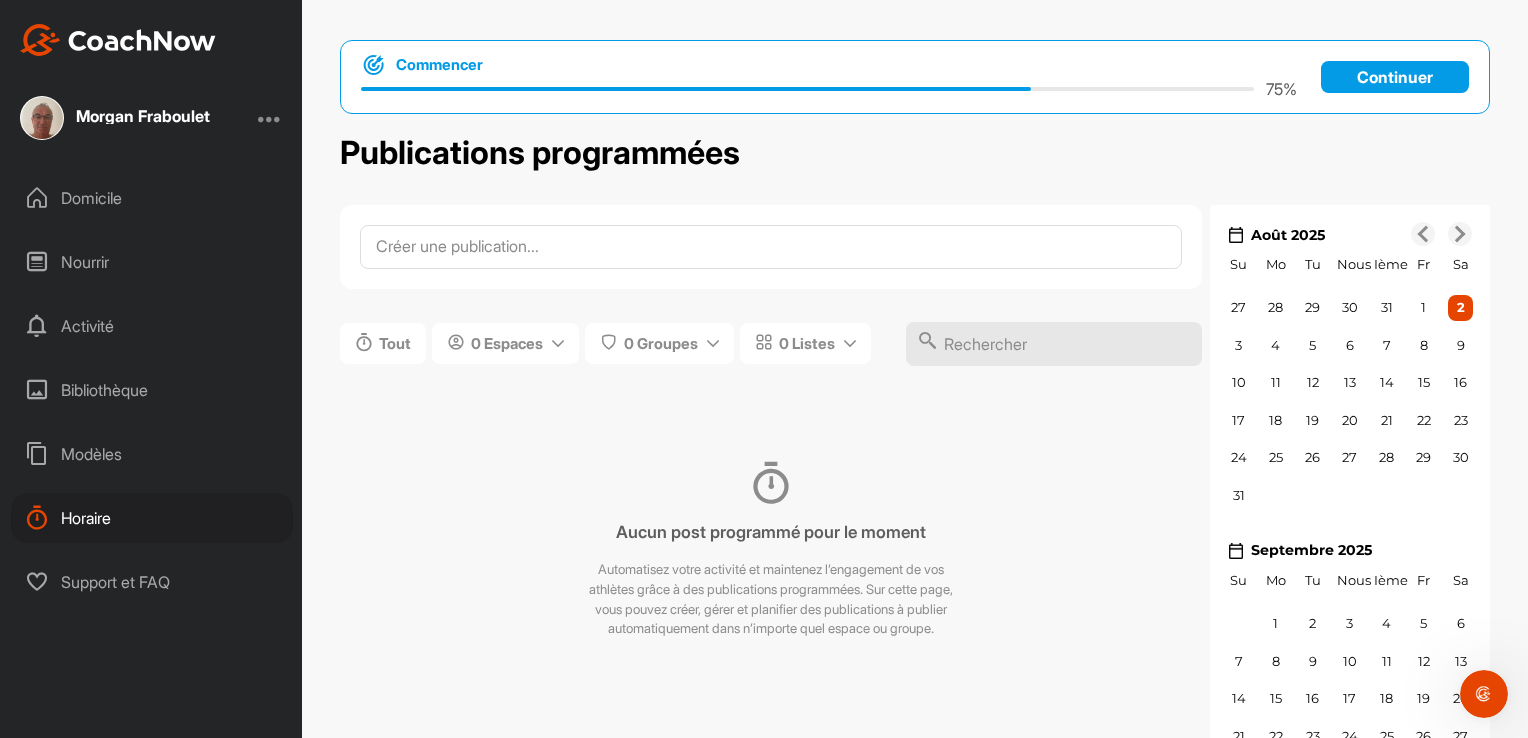 click on "Support et FAQ" at bounding box center (115, 582) 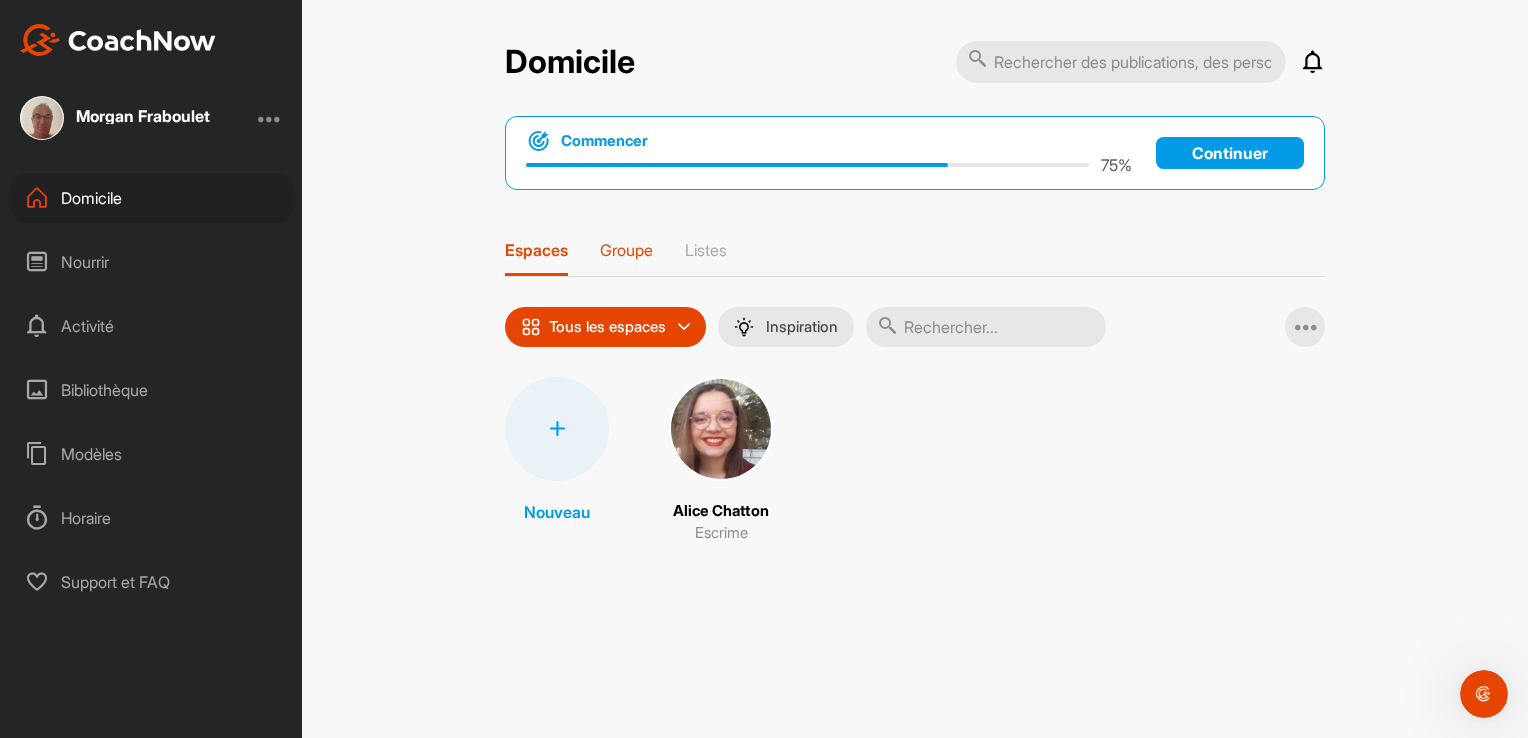 click on "Groupe" at bounding box center [626, 258] 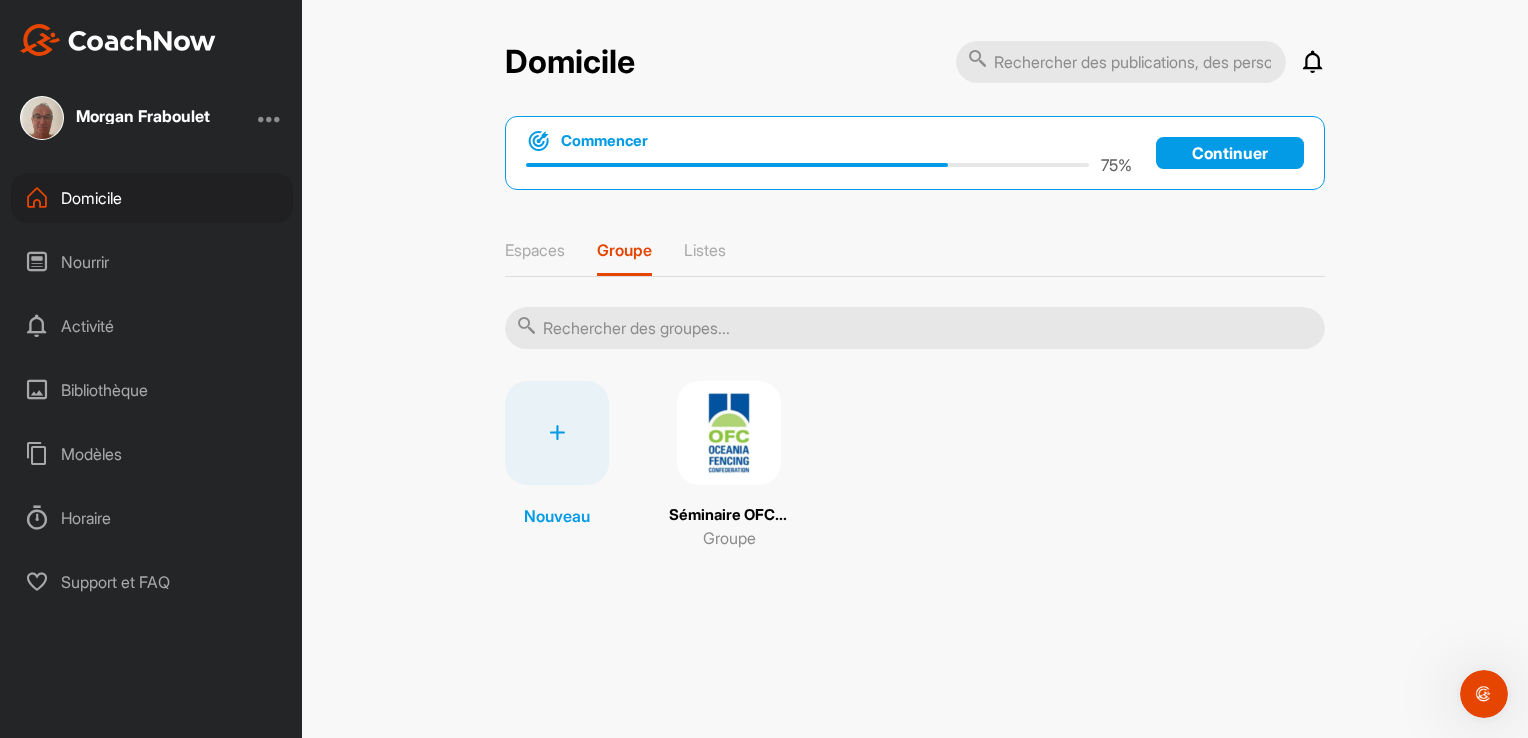 click at bounding box center [729, 433] 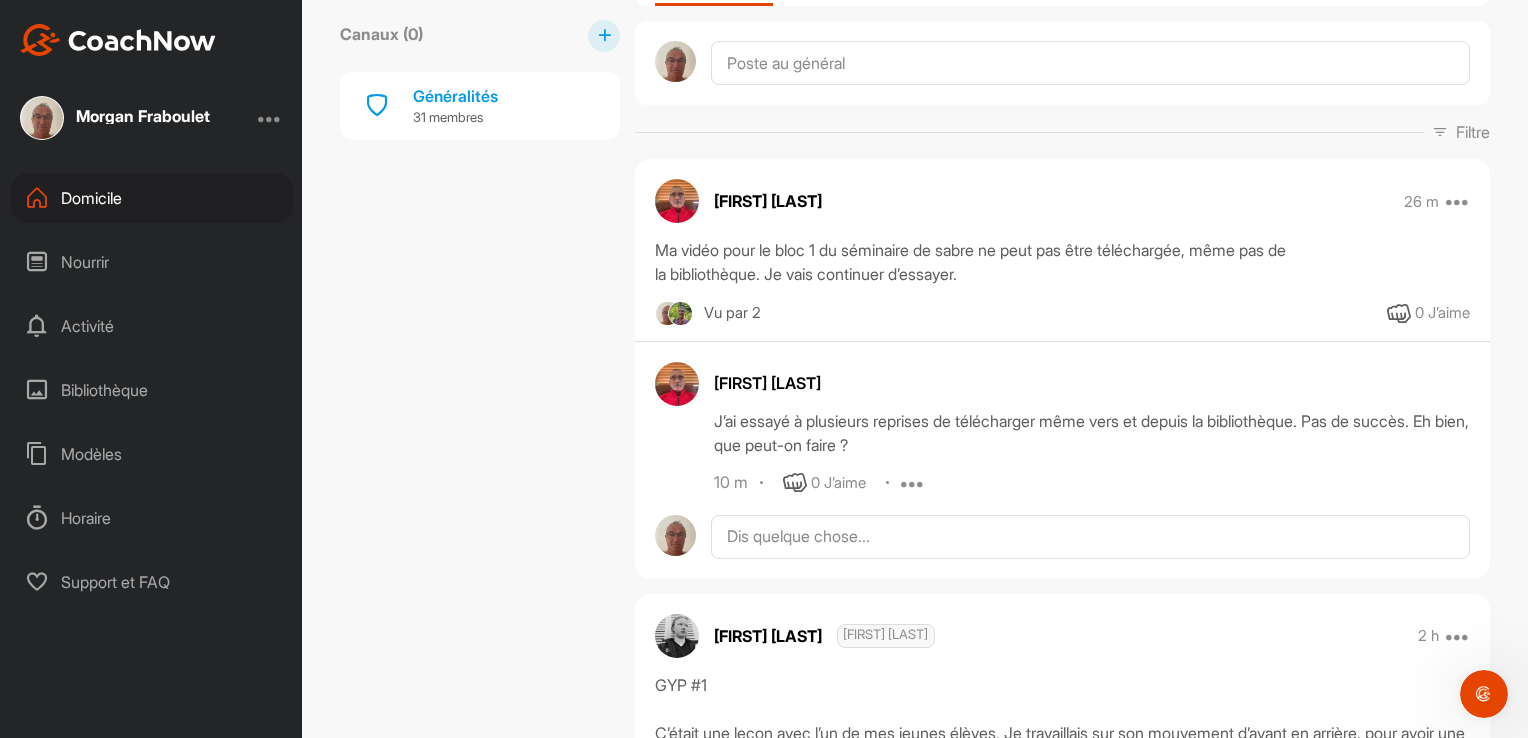 scroll, scrollTop: 411, scrollLeft: 0, axis: vertical 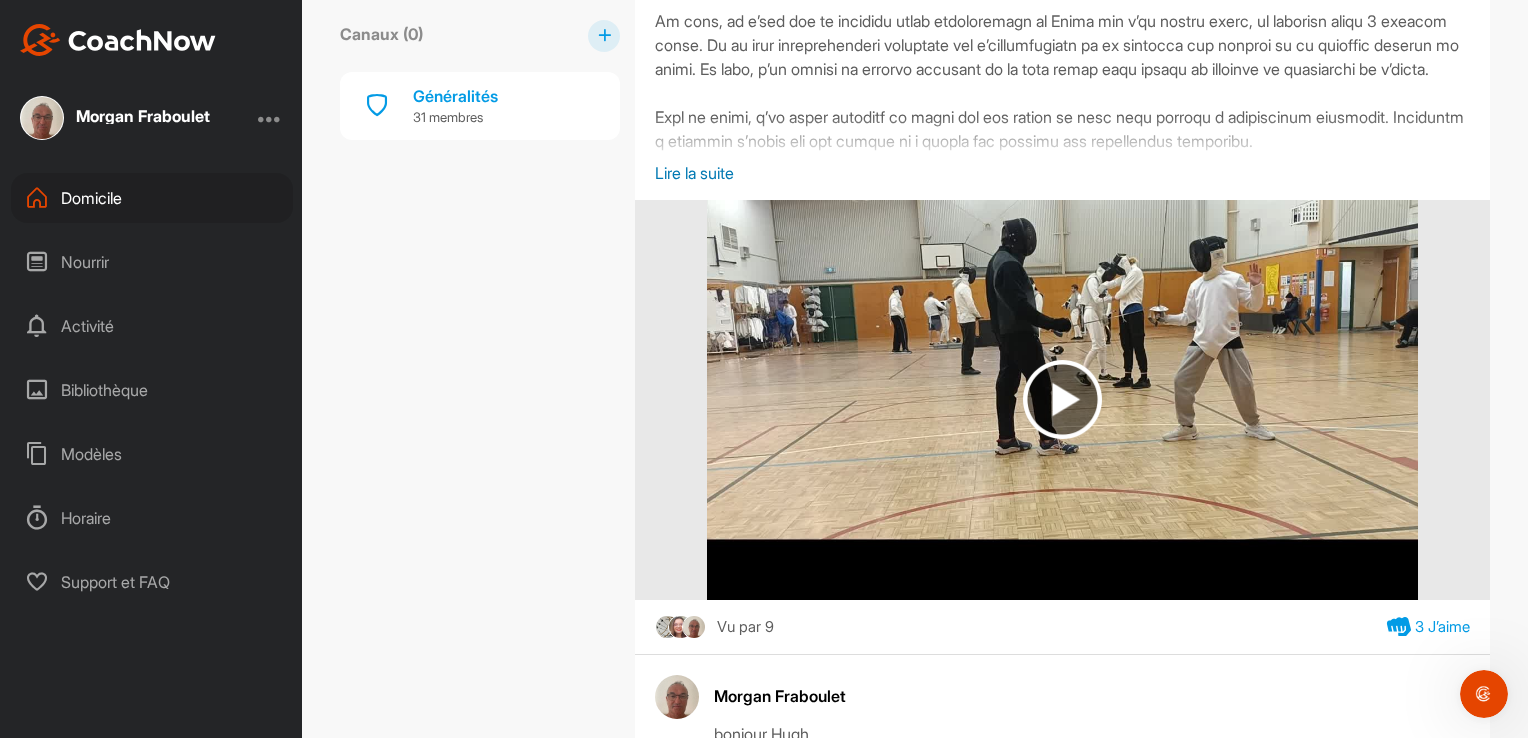 click at bounding box center (1062, 399) 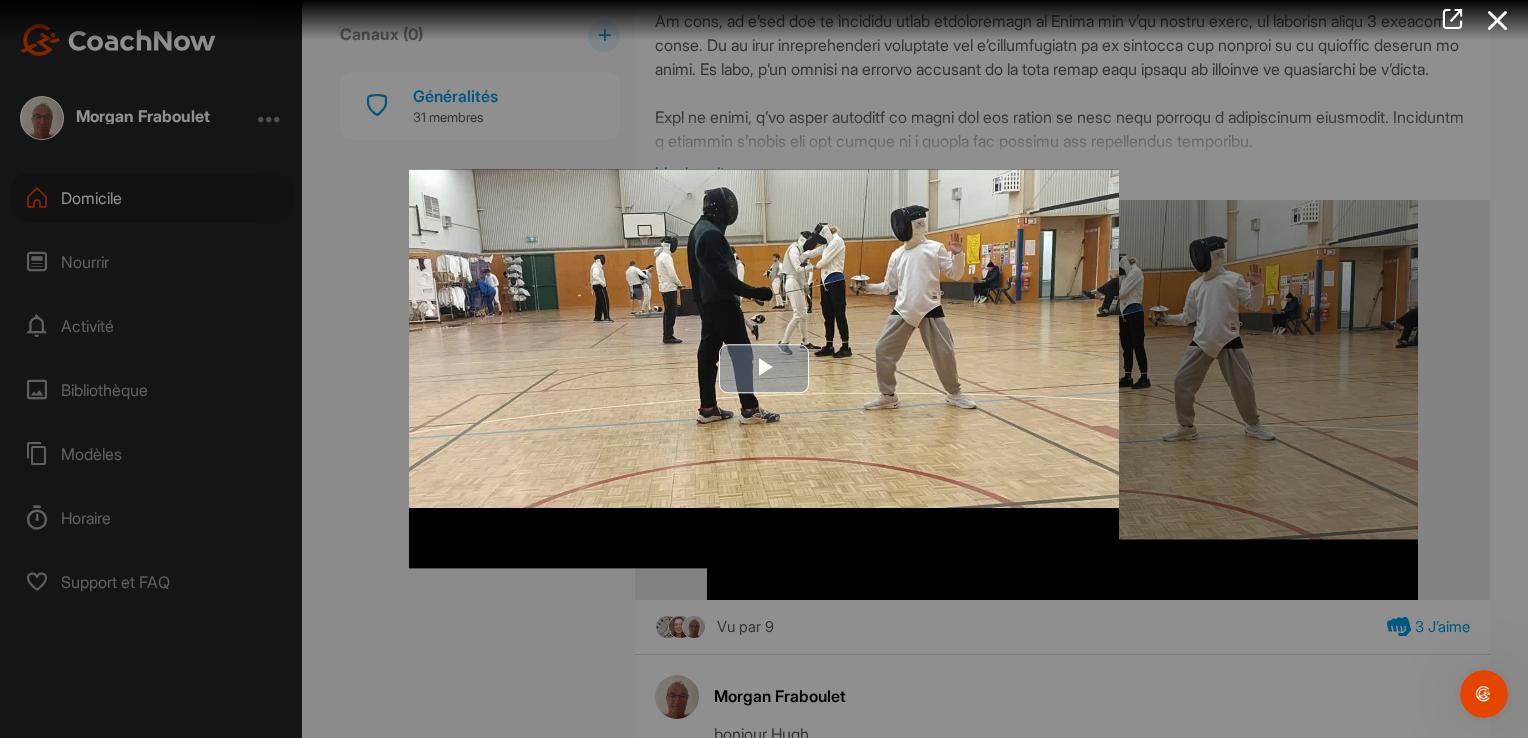 click at bounding box center [764, 369] 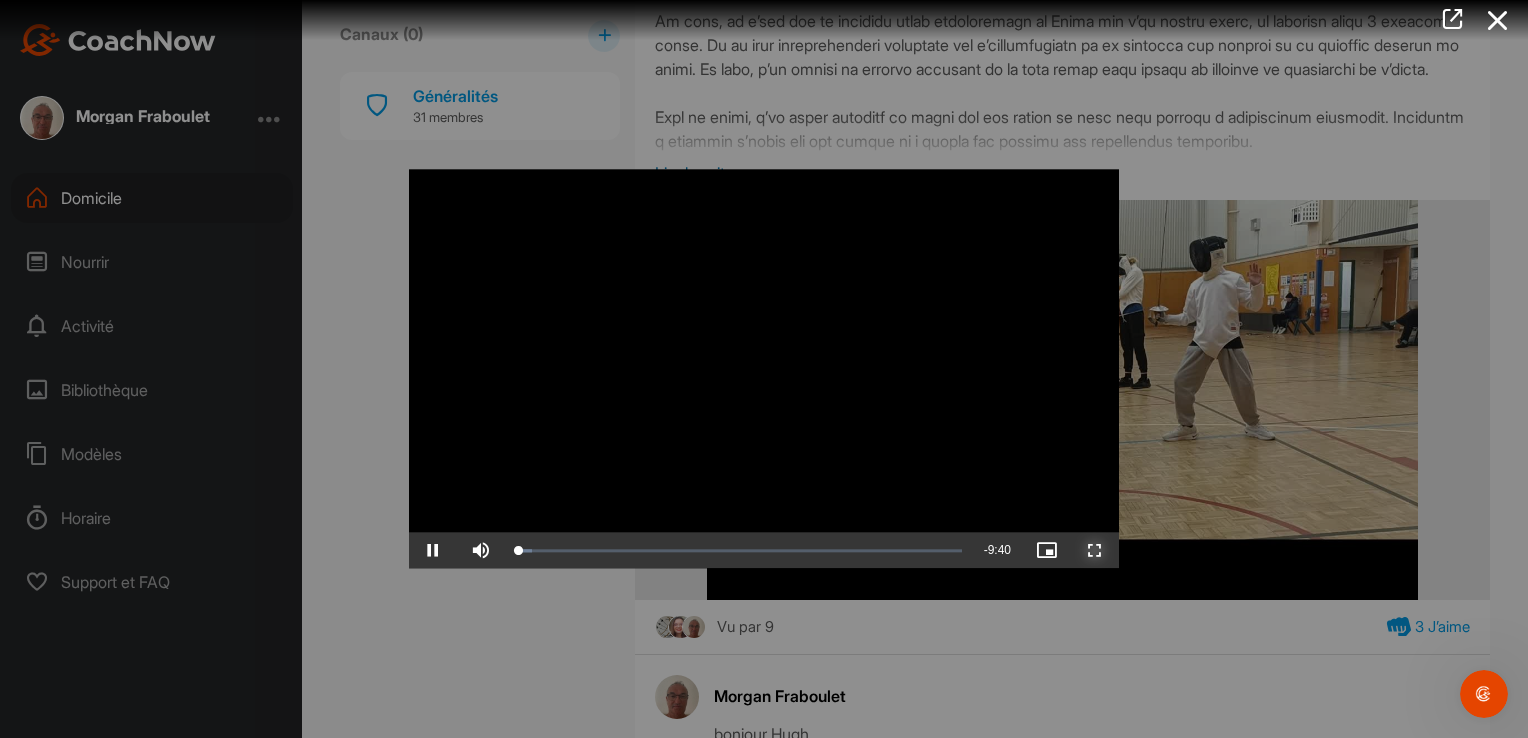 drag, startPoint x: 1092, startPoint y: 546, endPoint x: 1096, endPoint y: 619, distance: 73.109505 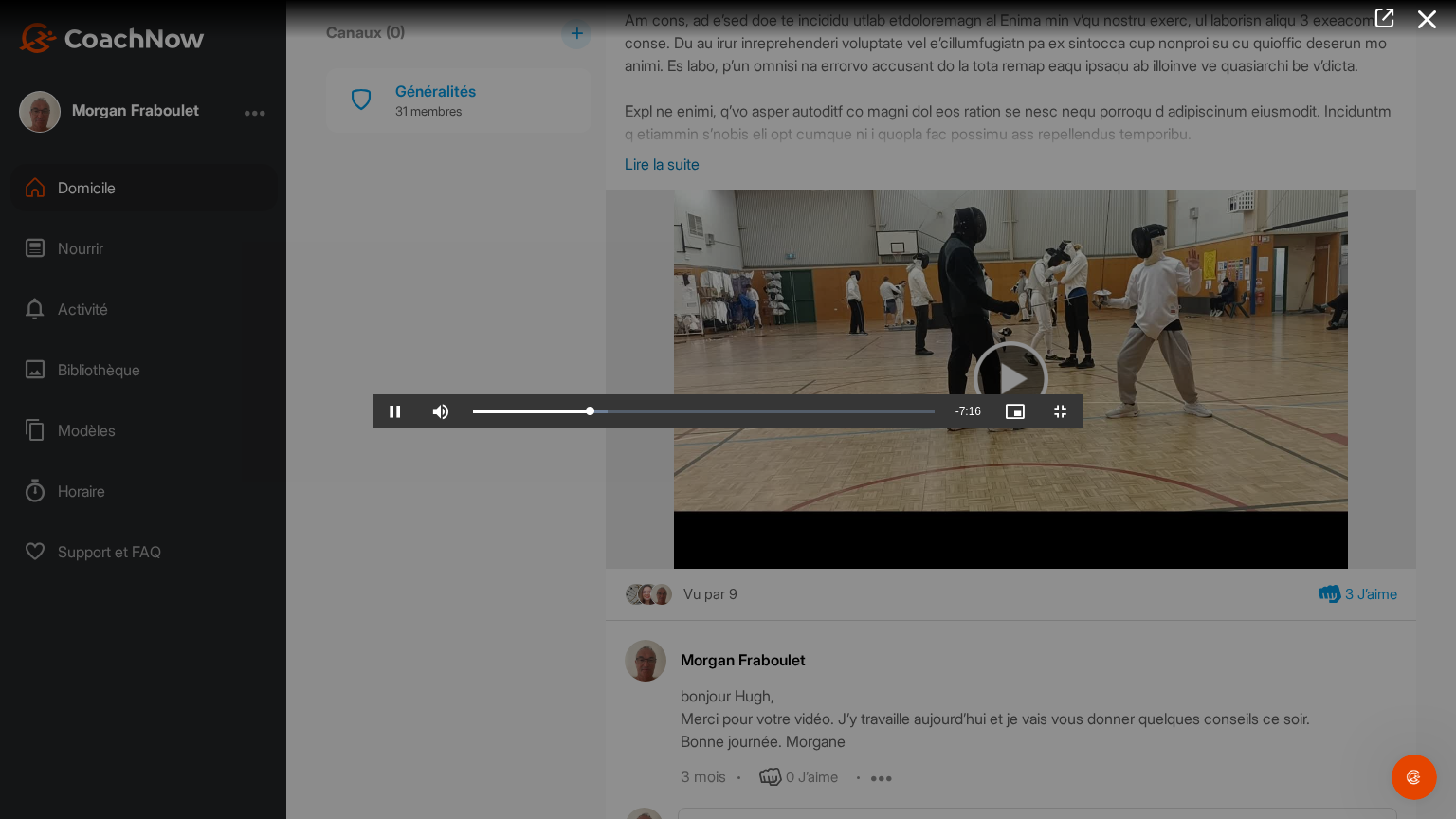 click at bounding box center [728, 410] 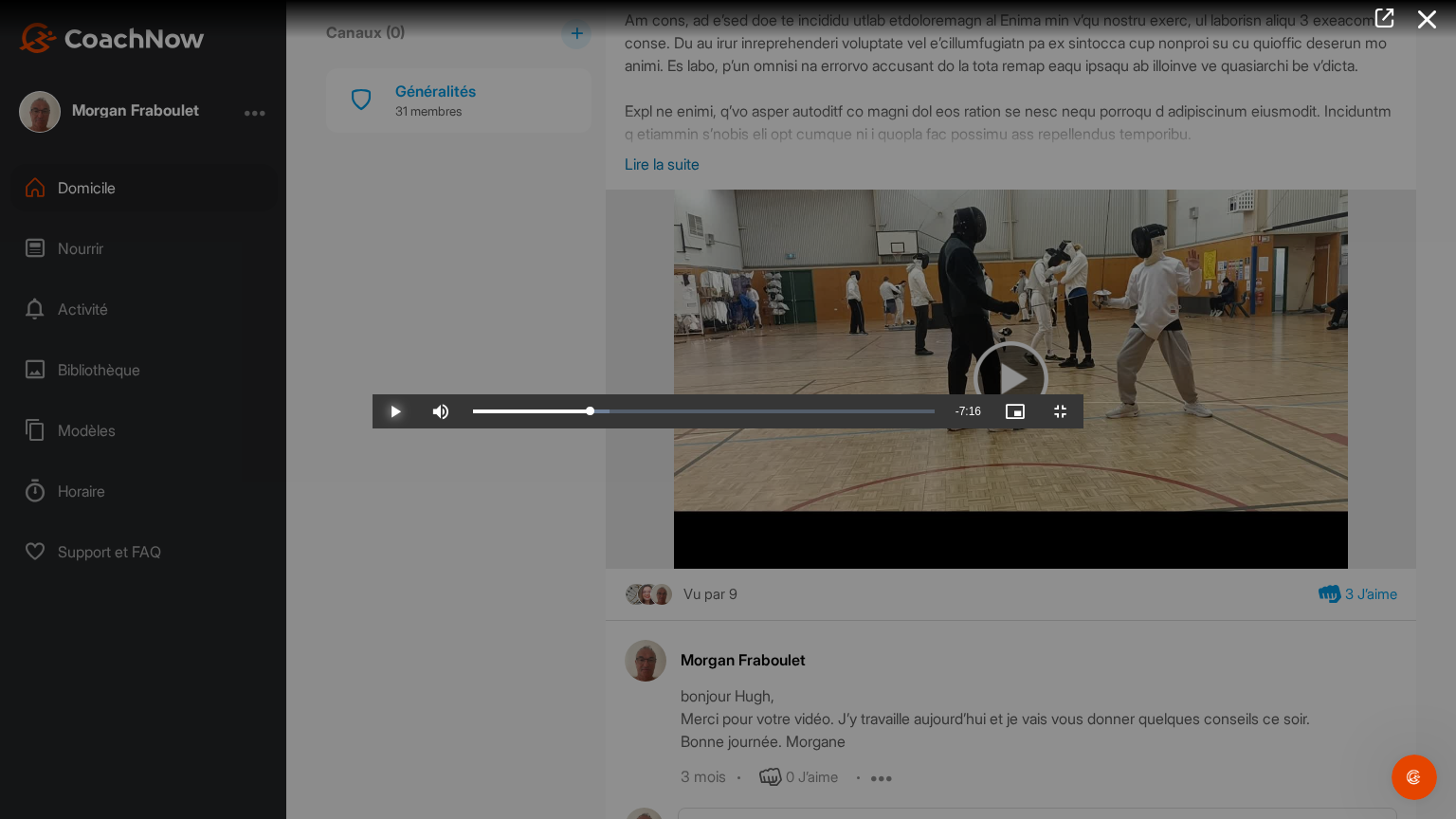 click at bounding box center [395, 411] 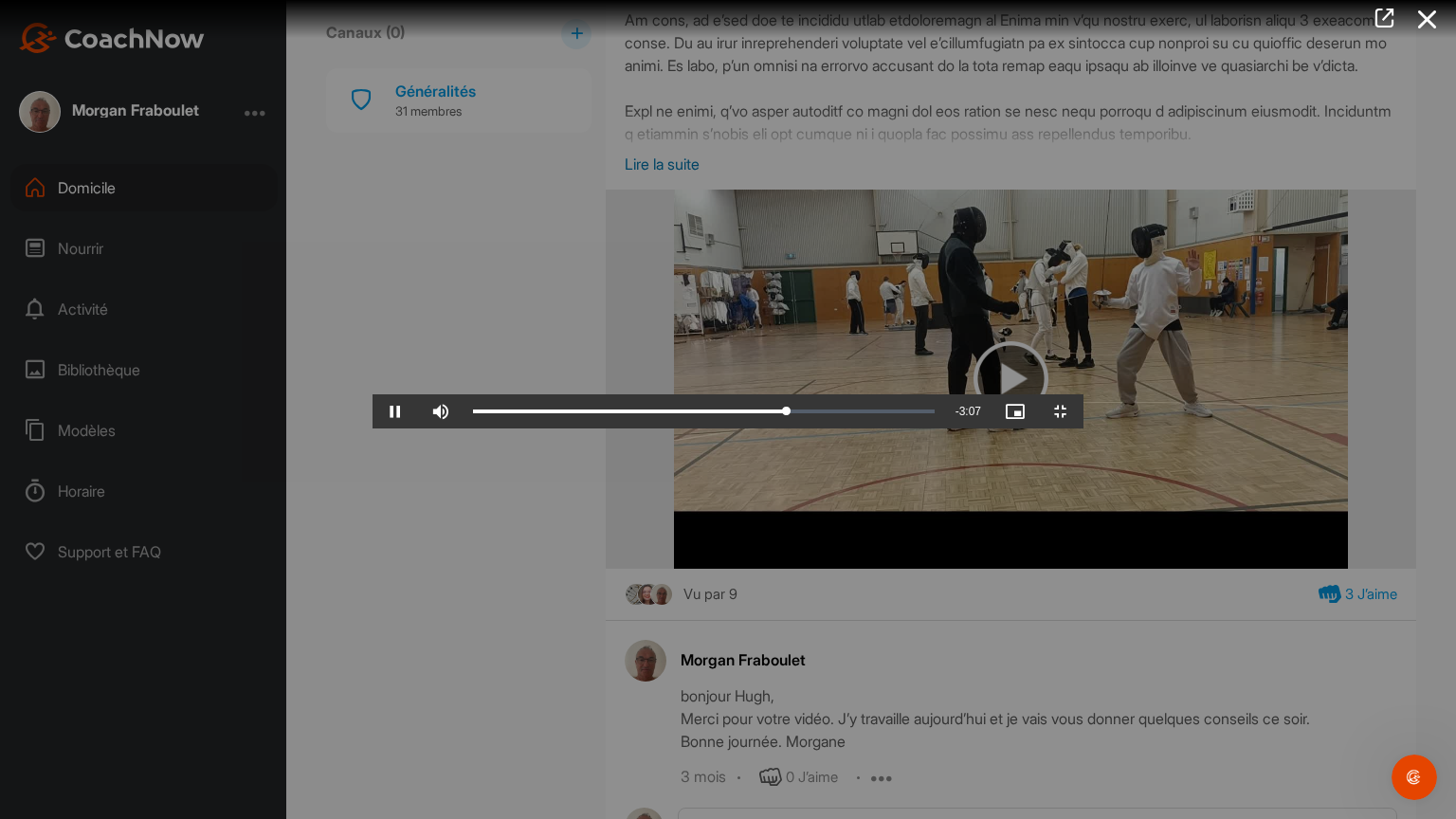 click at bounding box center (728, 410) 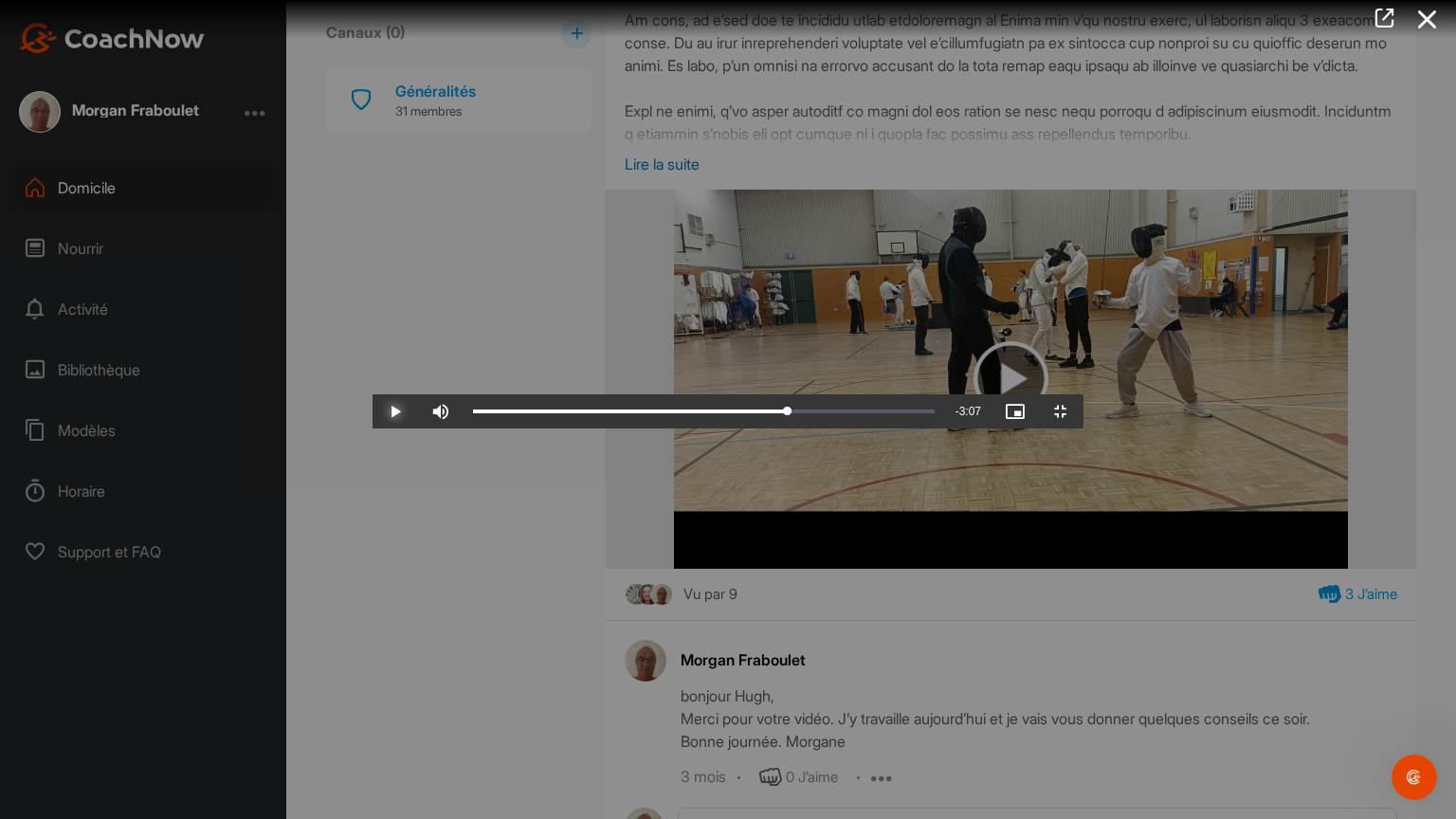 drag, startPoint x: 21, startPoint y: 800, endPoint x: 16, endPoint y: 786, distance: 14.866069 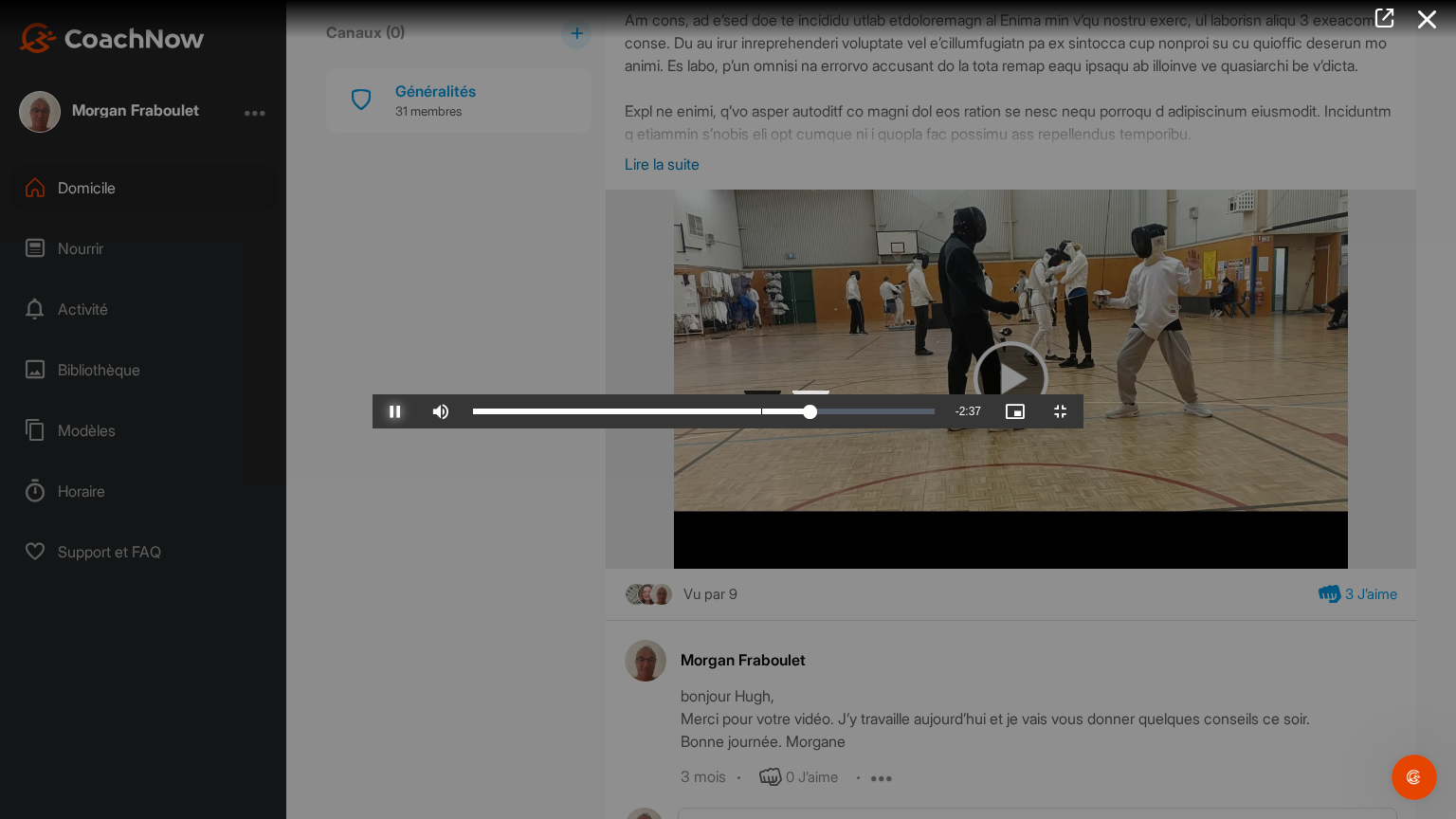 click on "Loaded :  73.83% 2:19 7:08" at bounding box center [703, 411] 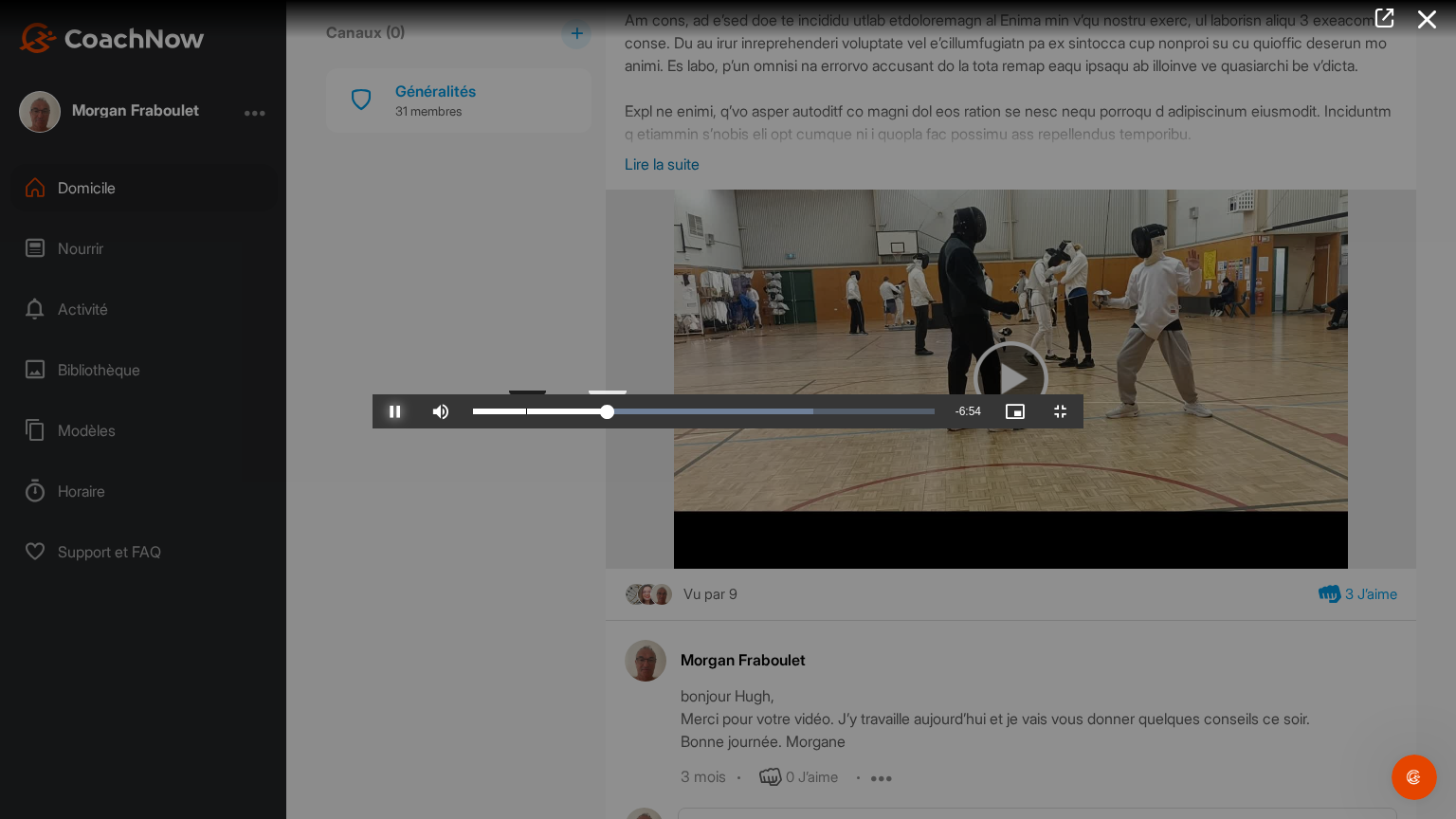 click on "Loaded :  73.83% 0:25 2:50" at bounding box center [703, 411] 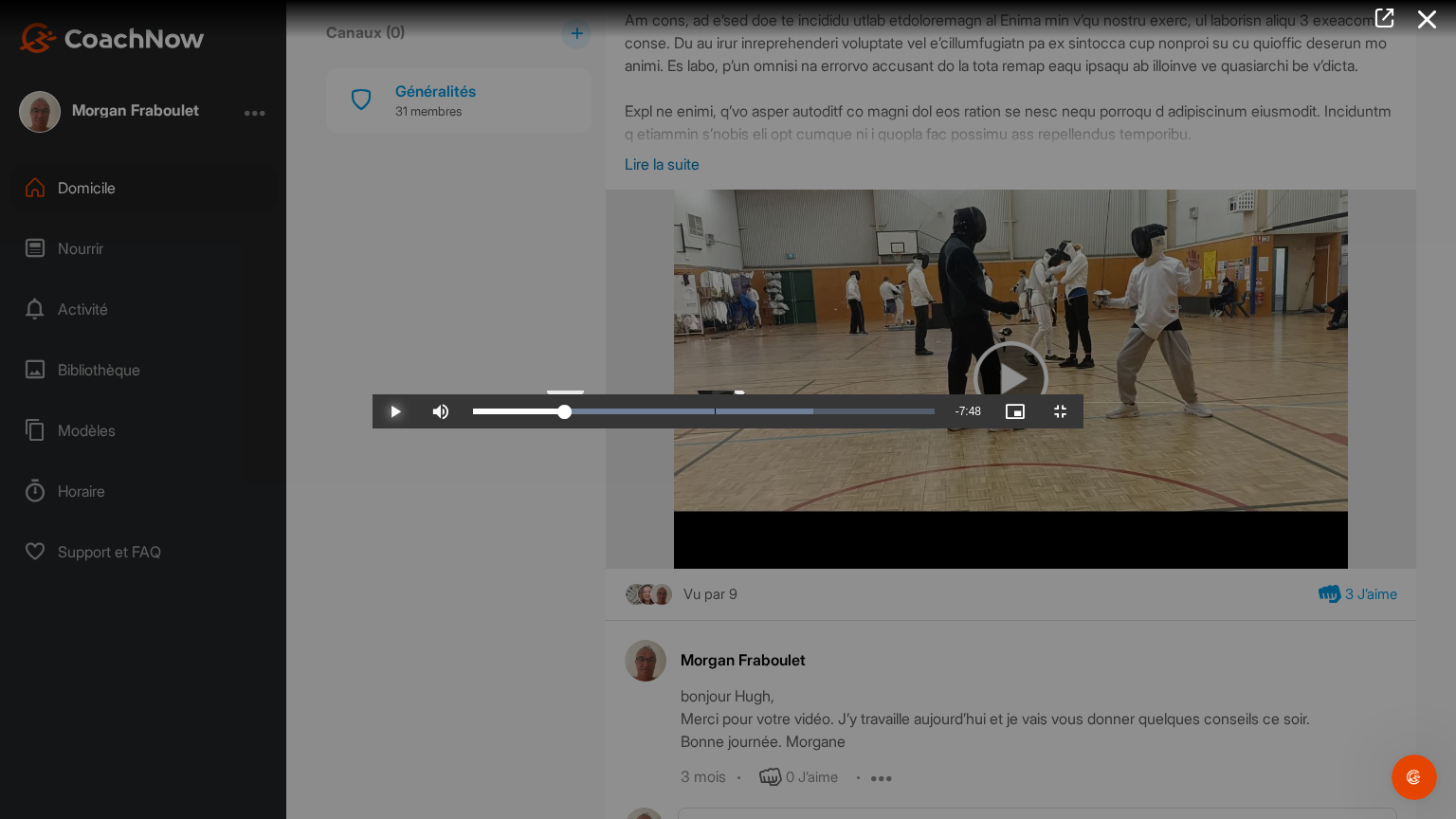 click on "Loaded :  73.83% 1:57 1:56" at bounding box center (703, 411) 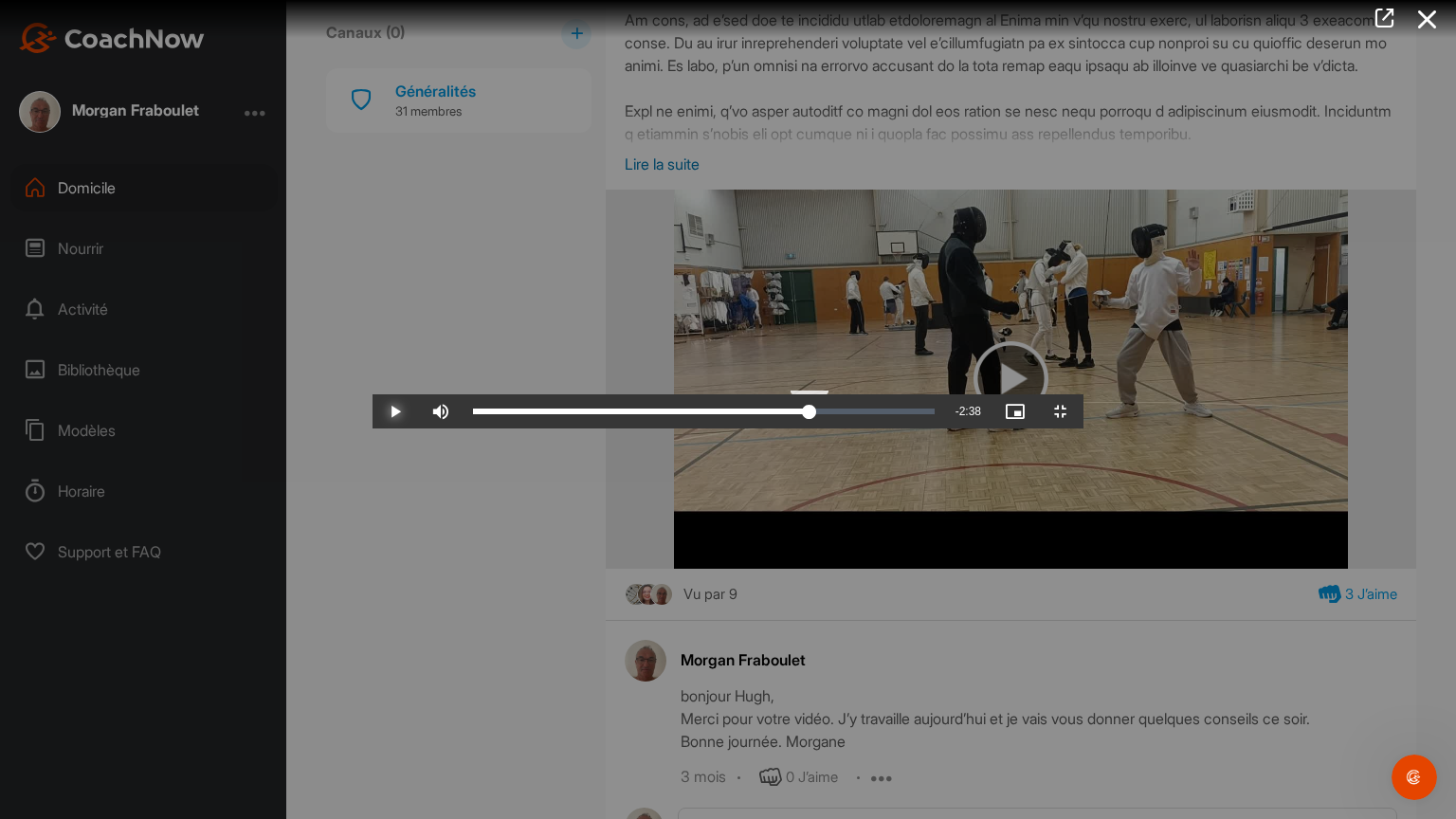 click on "Loaded :  73.83% 7:06 7:06" at bounding box center [703, 411] 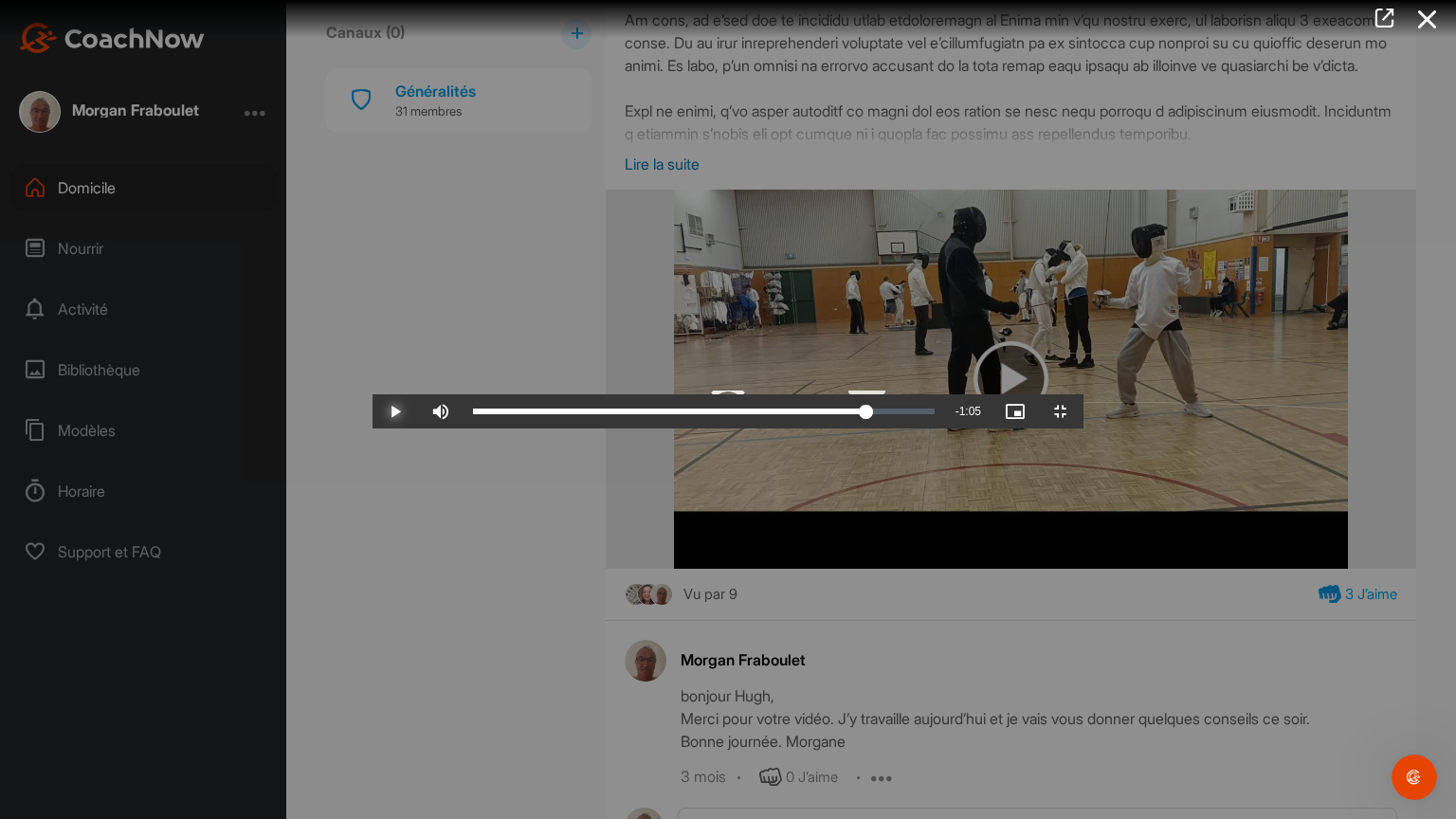 click on "Loaded :  85.85% 8:39 8:39" at bounding box center (703, 411) 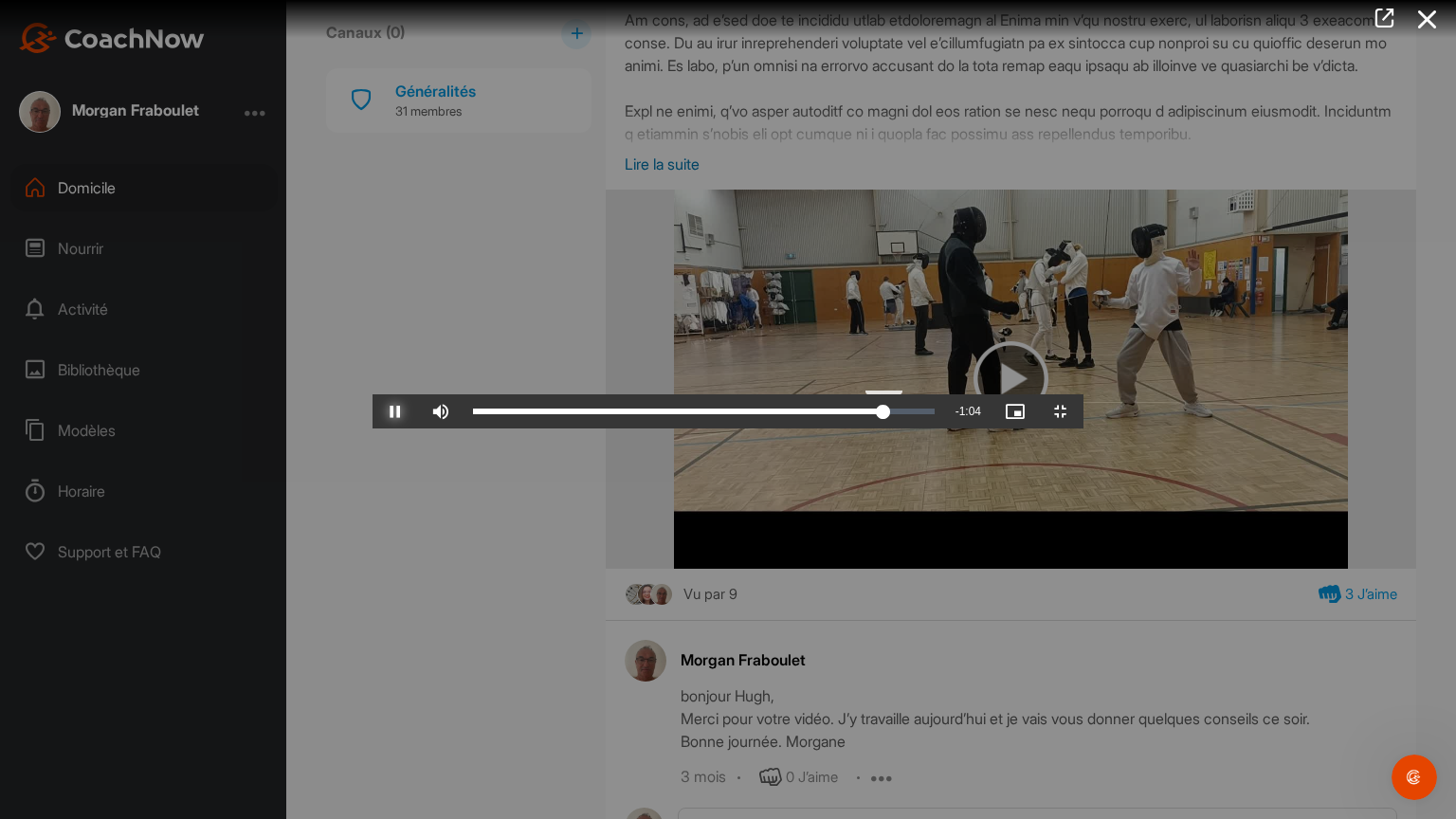 click on "Loaded :  89.54% 9:02 8:40" at bounding box center [703, 411] 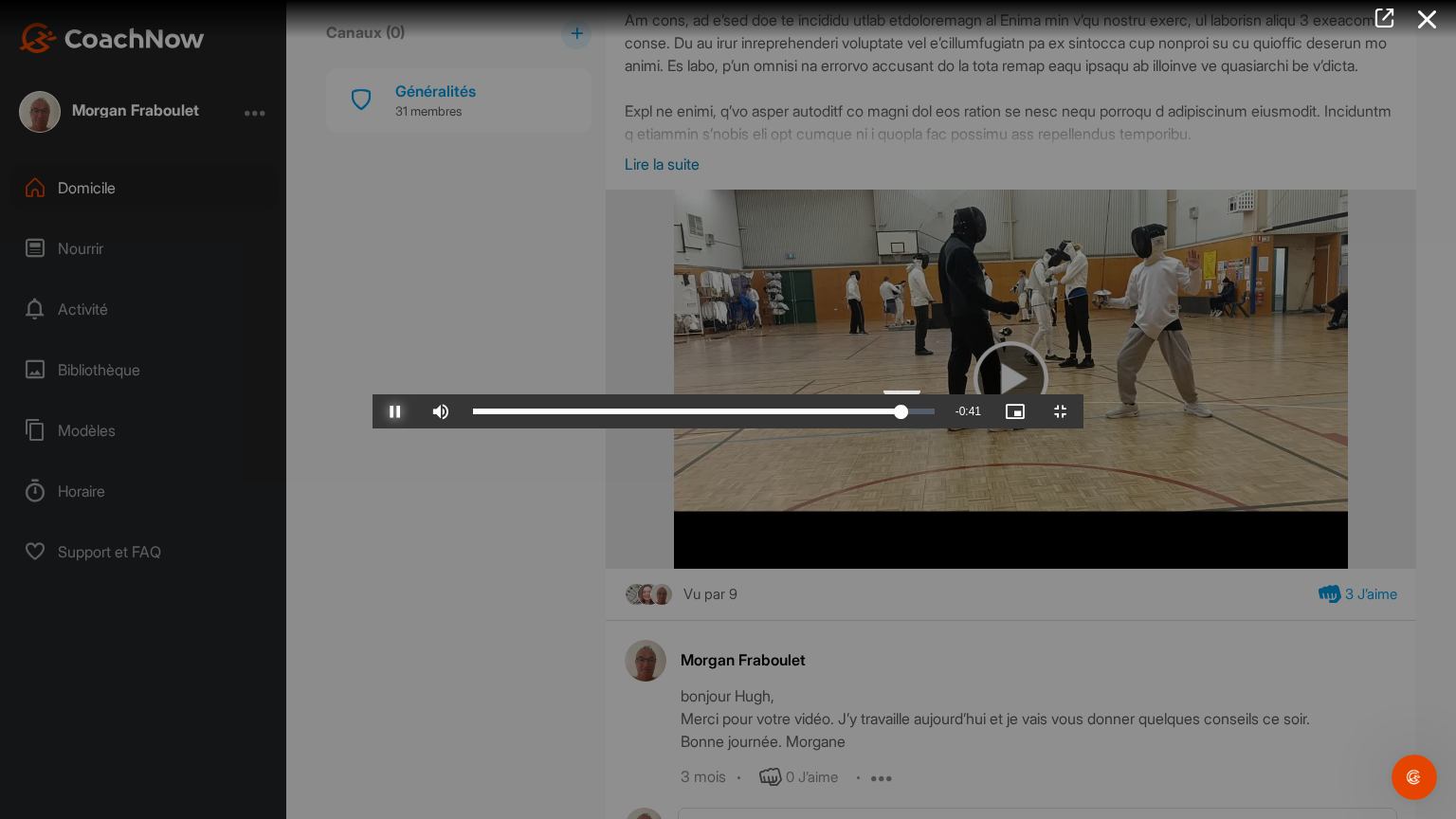 click on "Loaded :  93.43% 9:13 9:03" at bounding box center (703, 411) 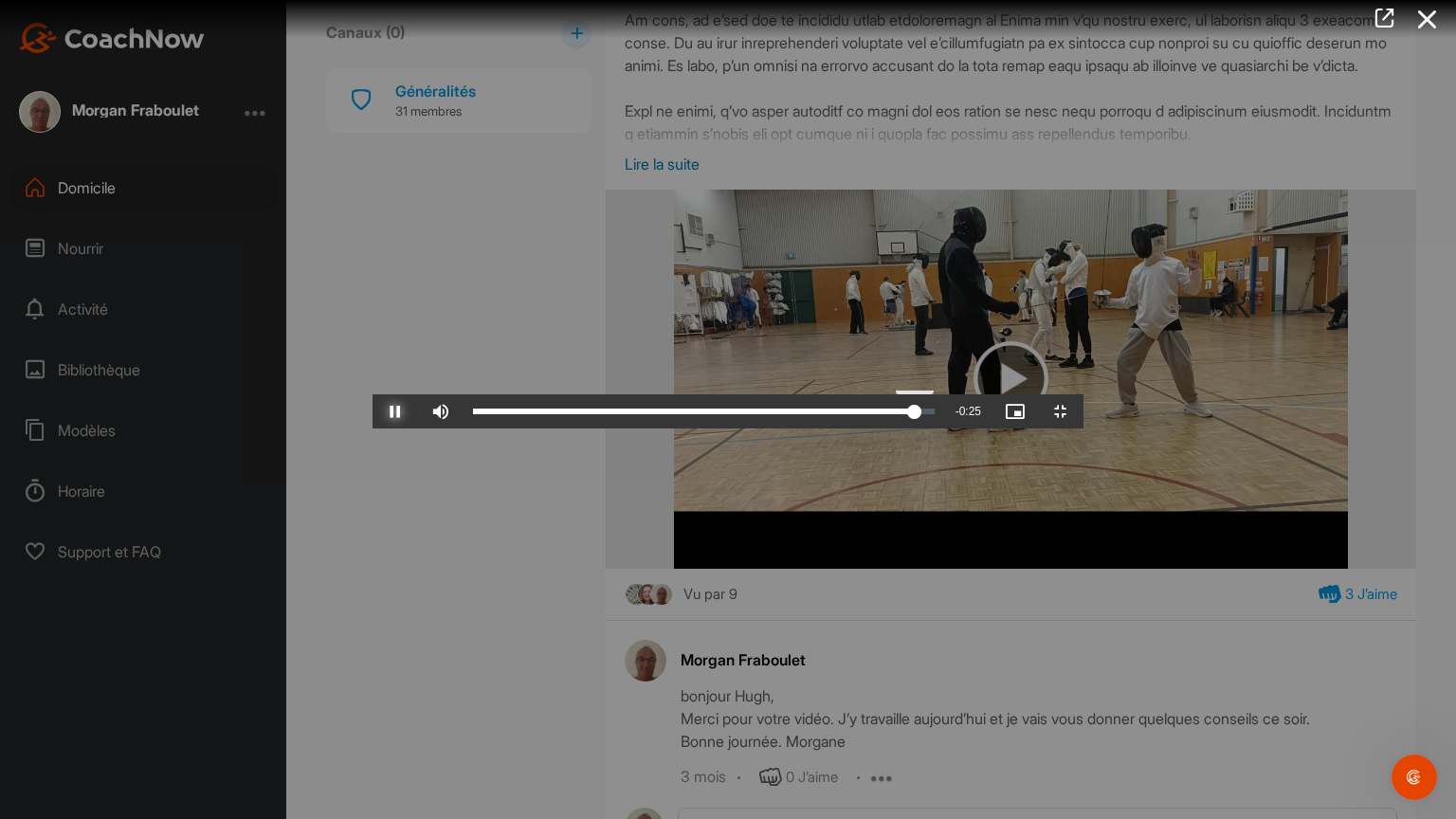 click on "Loaded :  96.08% 9:27 9:19" at bounding box center [703, 411] 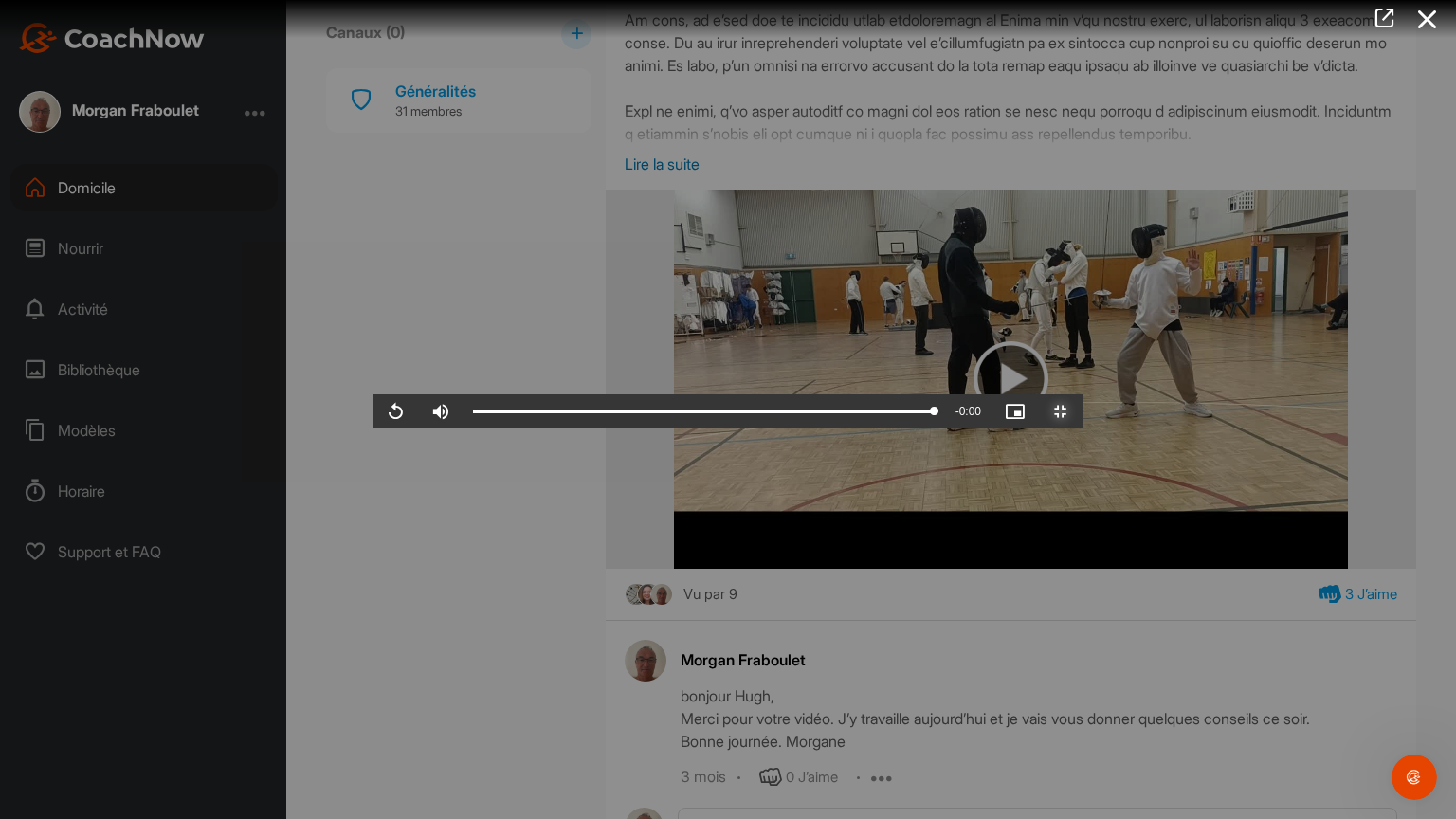 click at bounding box center [1061, 411] 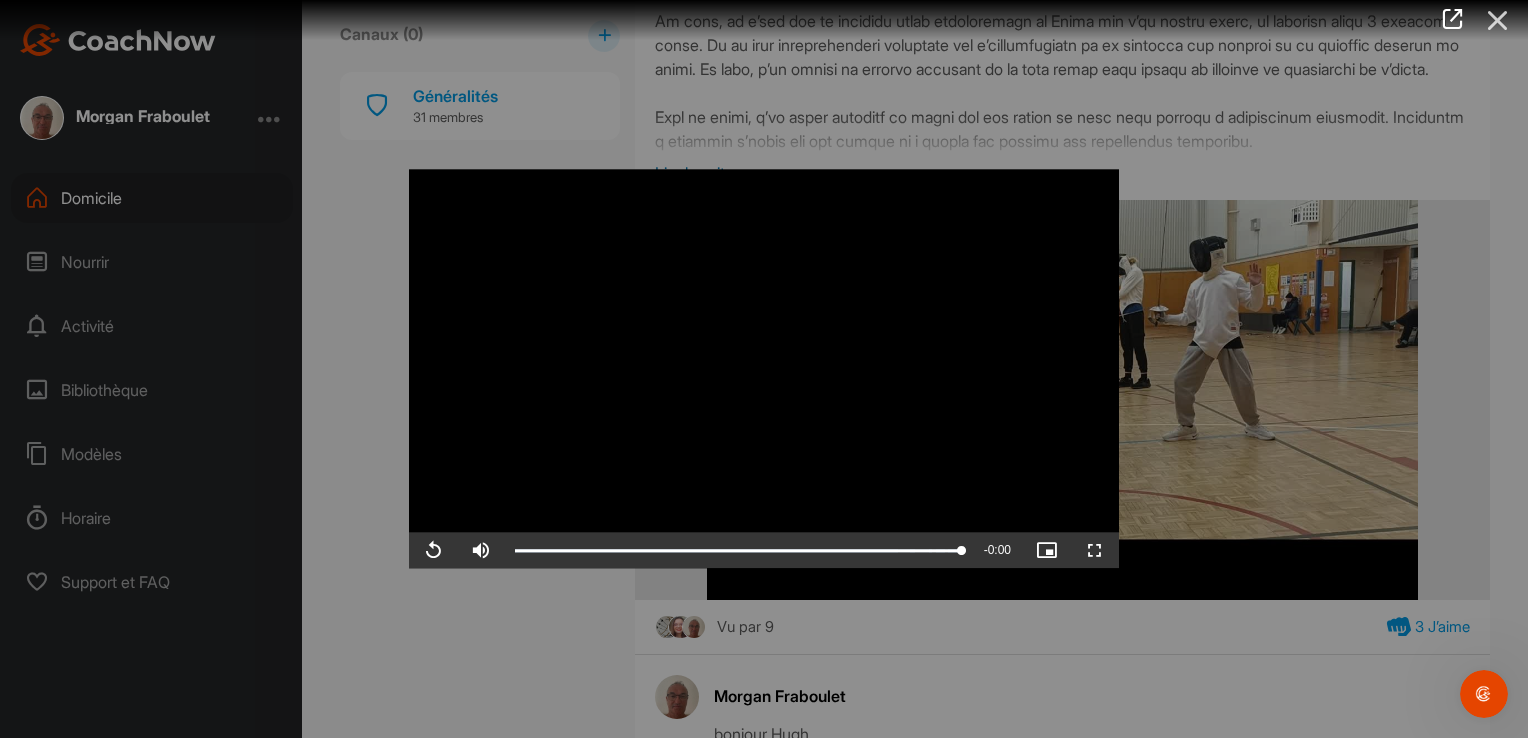 click at bounding box center (1498, 20) 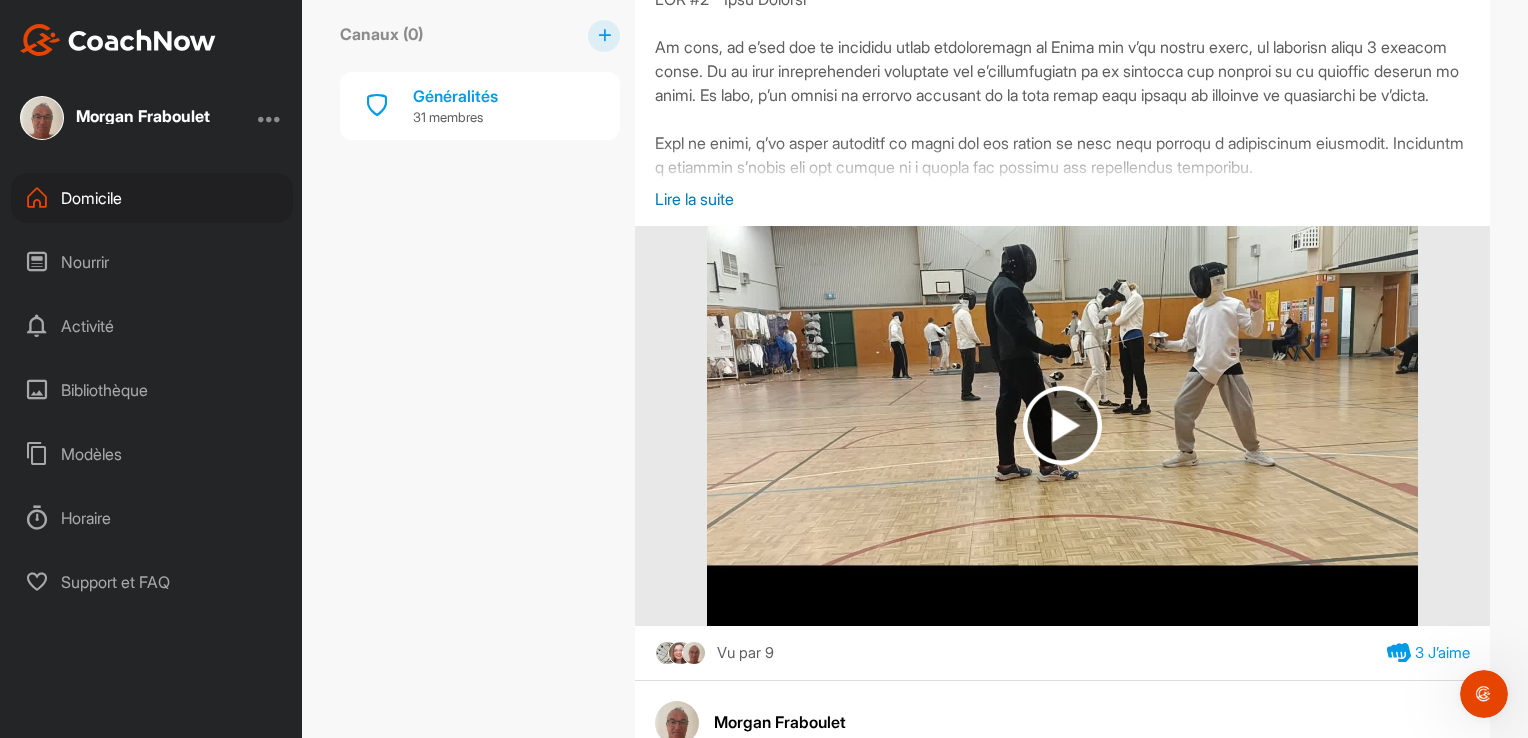 scroll, scrollTop: 4912, scrollLeft: 0, axis: vertical 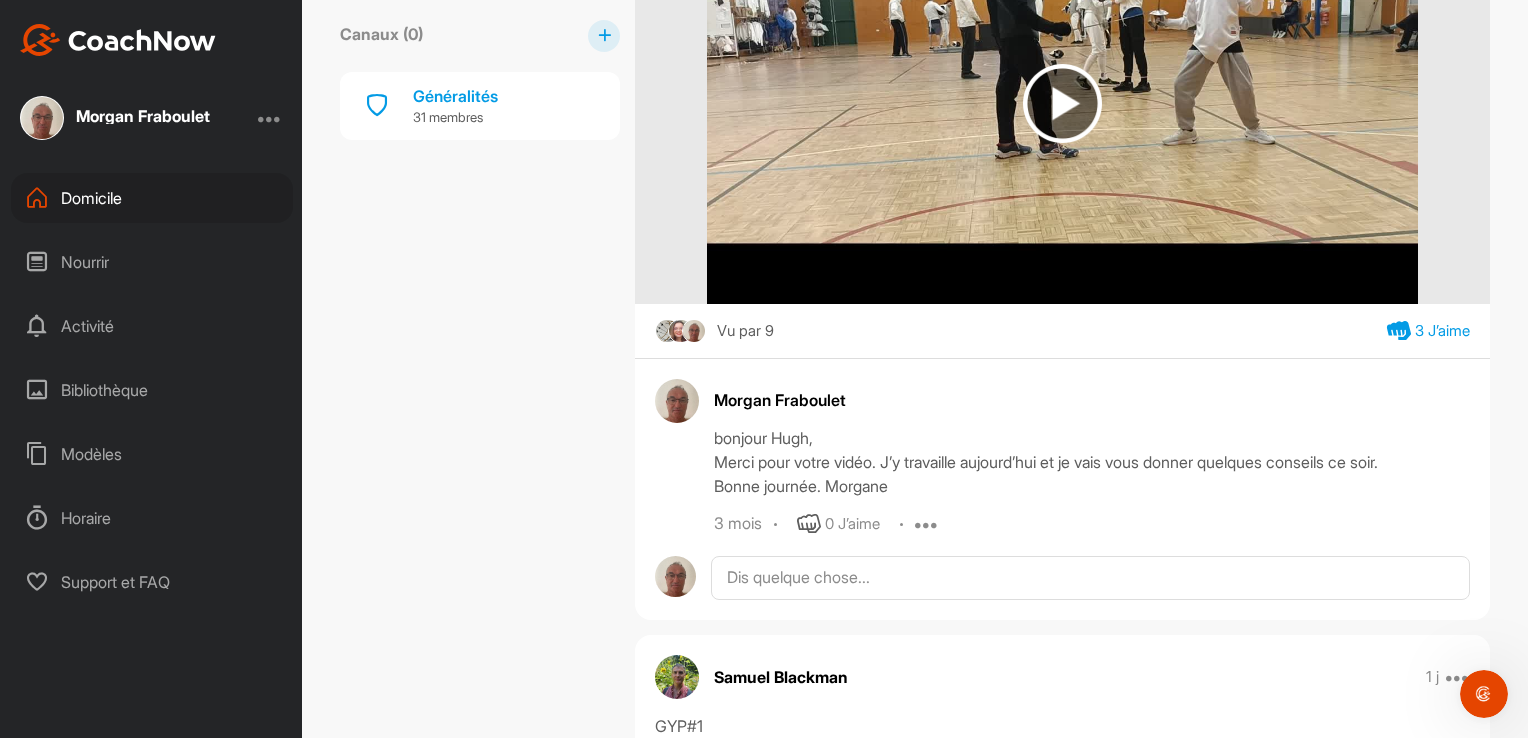 click 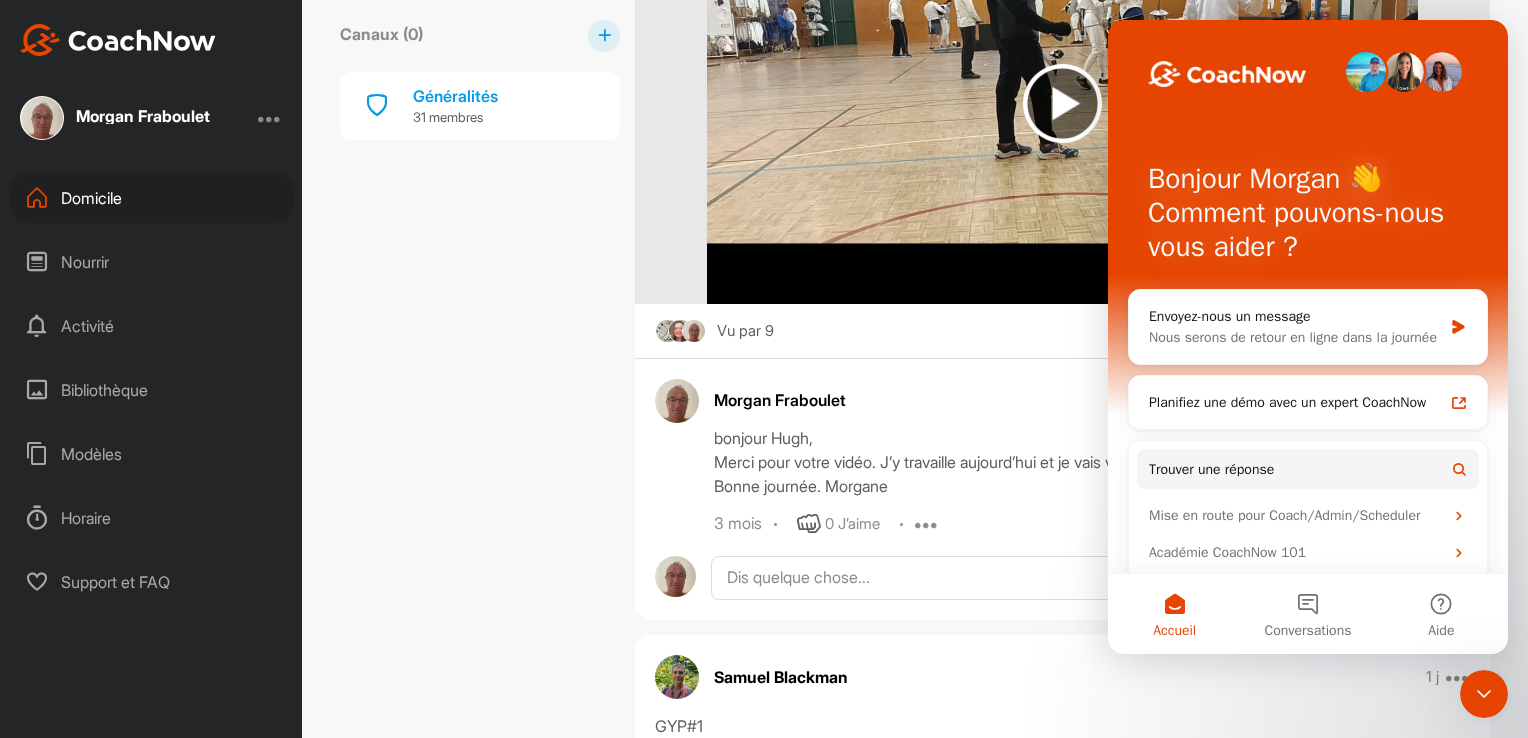 click 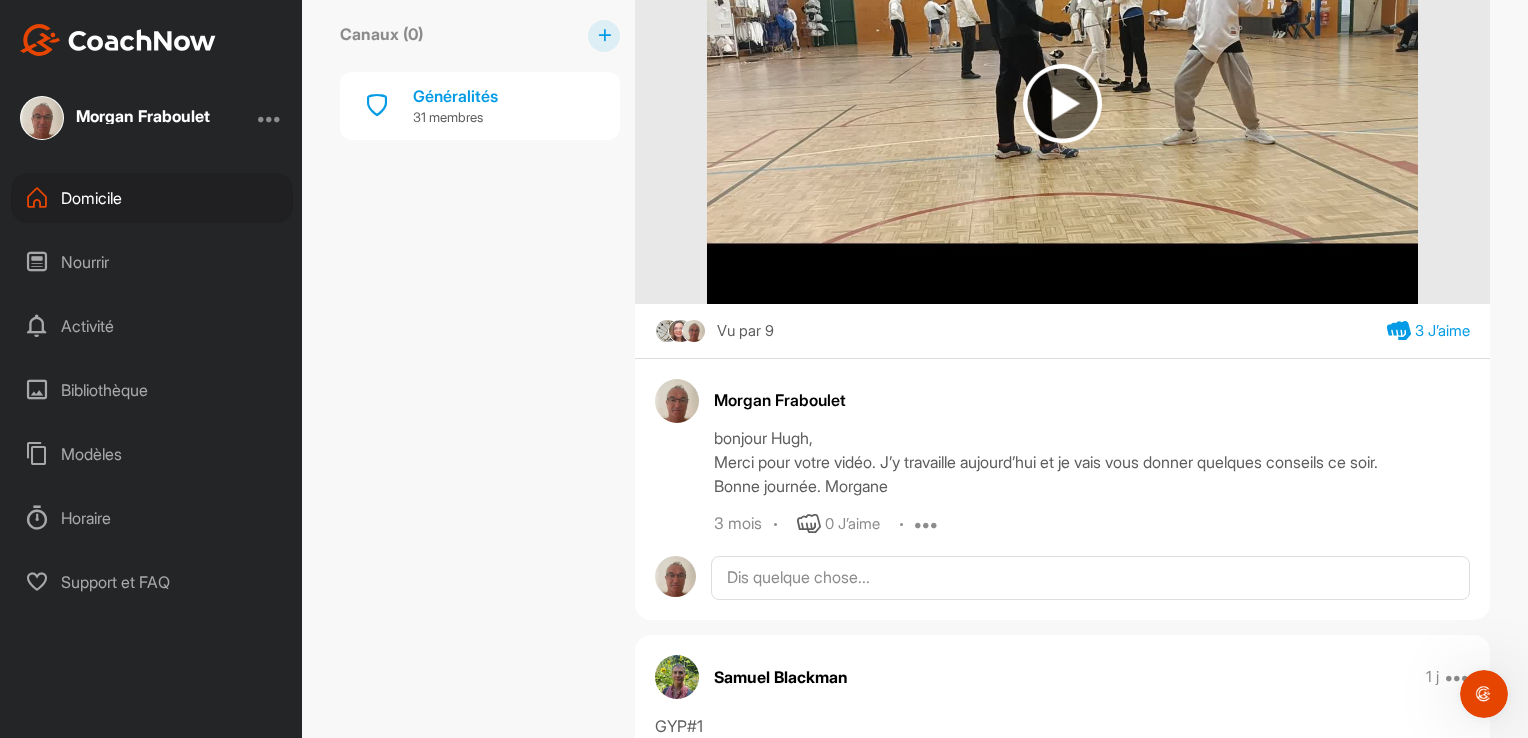 click at bounding box center [927, 524] 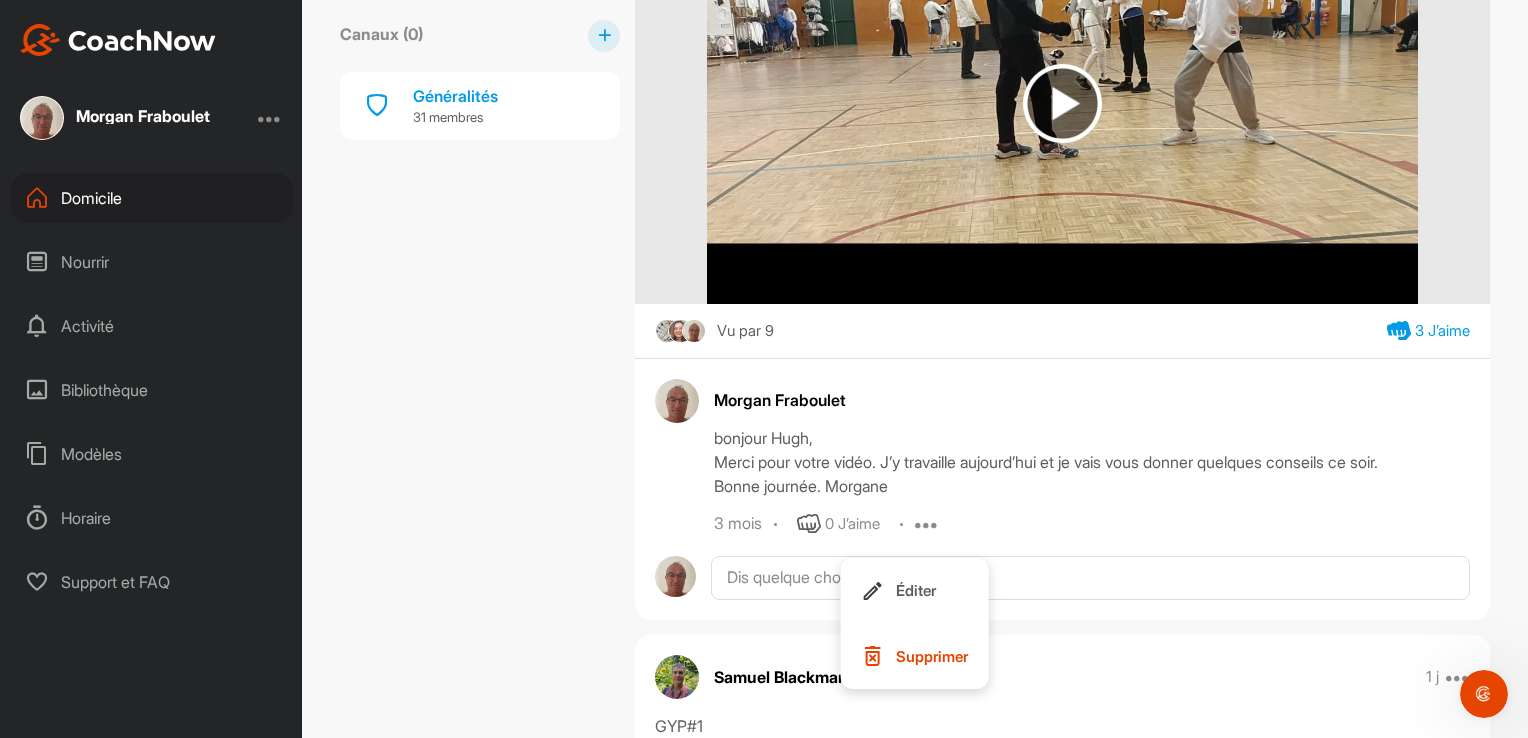 click at bounding box center (927, 524) 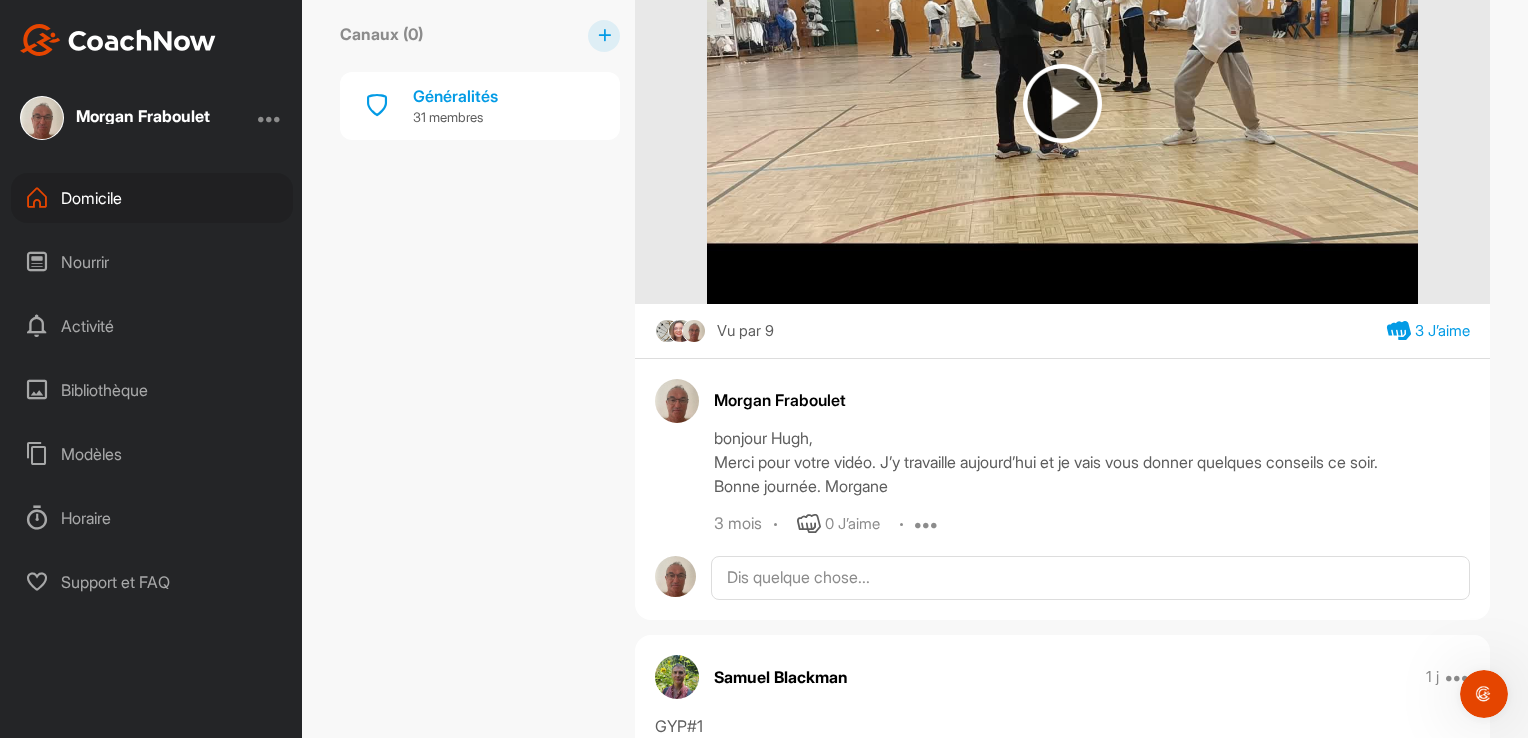 click at bounding box center (927, 524) 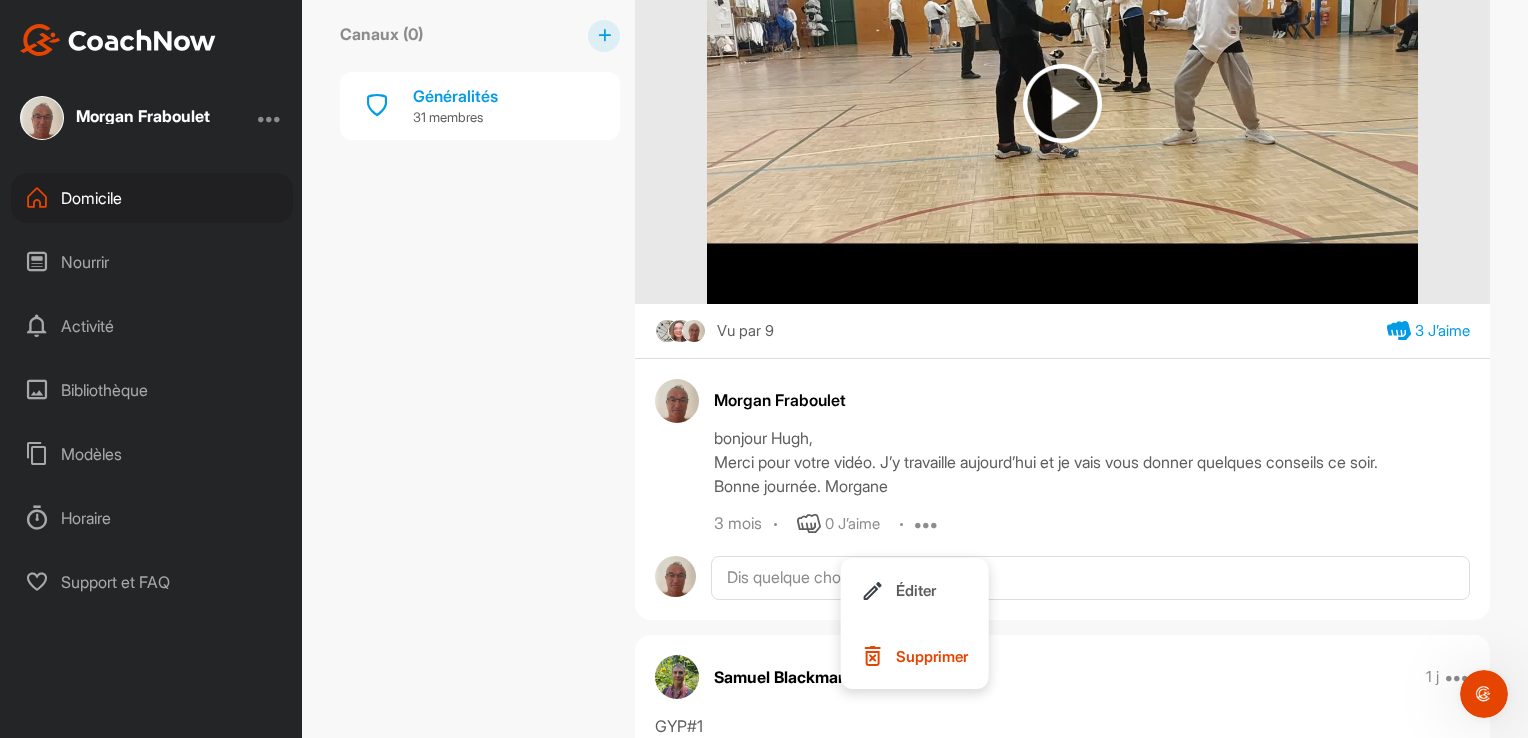 click at bounding box center [927, 524] 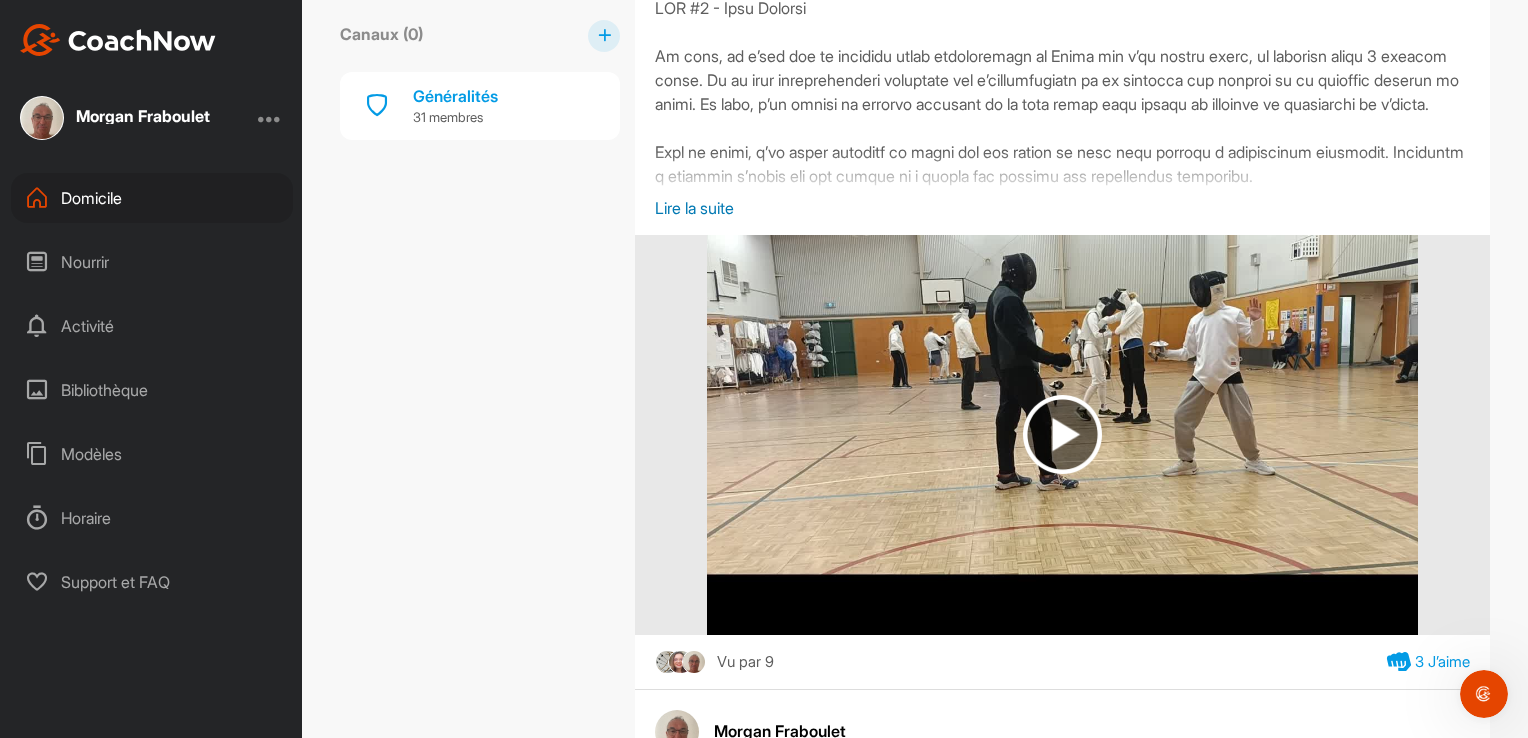 scroll, scrollTop: 4564, scrollLeft: 0, axis: vertical 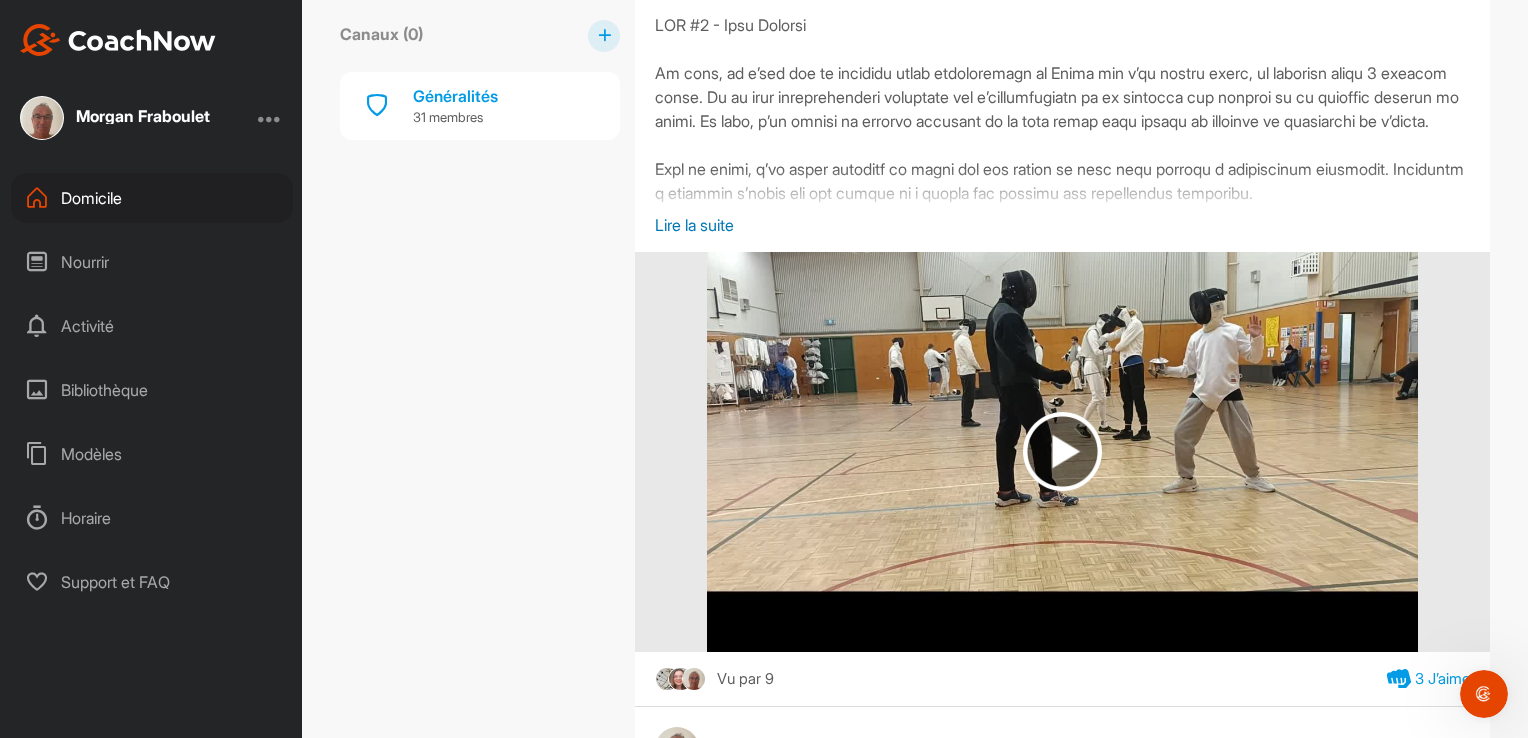 click at bounding box center [118, 40] 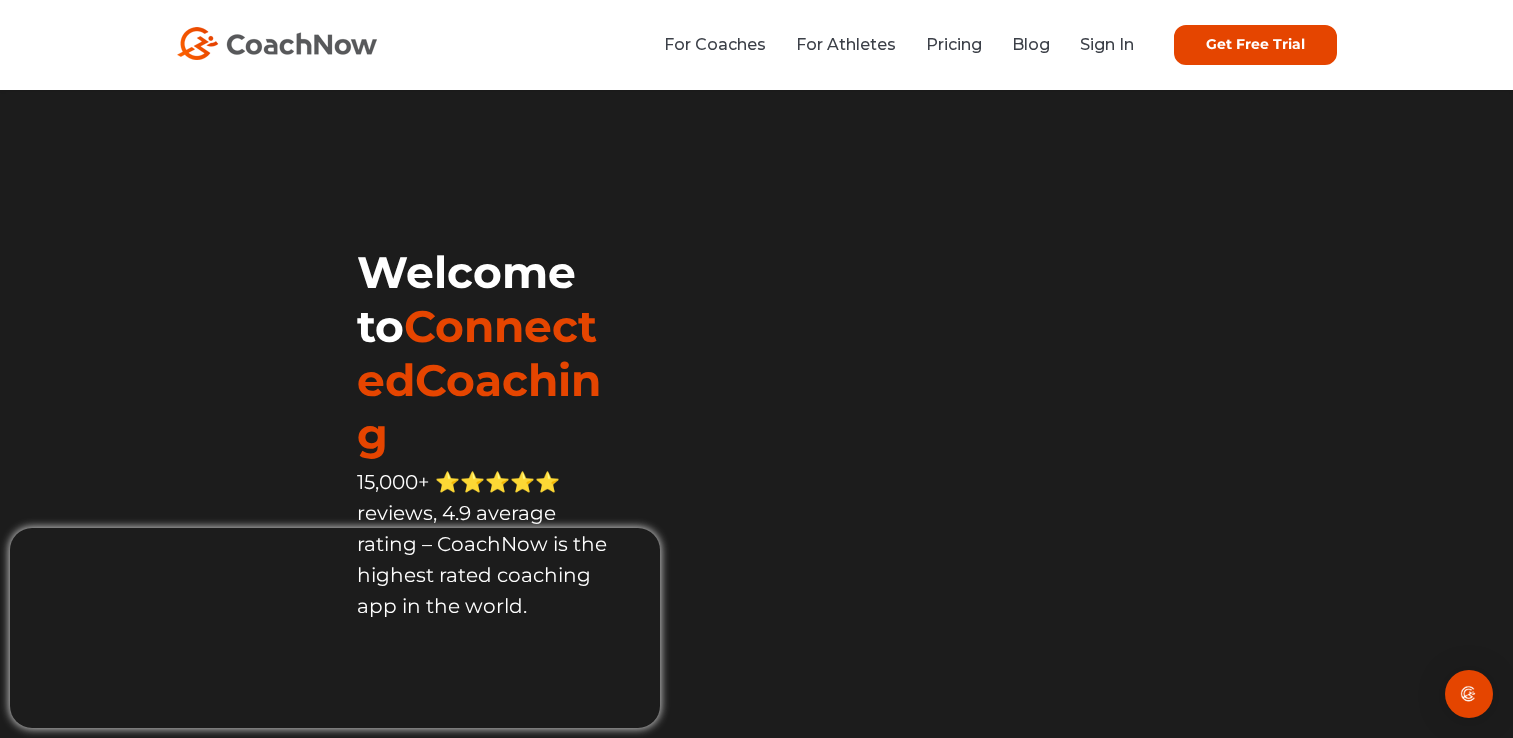 scroll, scrollTop: 0, scrollLeft: 0, axis: both 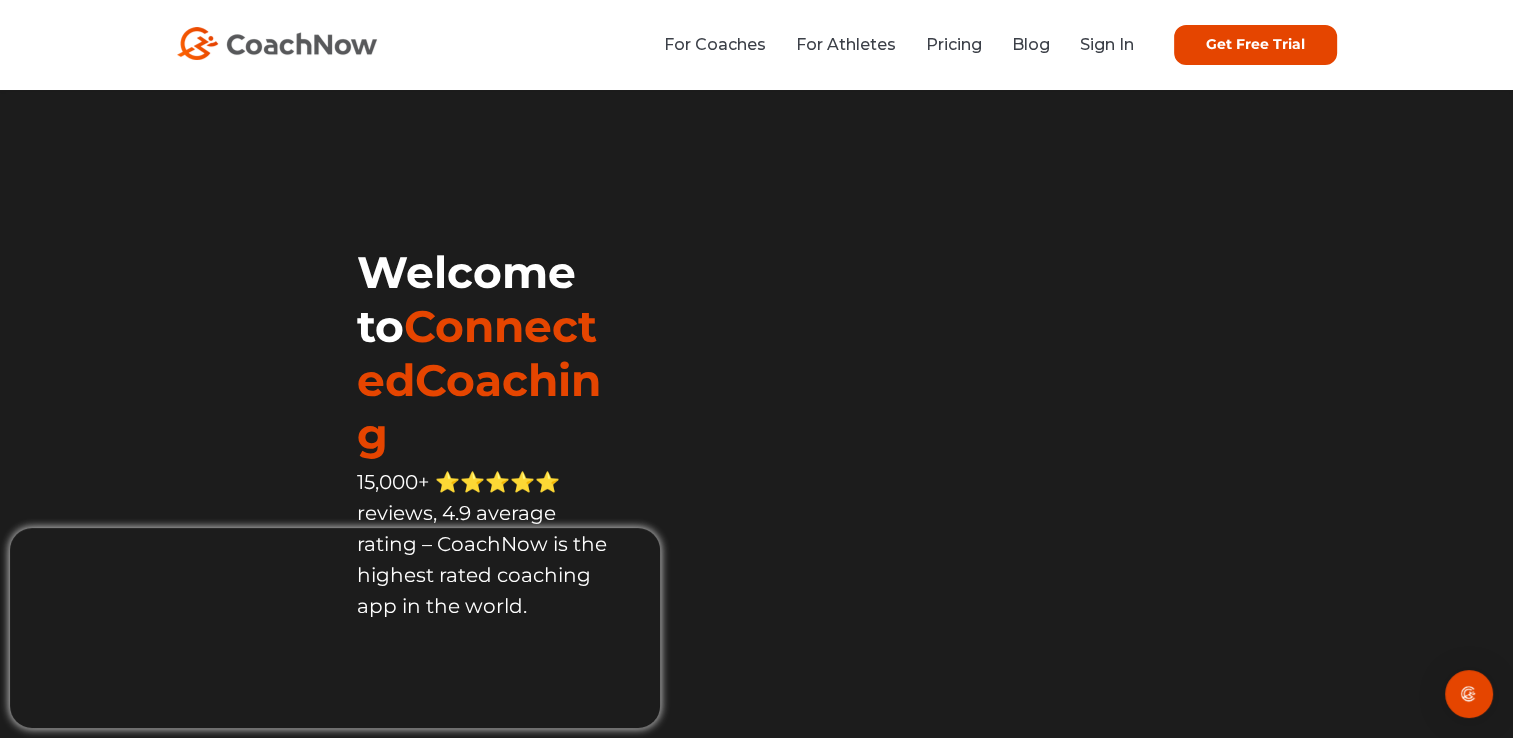 click on "Welcome to  ConnectedCoaching
15,000+ ⭐️⭐️⭐️⭐️⭐️ reviews, 4.9 average rating – CoachNow is the highest rated coaching app in the world." at bounding box center [485, 461] 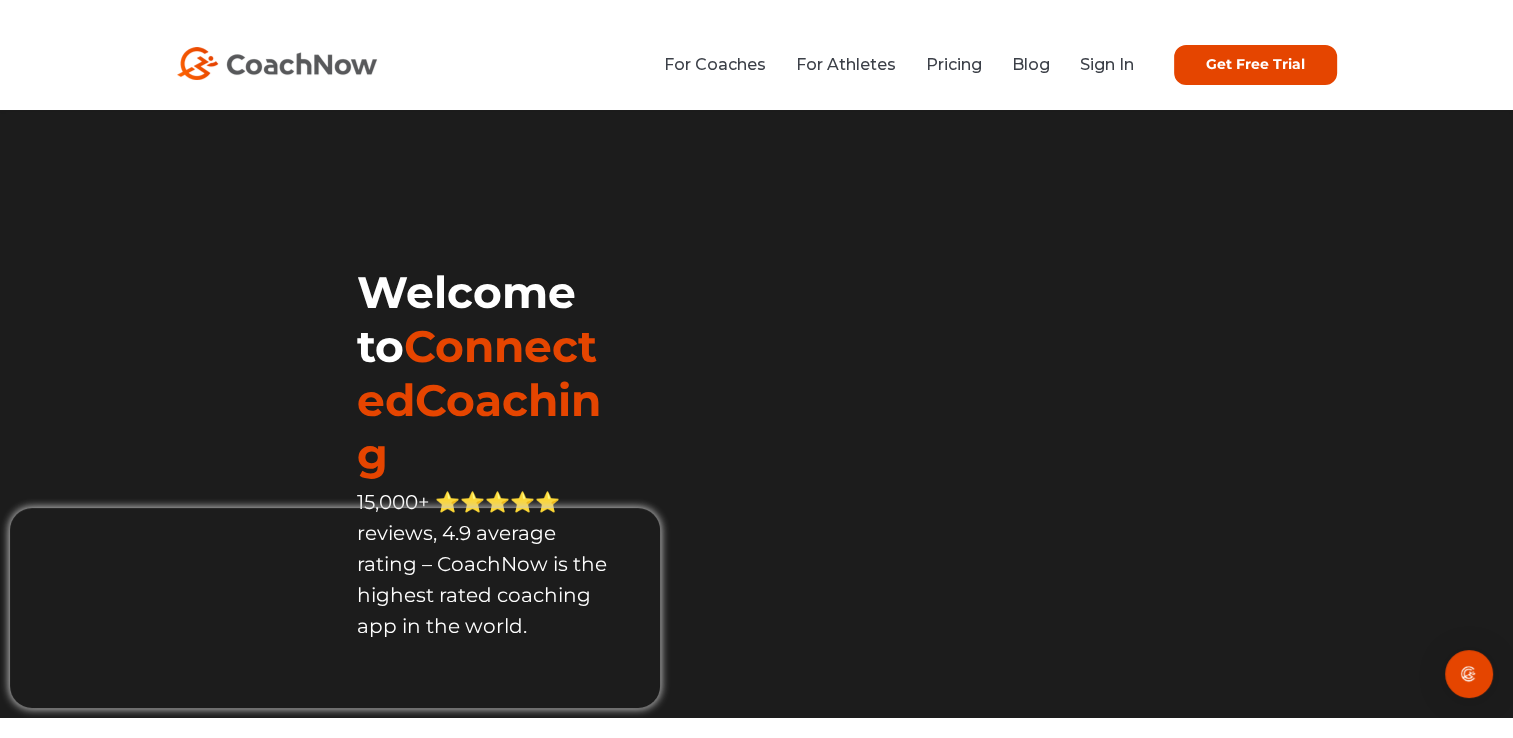 scroll, scrollTop: 2066, scrollLeft: 0, axis: vertical 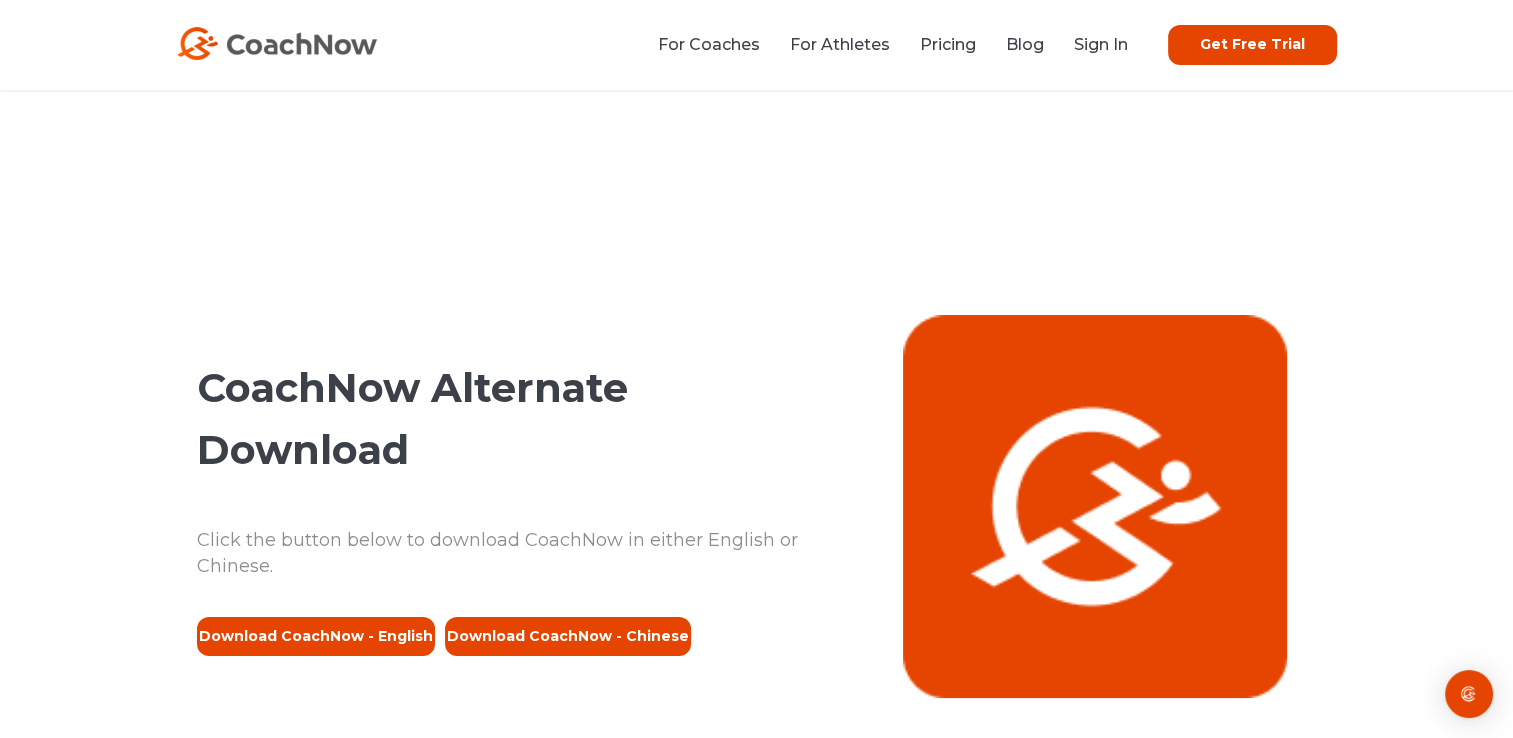 click on "Download CoachNow - English" at bounding box center [316, 637] 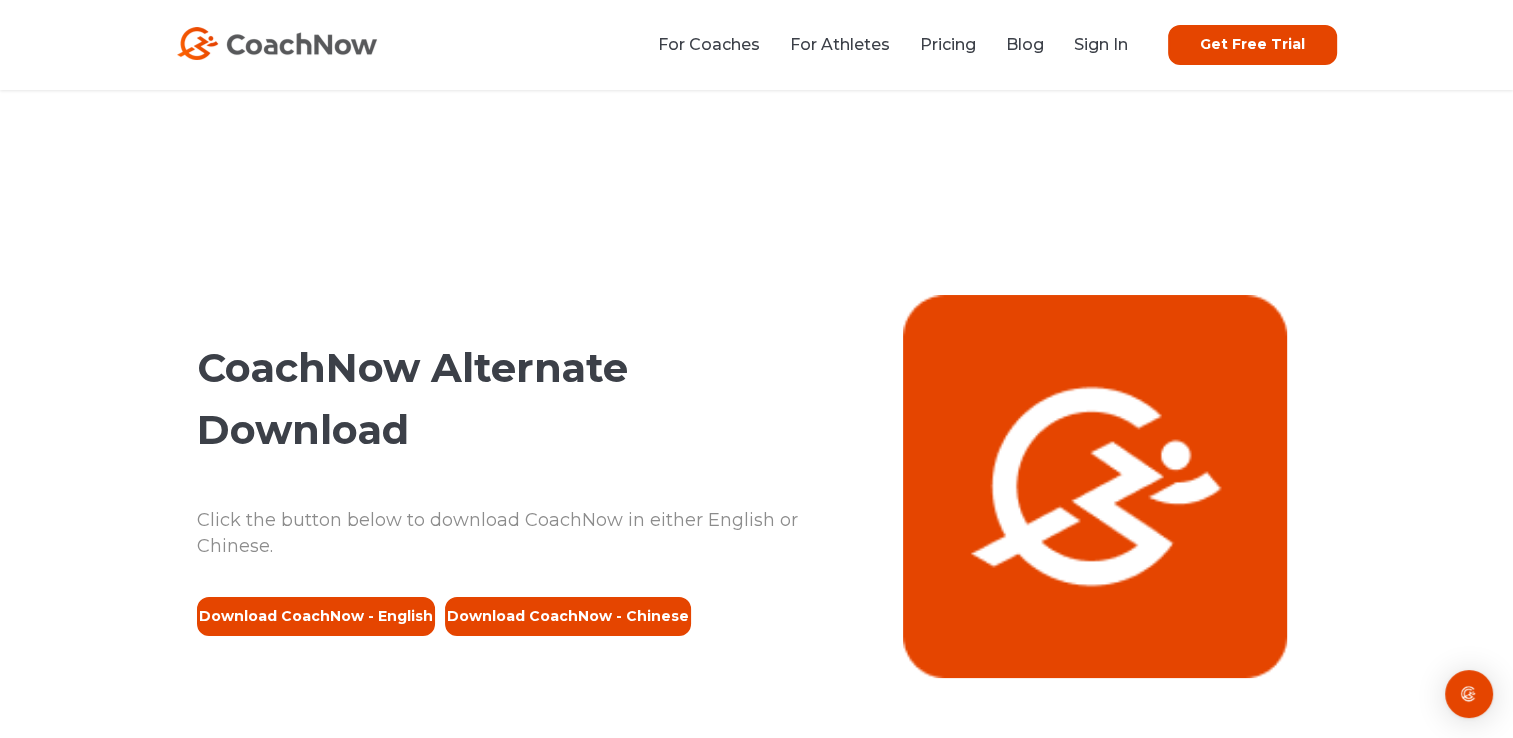 scroll, scrollTop: 0, scrollLeft: 0, axis: both 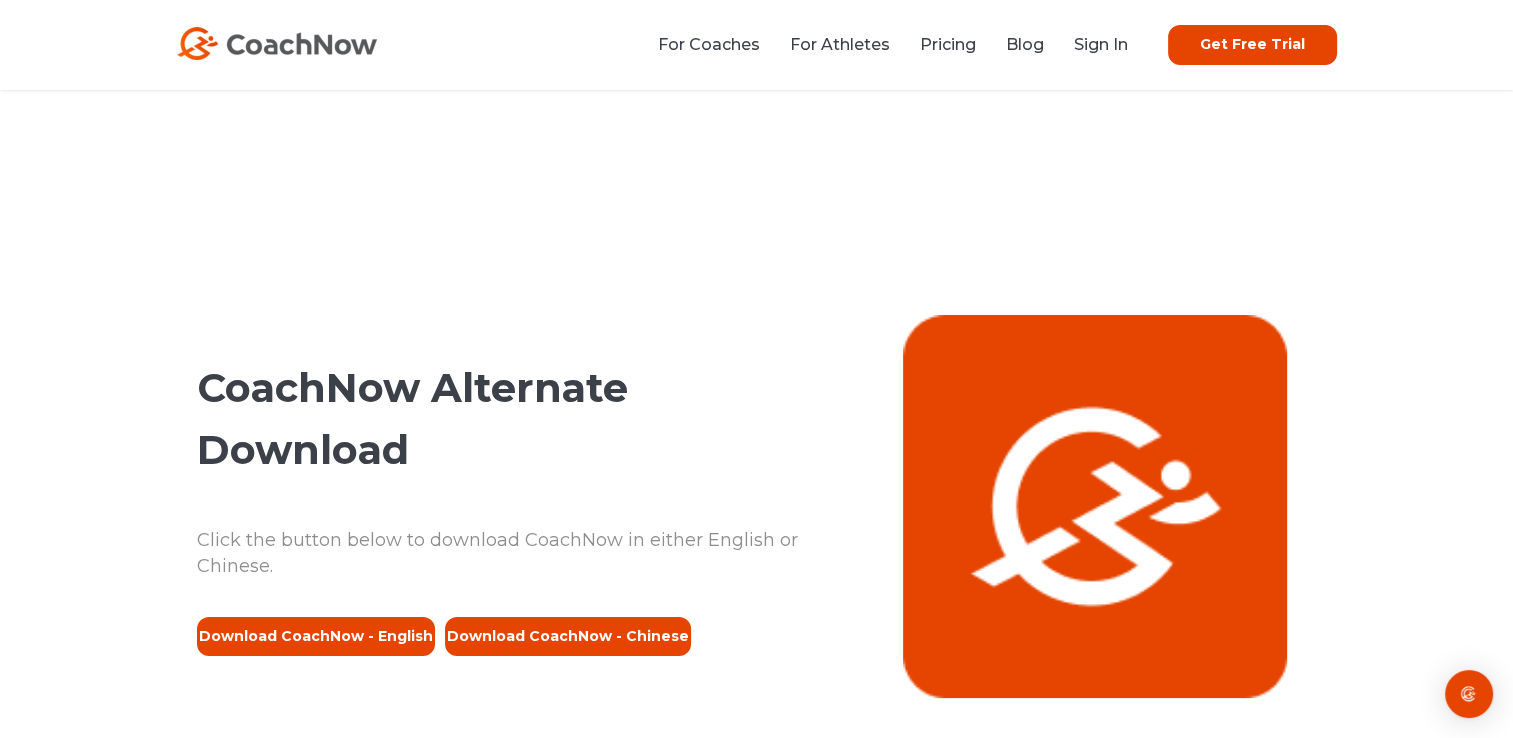 click on "Download CoachNow - English" at bounding box center [316, 637] 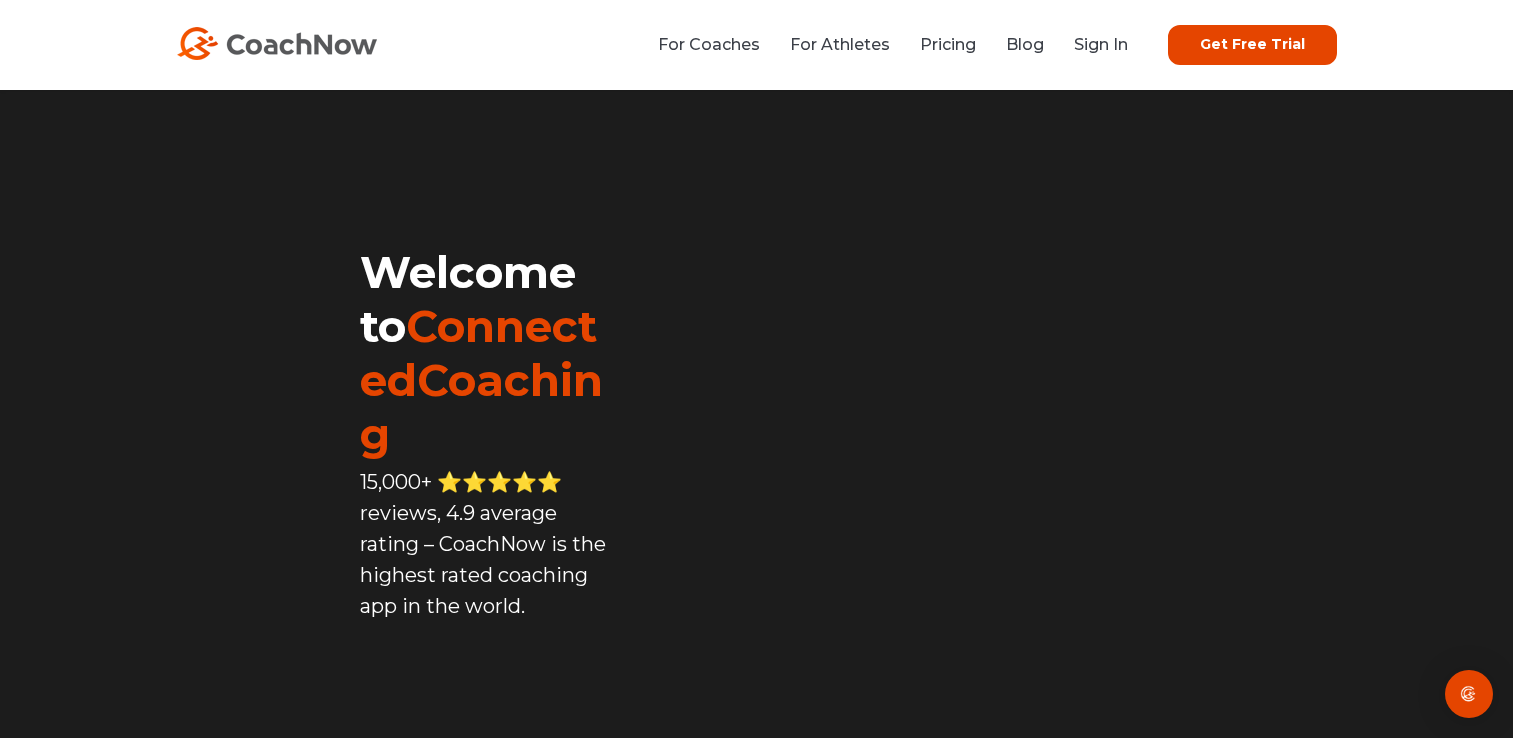 scroll, scrollTop: 0, scrollLeft: 0, axis: both 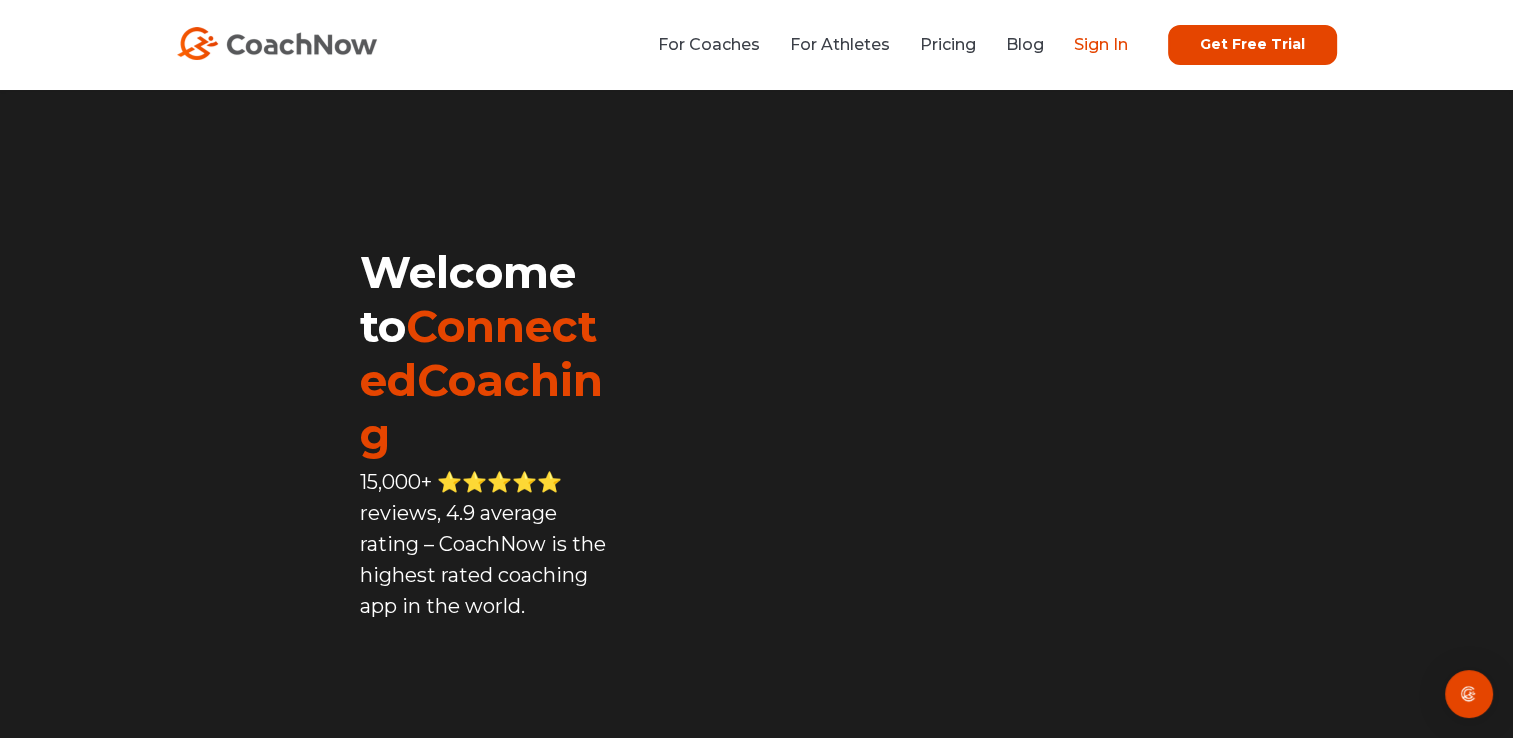 click on "Sign In" at bounding box center [1101, 44] 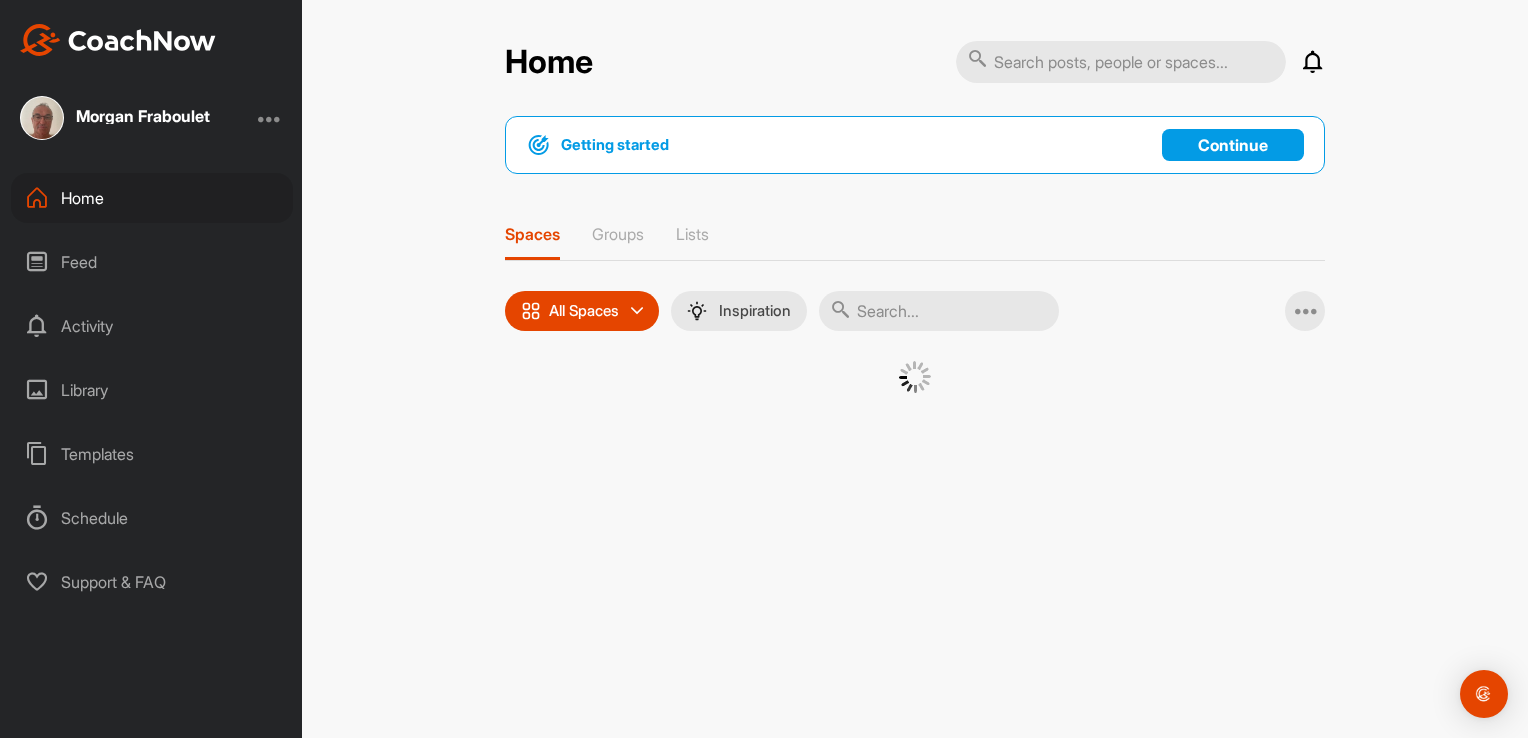 scroll, scrollTop: 0, scrollLeft: 0, axis: both 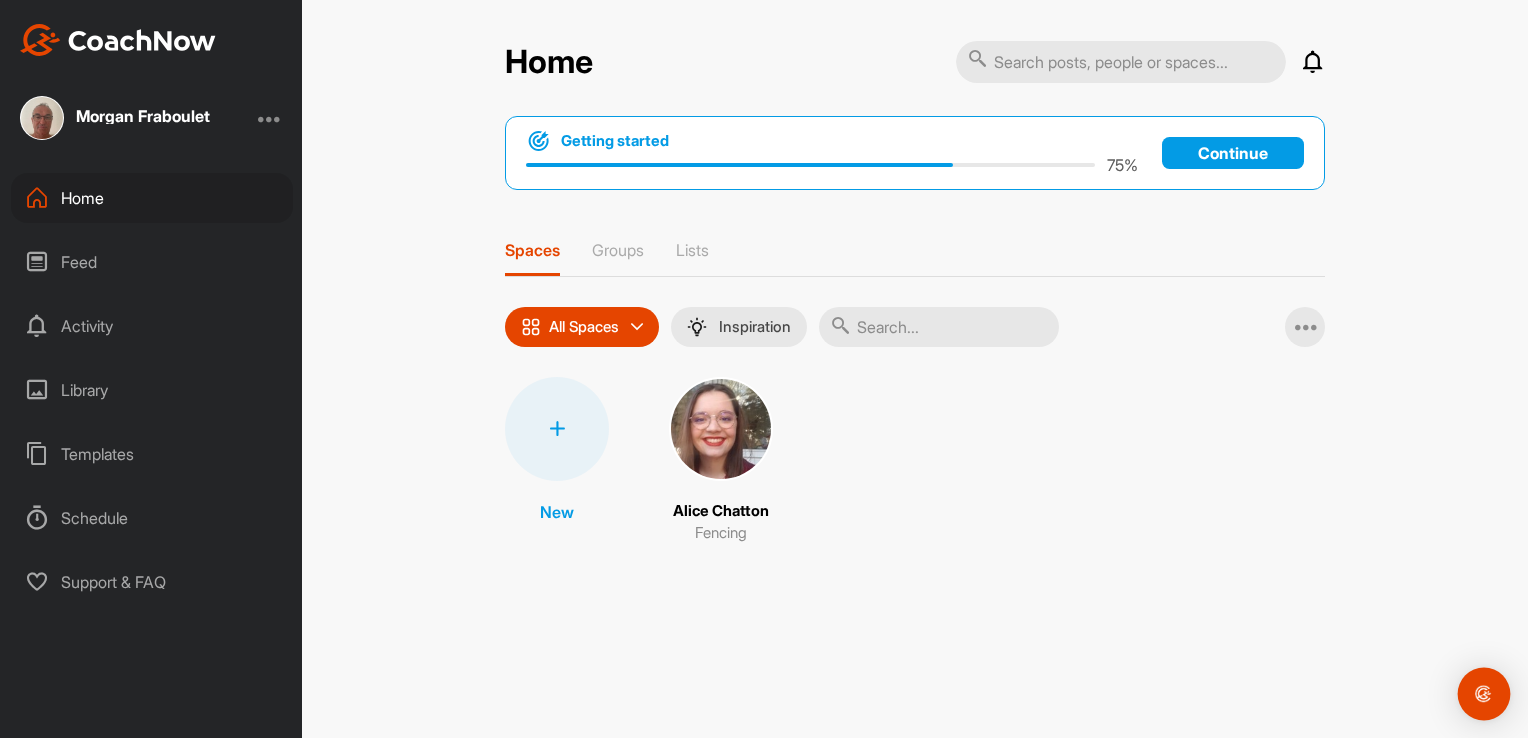 click at bounding box center (1484, 694) 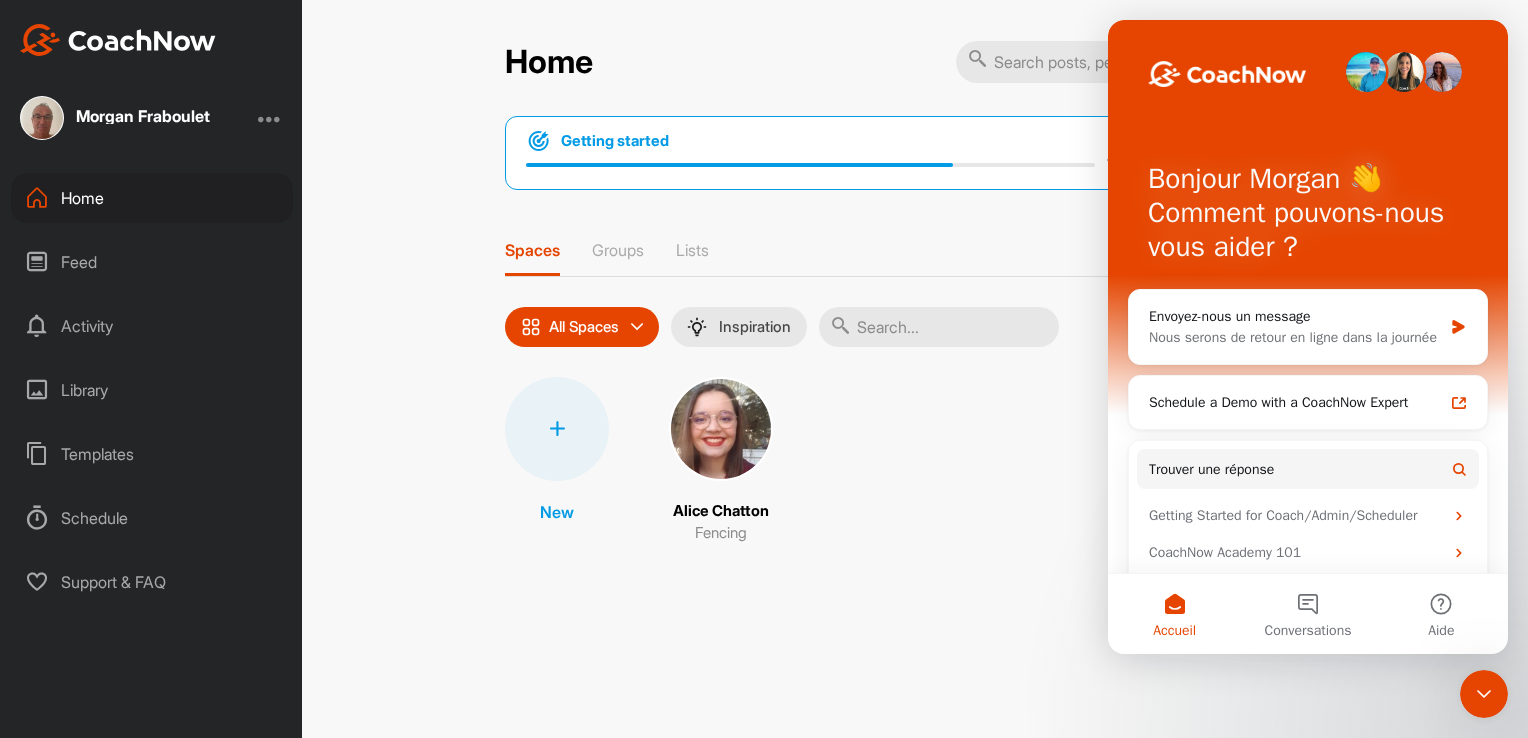 scroll, scrollTop: 0, scrollLeft: 0, axis: both 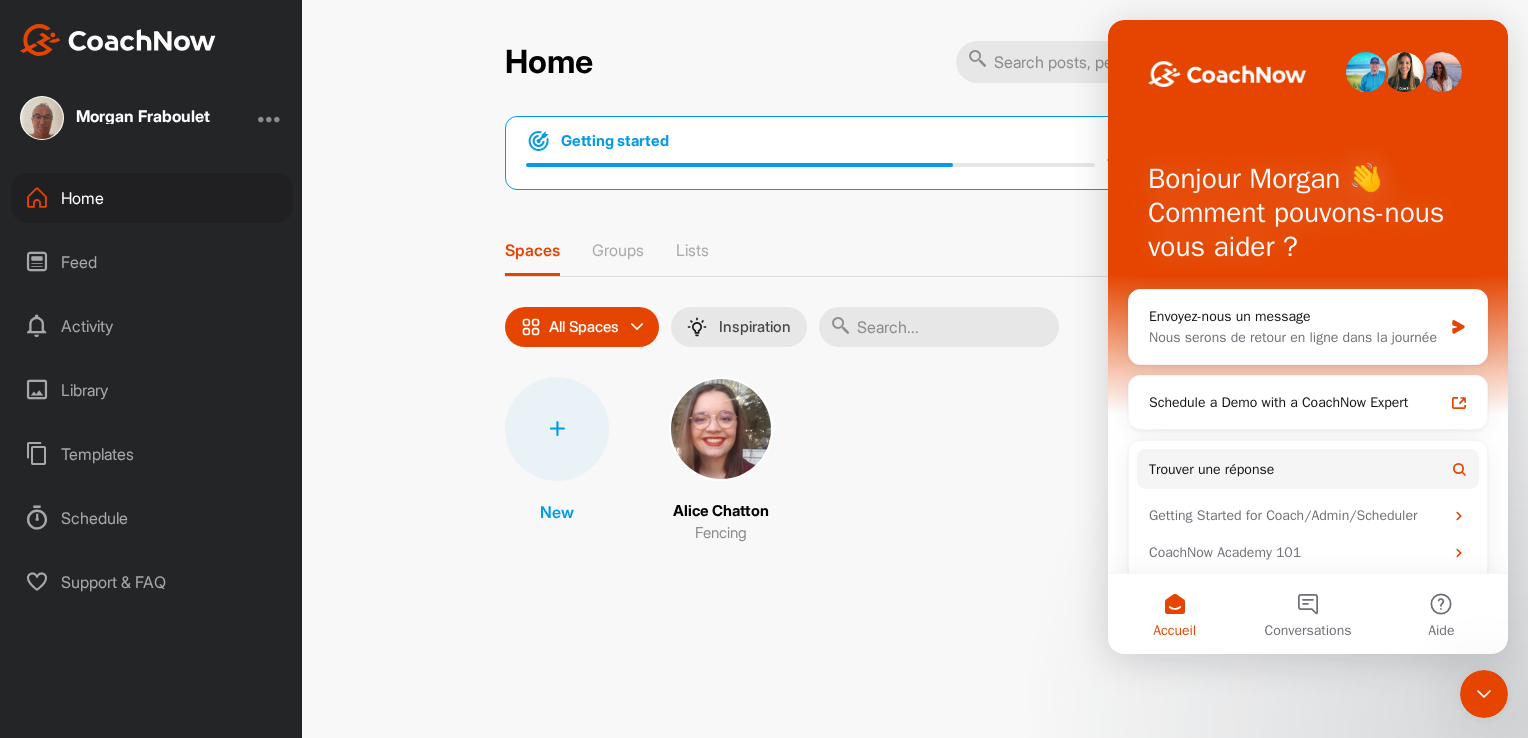 click on "Home Notifications Invitations Today Timothy G.   replied to a post : "I have tried many times now..." 34 m  • OFC L2 Saber Seminar  / General Timothy G.   created a post : "My video for block 1 of the..." 50 m  • OFC L2 Saber Seminar  / General Alice C.   posted a video . 1 h  • OFC L2 Saber Seminar  / General Alice C.   posted a video : " Thank you Caitlin for your ... " 1 h  • OFC L2 Saber Seminar  / General Alice C.   replied to a post : "Hello Caitlin, thank you fo..." 1 h  • OFC L2 Saber Seminar  / General GLOBAL F.   posted a video : " Great start Ben! Please con... " 2 h  • OFC L2 Saber Seminar  / General Niamh H.   posted a video : " GYP #1
This was a lesson w... " 2 h  • OFC L2 Saber Seminar  / General Wyatt H.   posted a video : " GYP#1
In this lesson I wor... " 3 h  • OFC L2 Saber Seminar  / General Benedict S.   replied to a post : "I managed to find the magic..." 9 h  • OFC L2 Saber Seminar  / General Benedict S.   posted a video : " GYP #1 - just working on be... " 9 h HW" at bounding box center [915, 369] 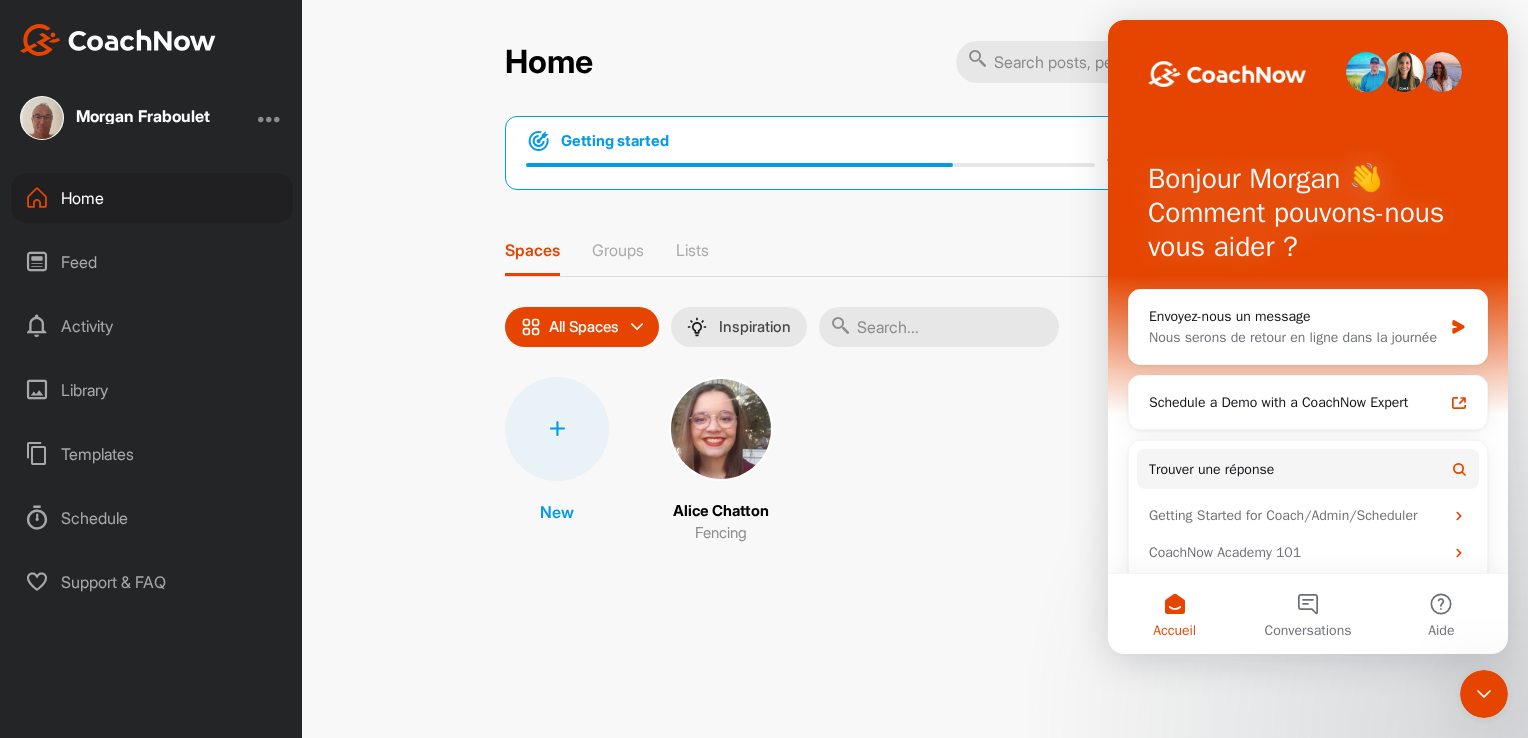 click at bounding box center [1484, 694] 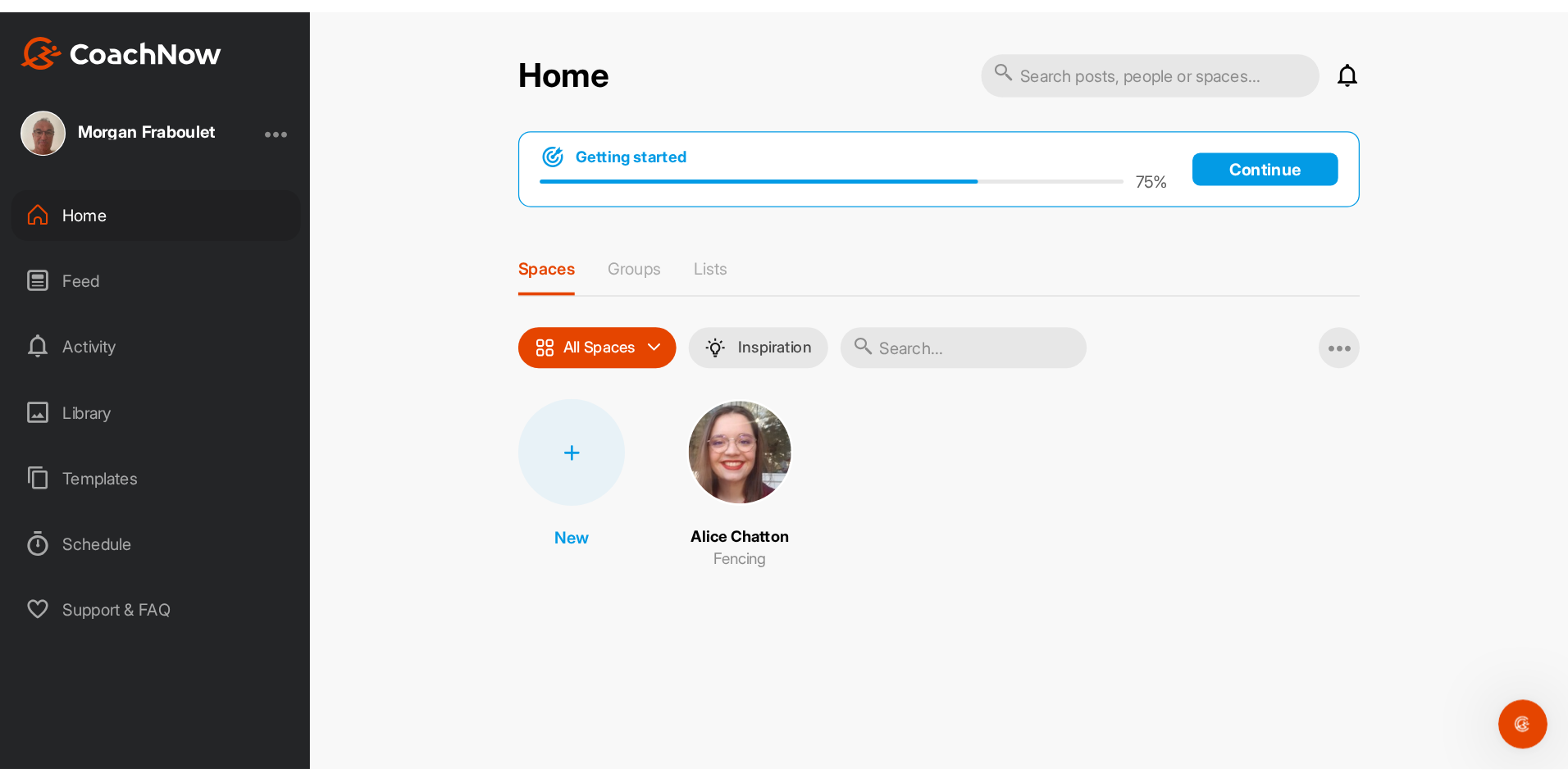 scroll, scrollTop: 0, scrollLeft: 0, axis: both 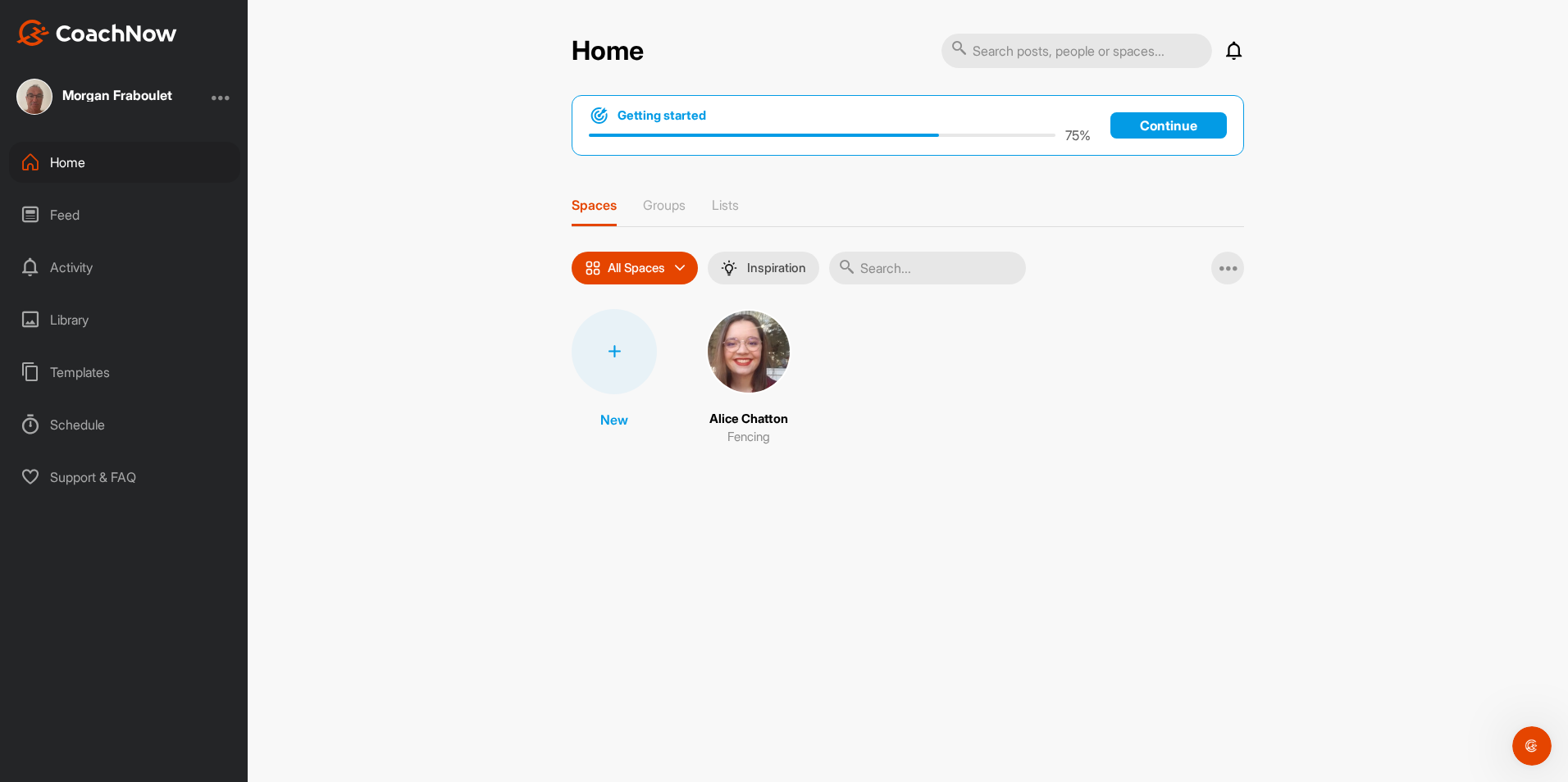 drag, startPoint x: 1547, startPoint y: 741, endPoint x: 1393, endPoint y: 764, distance: 155.70806 